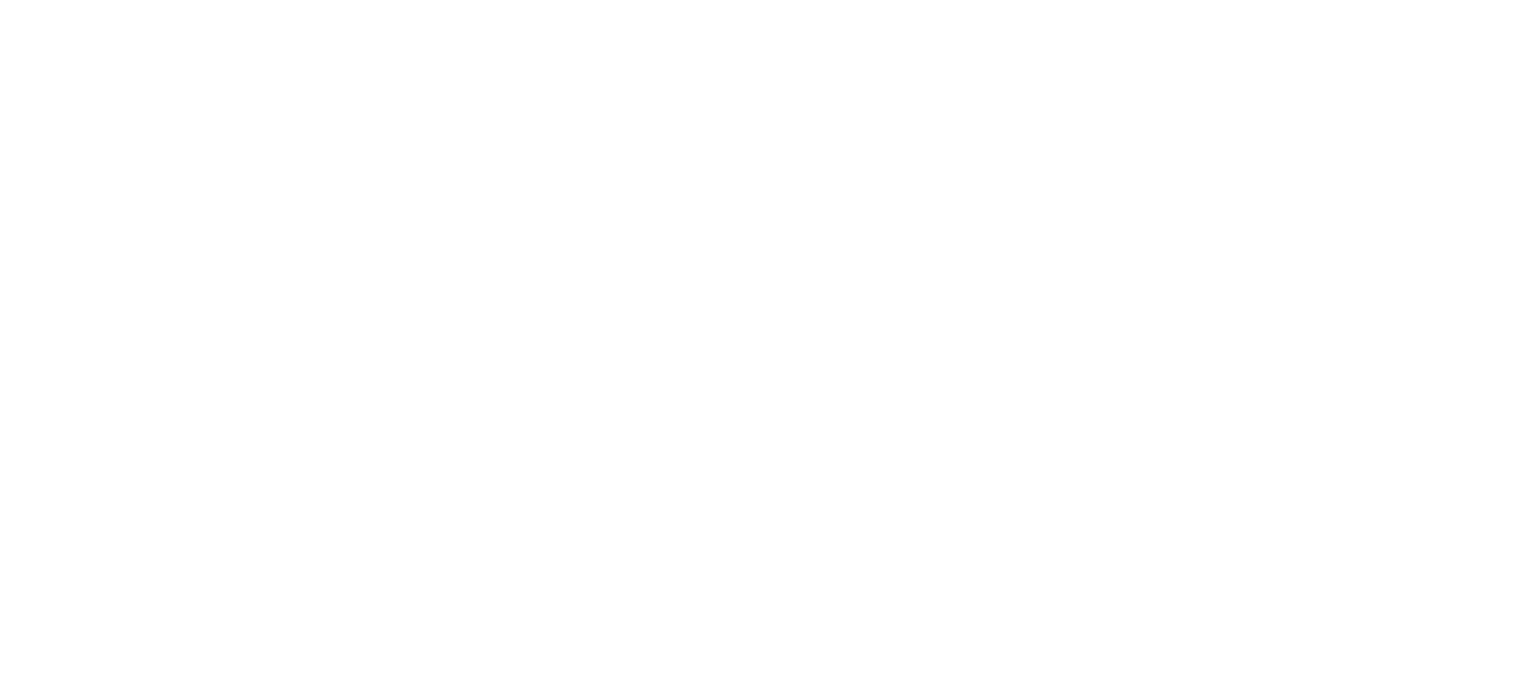 scroll, scrollTop: 0, scrollLeft: 0, axis: both 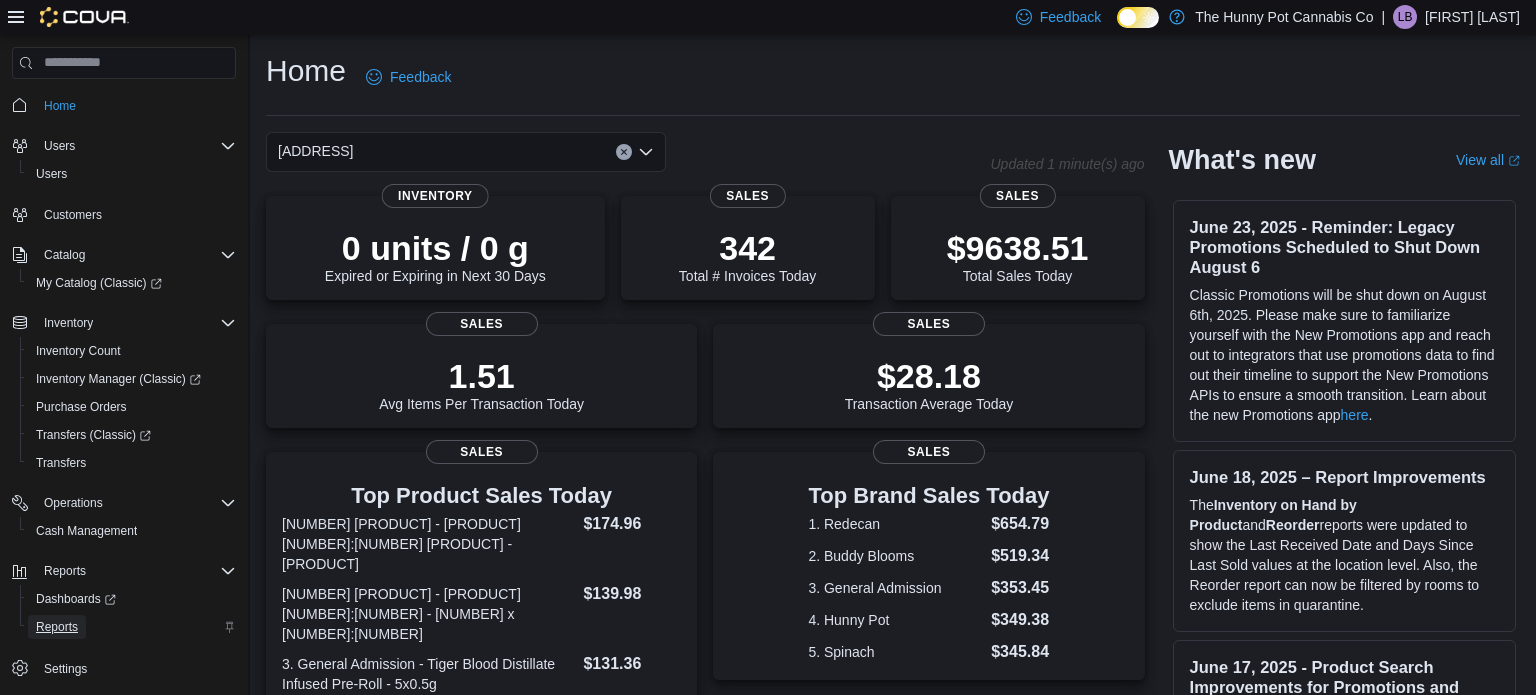 click on "Reports" at bounding box center [57, 627] 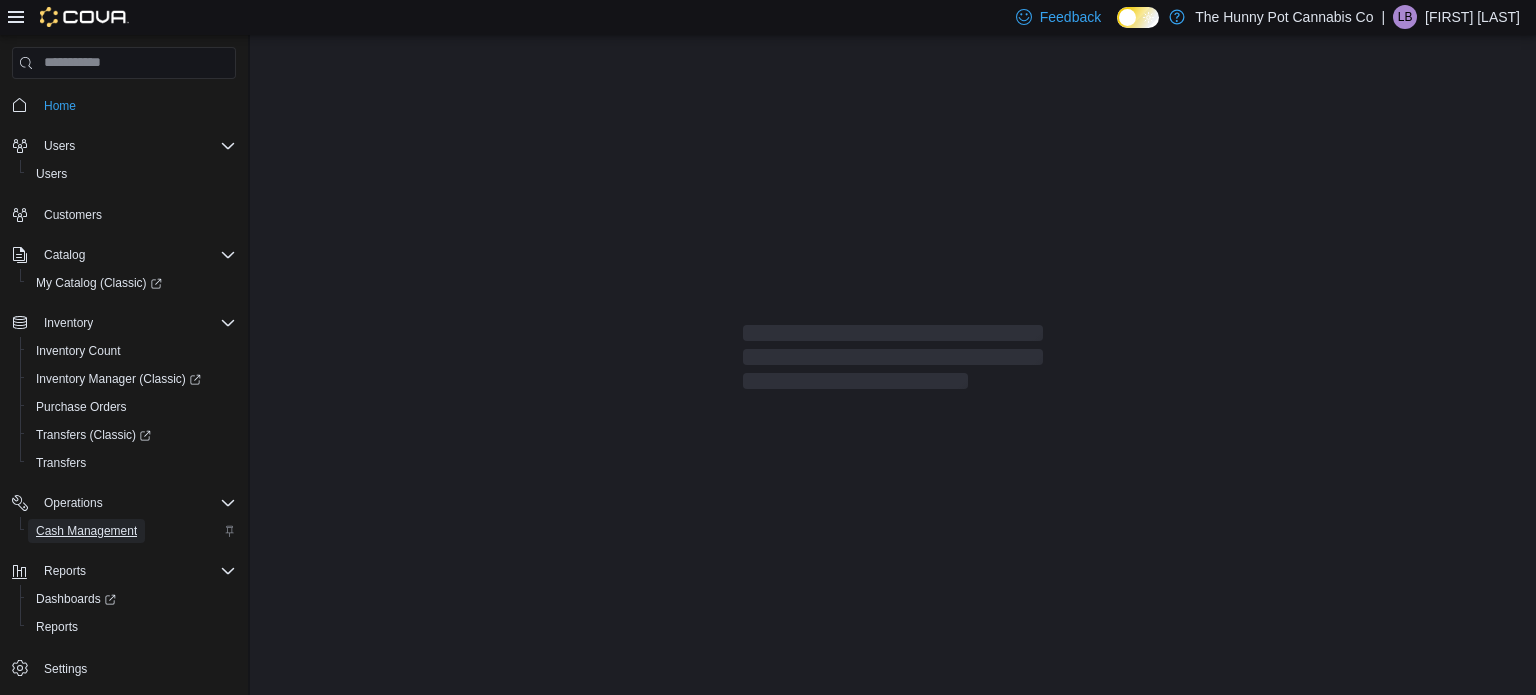 click on "Cash Management" at bounding box center [86, 531] 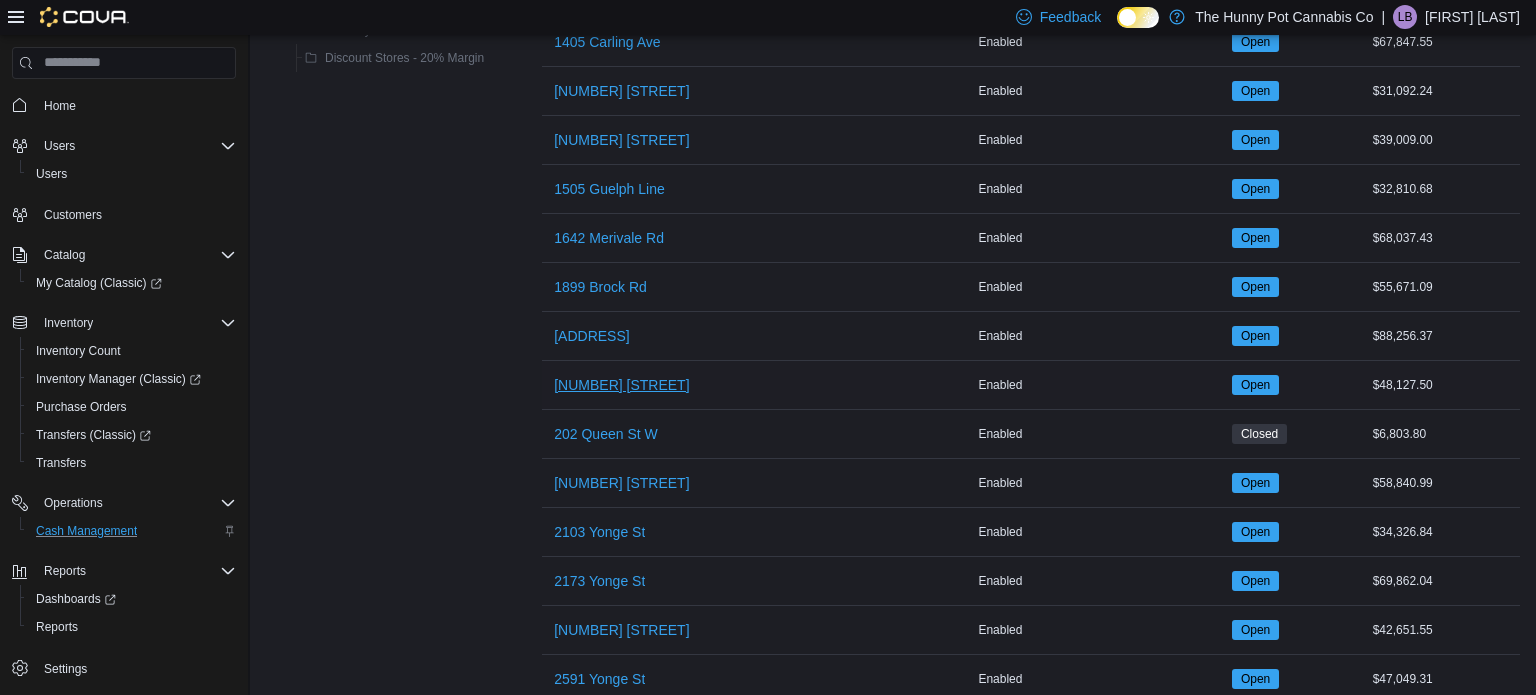 scroll, scrollTop: 588, scrollLeft: 0, axis: vertical 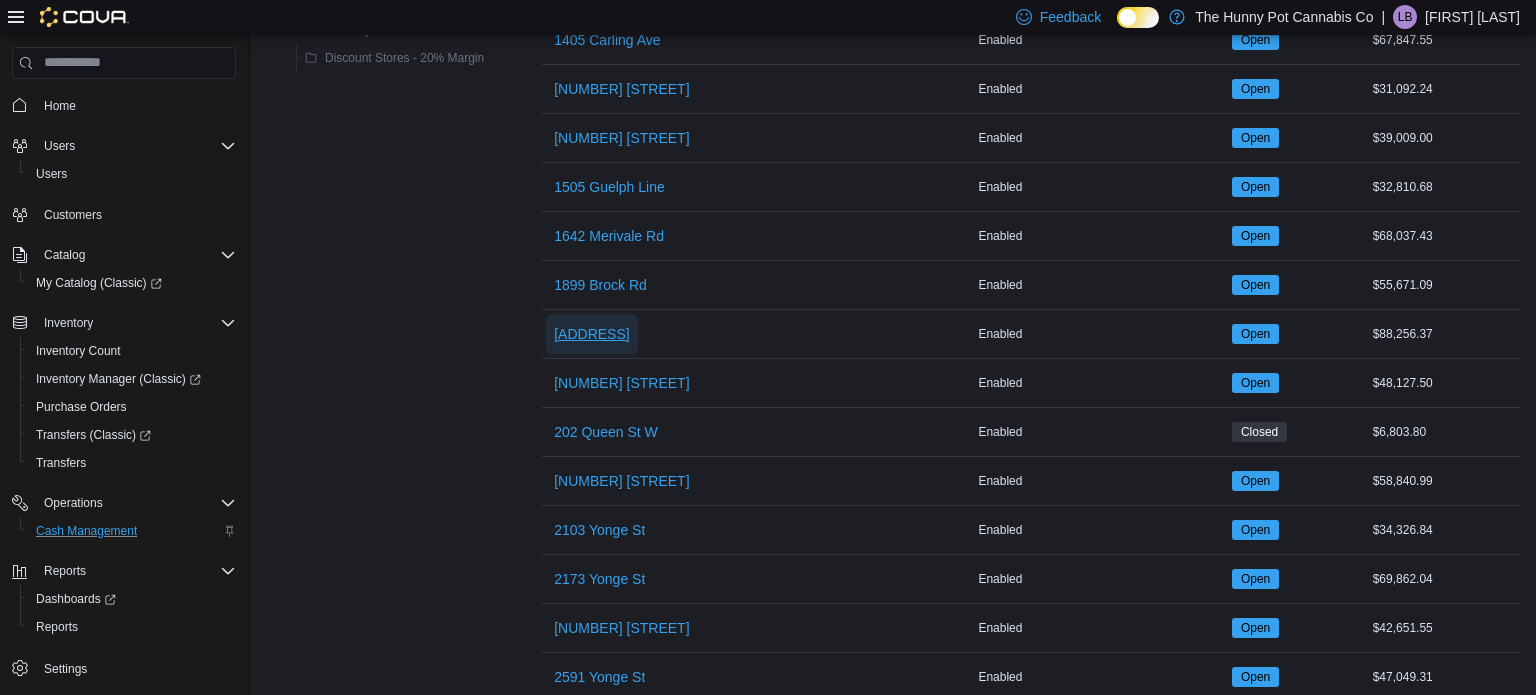 click on "[ADDRESS]" at bounding box center [591, 334] 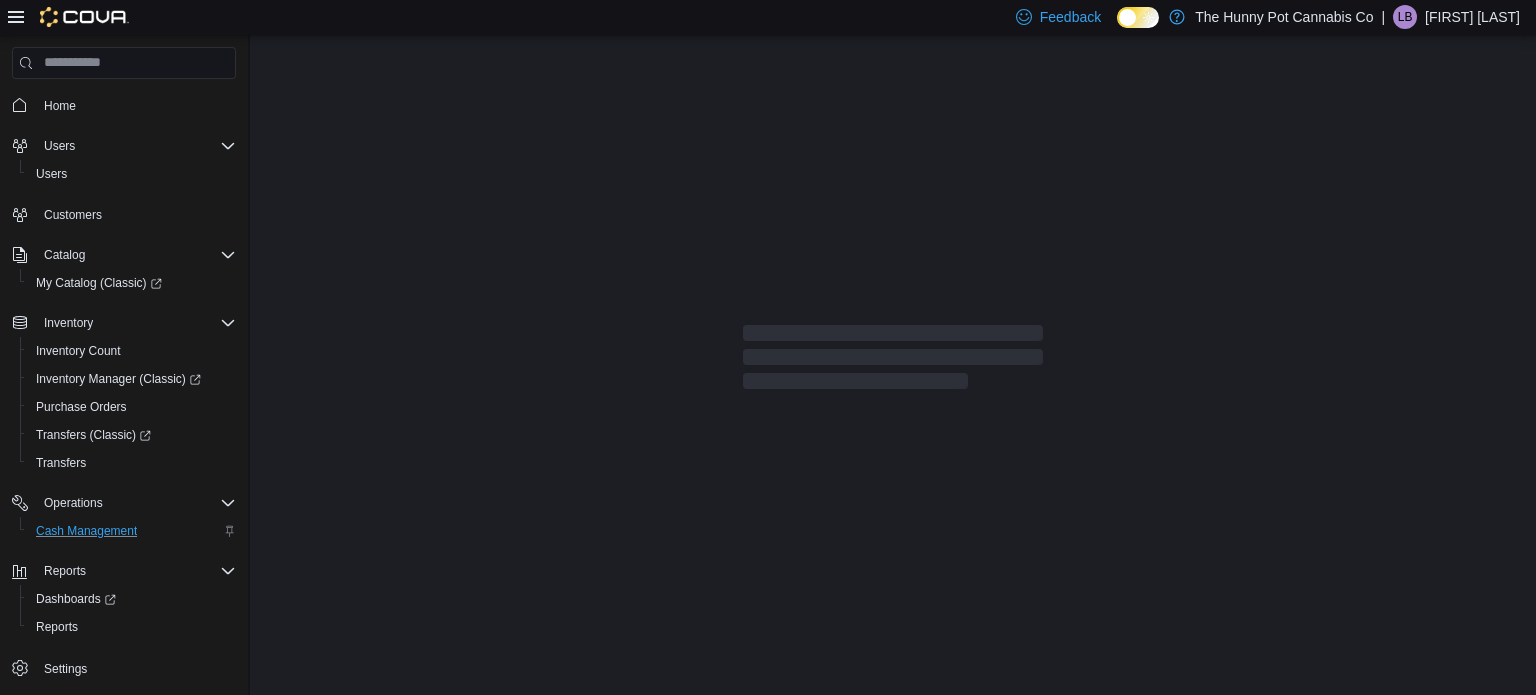 scroll, scrollTop: 0, scrollLeft: 0, axis: both 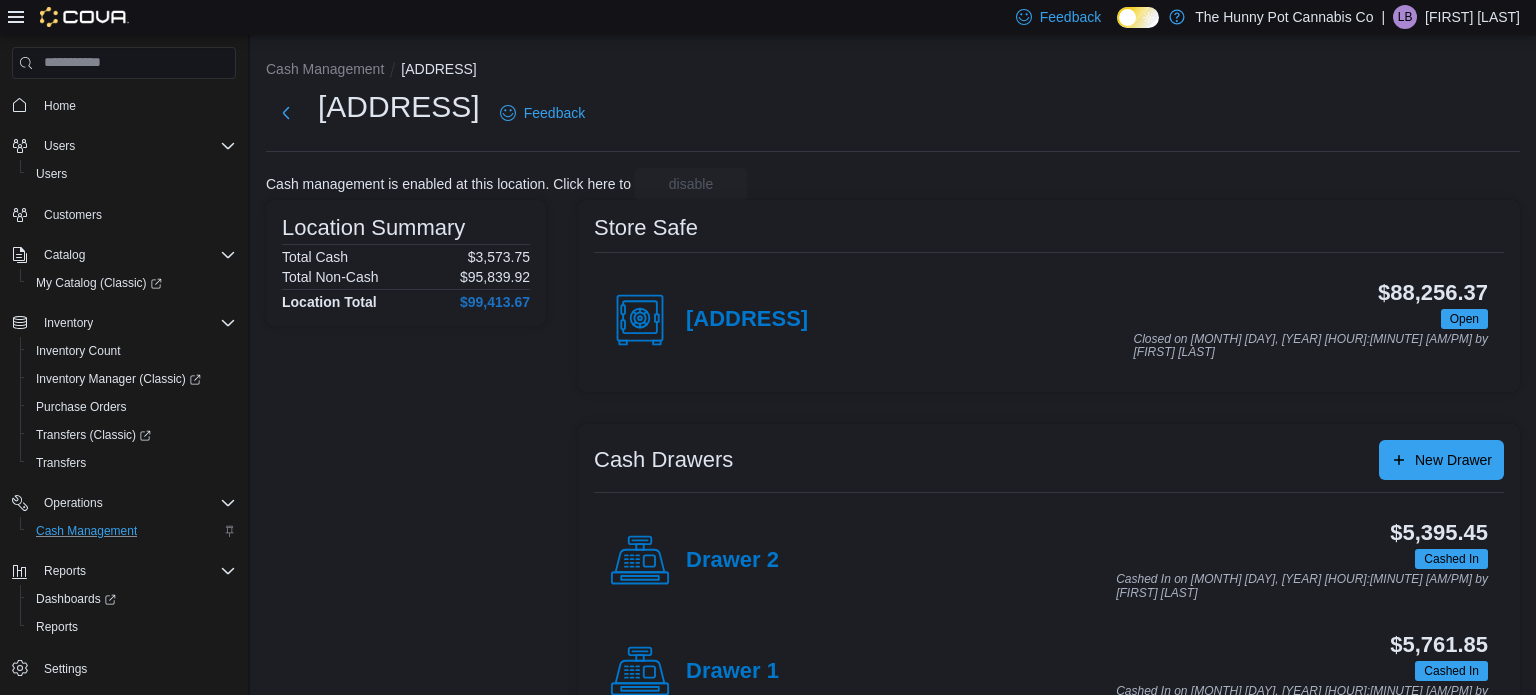 click on "Drawer 2" at bounding box center [694, 561] 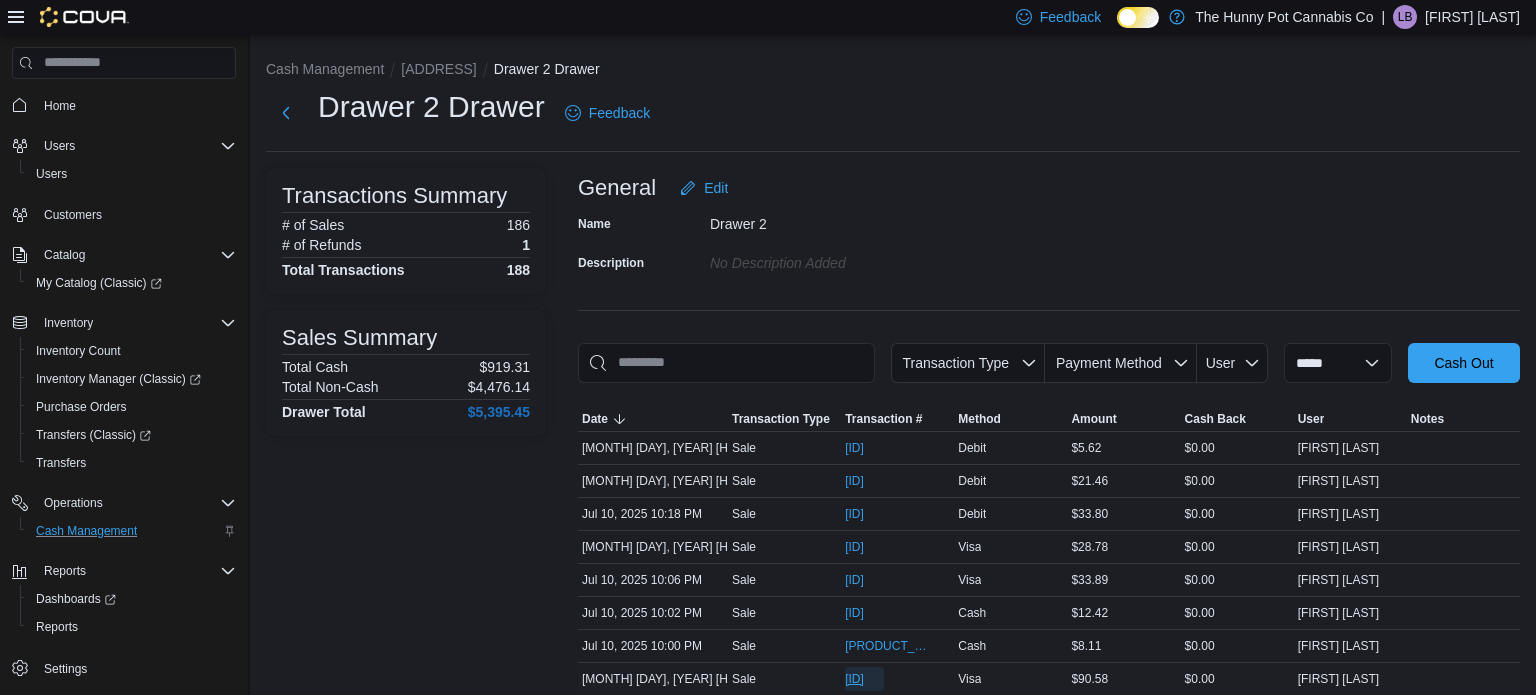 click on "[ID]" at bounding box center [864, 679] 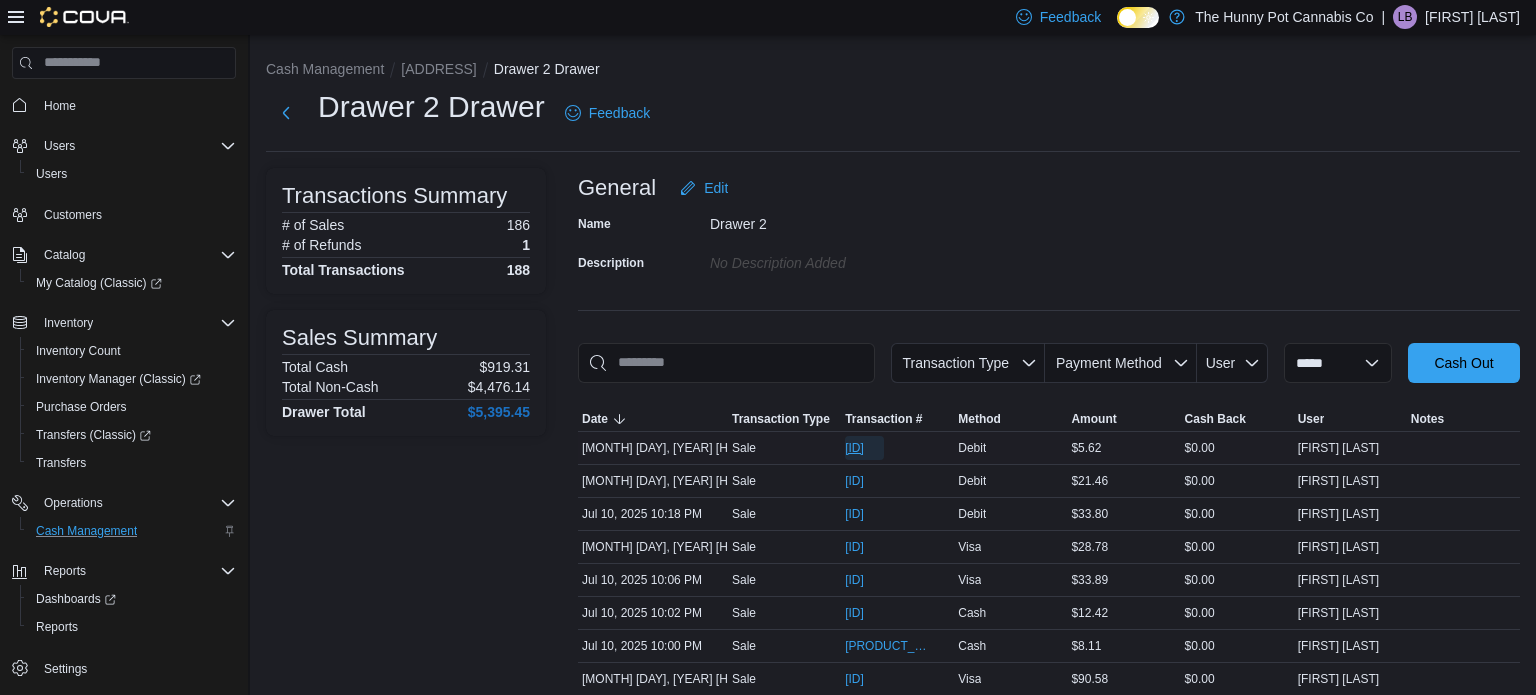 click on "[ID]" at bounding box center (854, 448) 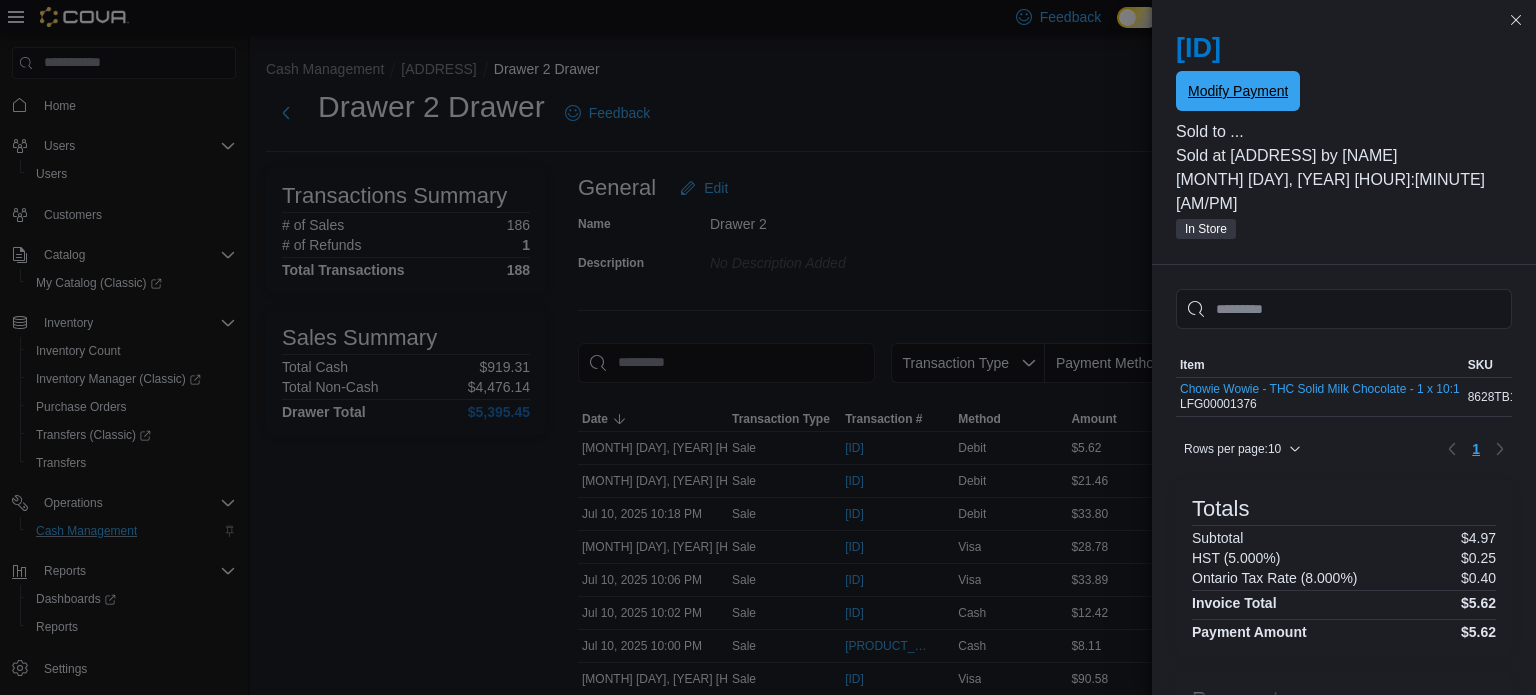 click on "Modify Payment" at bounding box center [1238, 91] 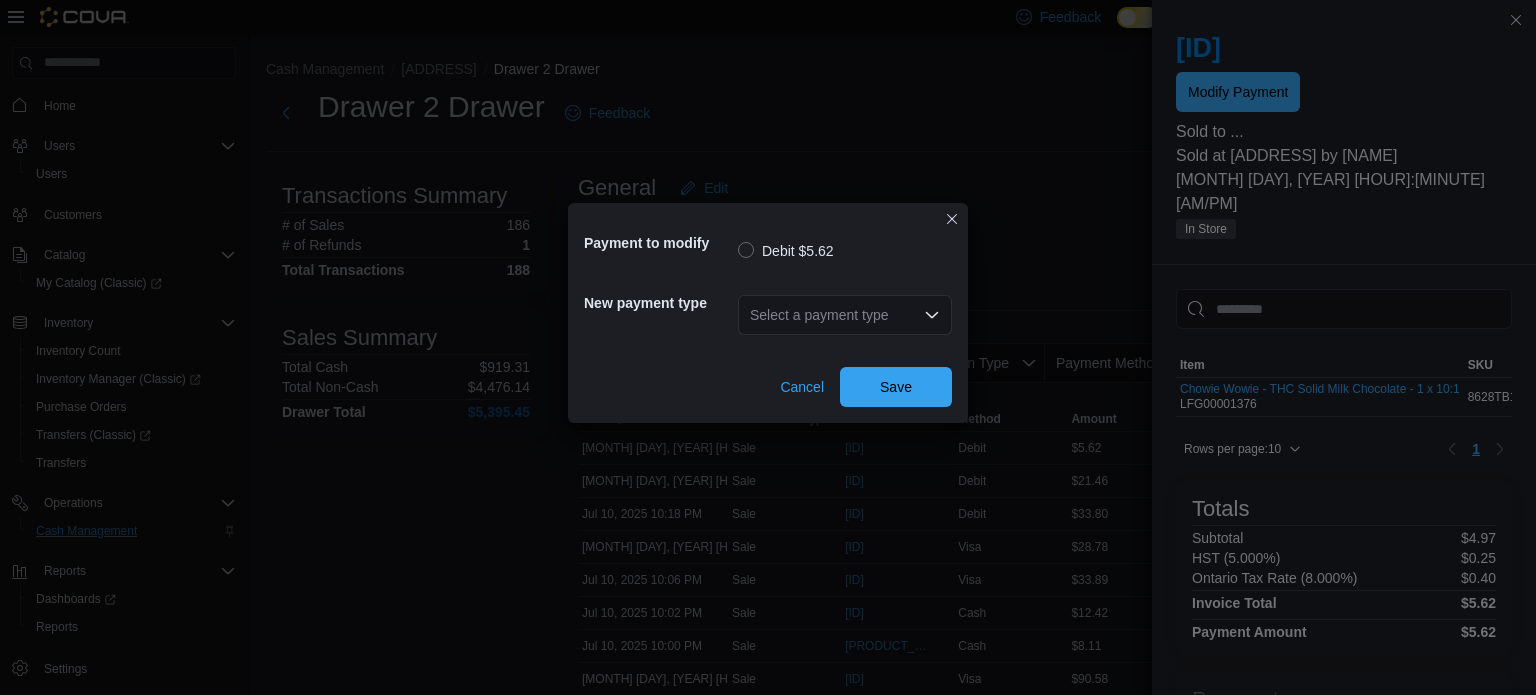 click on "Select a payment type" at bounding box center (845, 315) 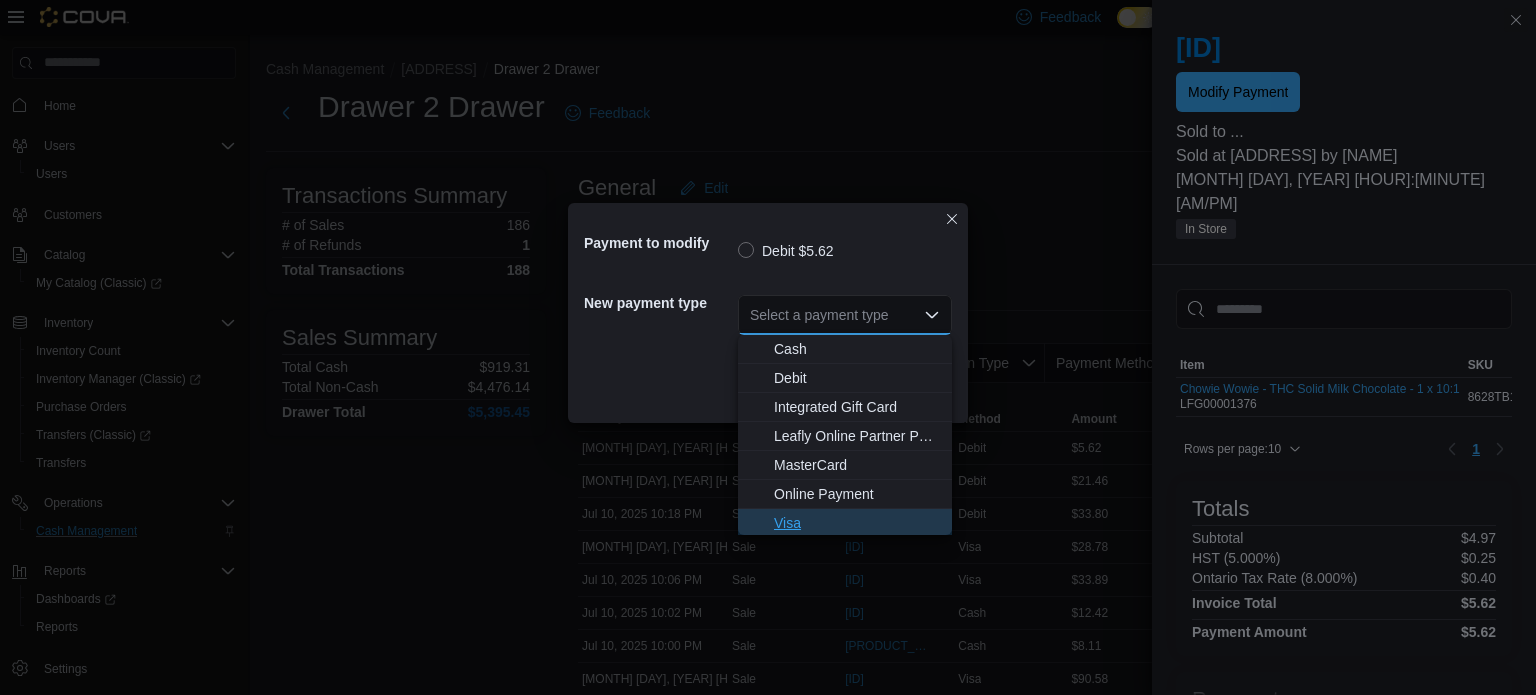 click on "Visa" at bounding box center [857, 523] 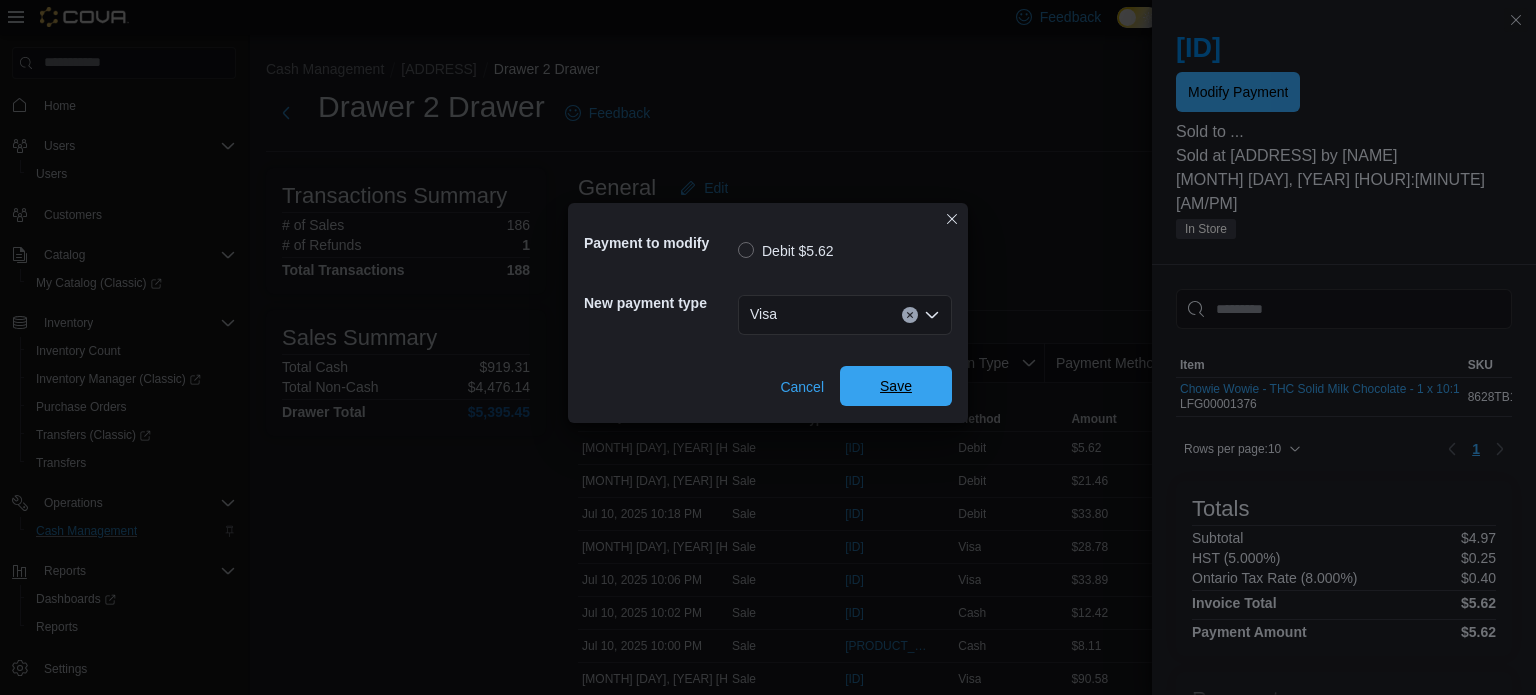 click on "Save" at bounding box center [896, 386] 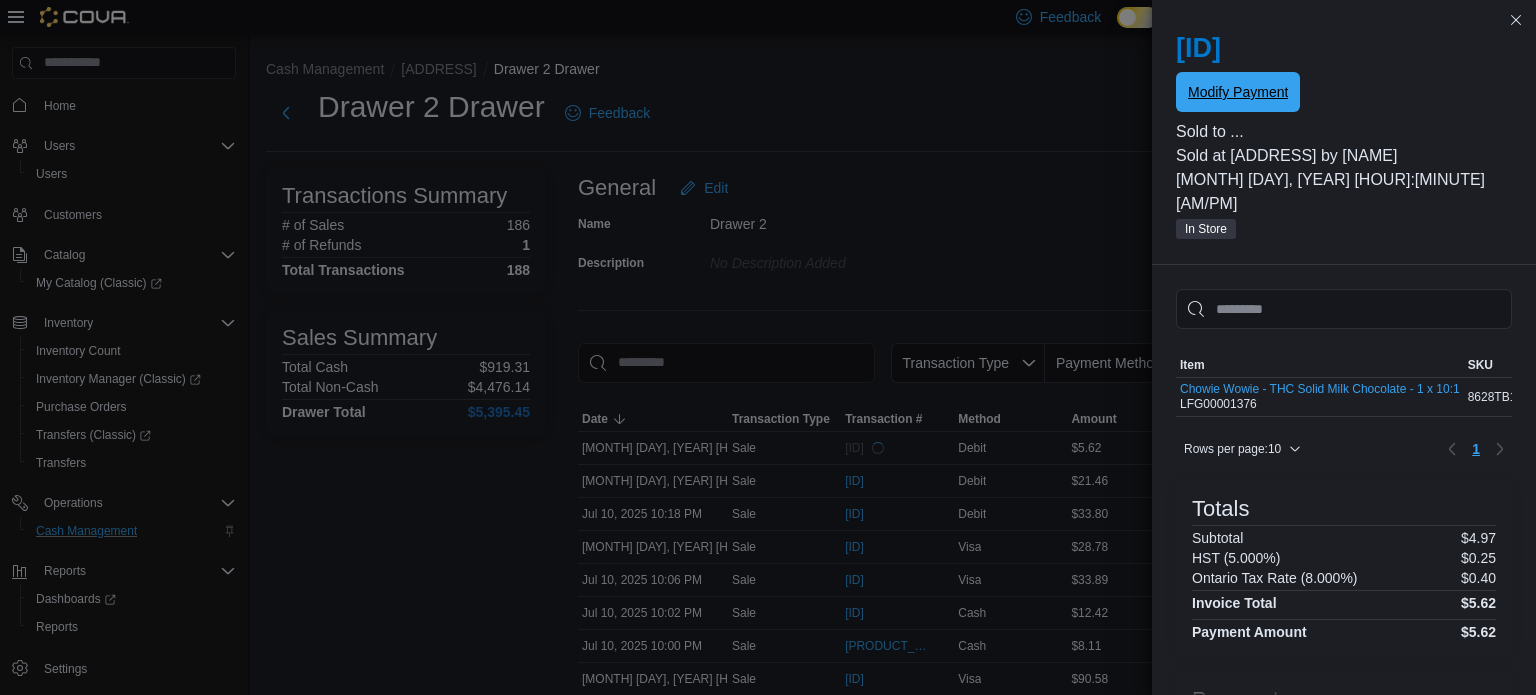 scroll, scrollTop: 0, scrollLeft: 0, axis: both 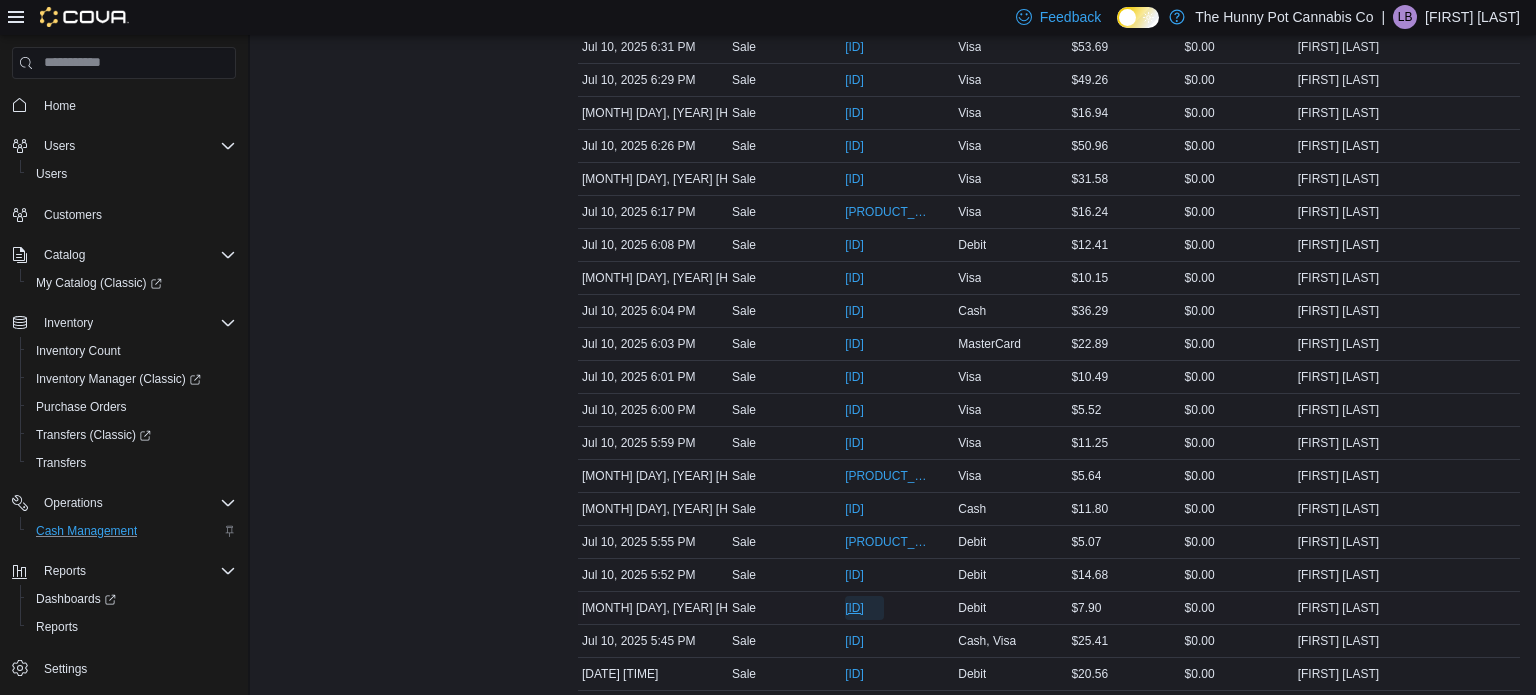 click on "[ID]" at bounding box center [854, 608] 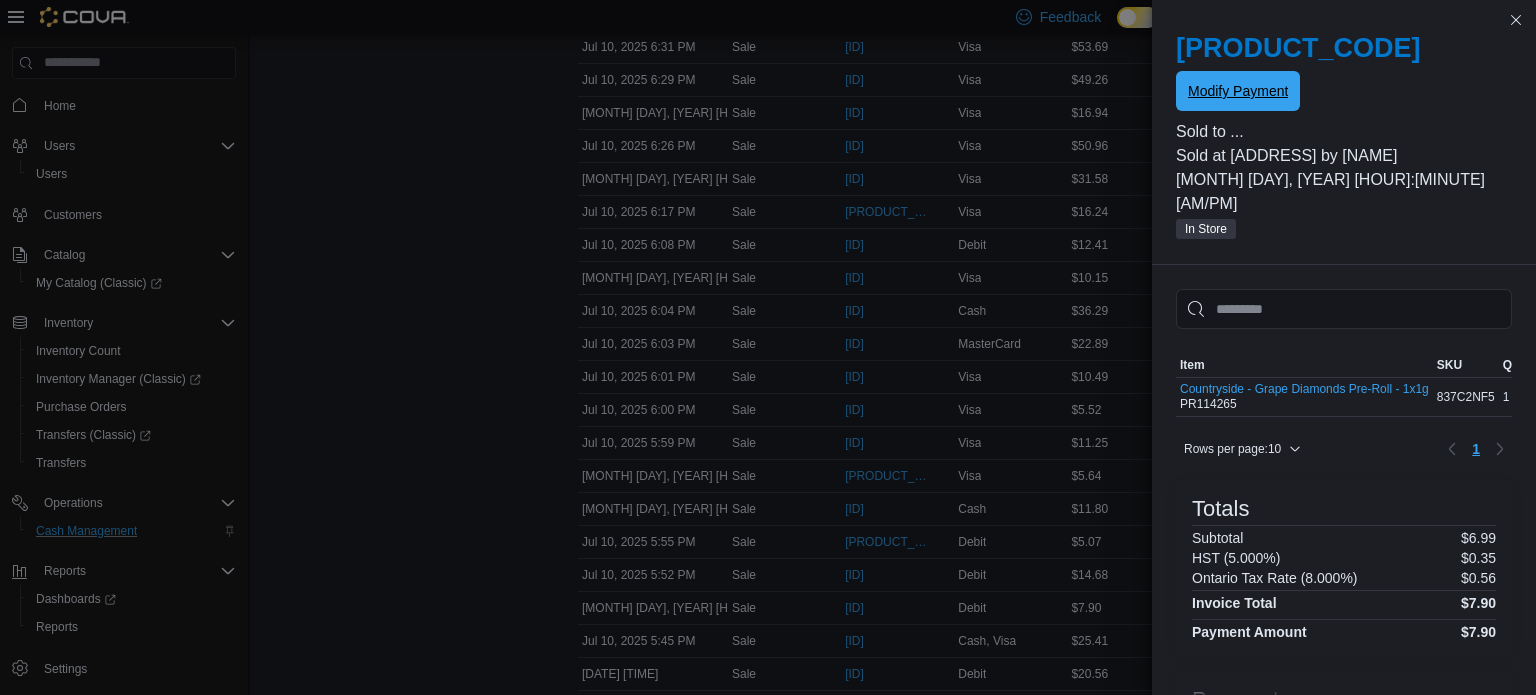 click on "Modify Payment" at bounding box center (1238, 91) 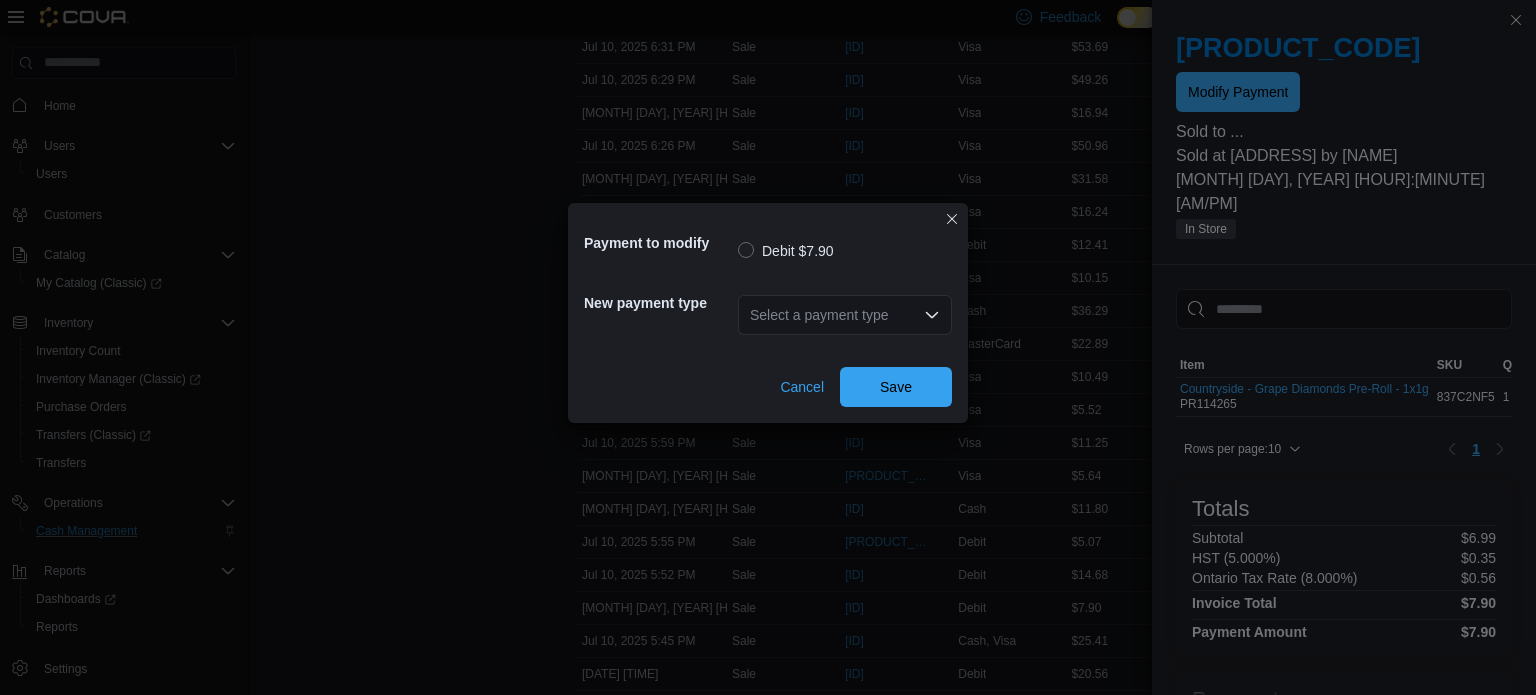 click on "Select a payment type" at bounding box center [845, 315] 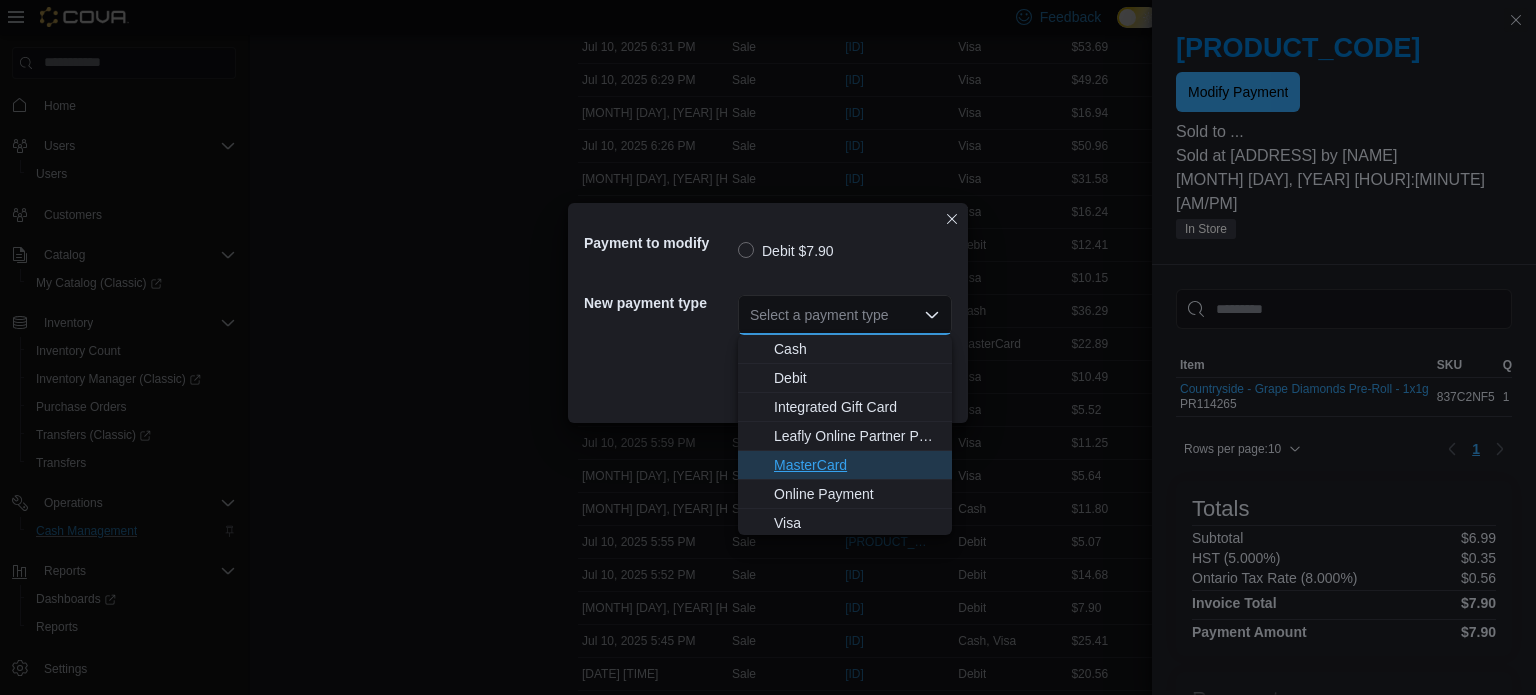 click on "MasterCard" at bounding box center (857, 465) 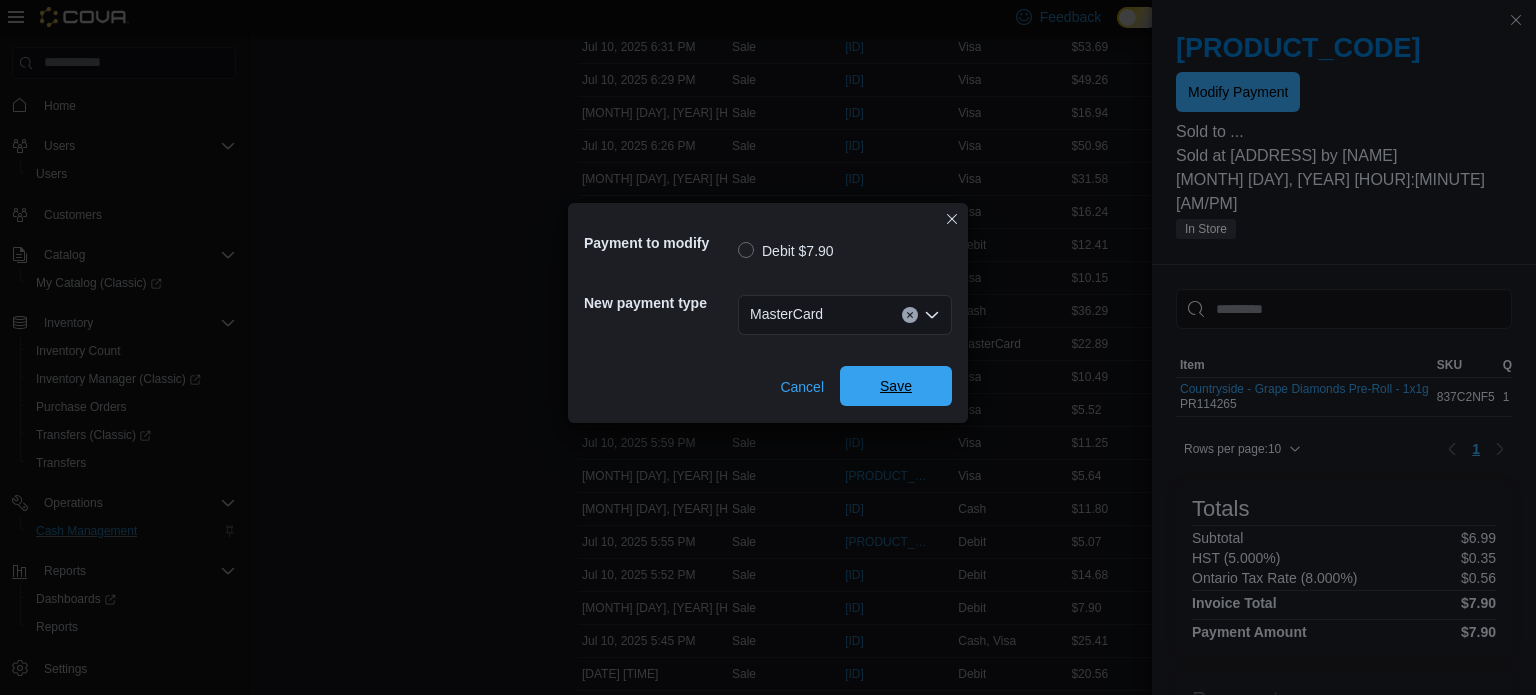 click on "Save" at bounding box center [896, 386] 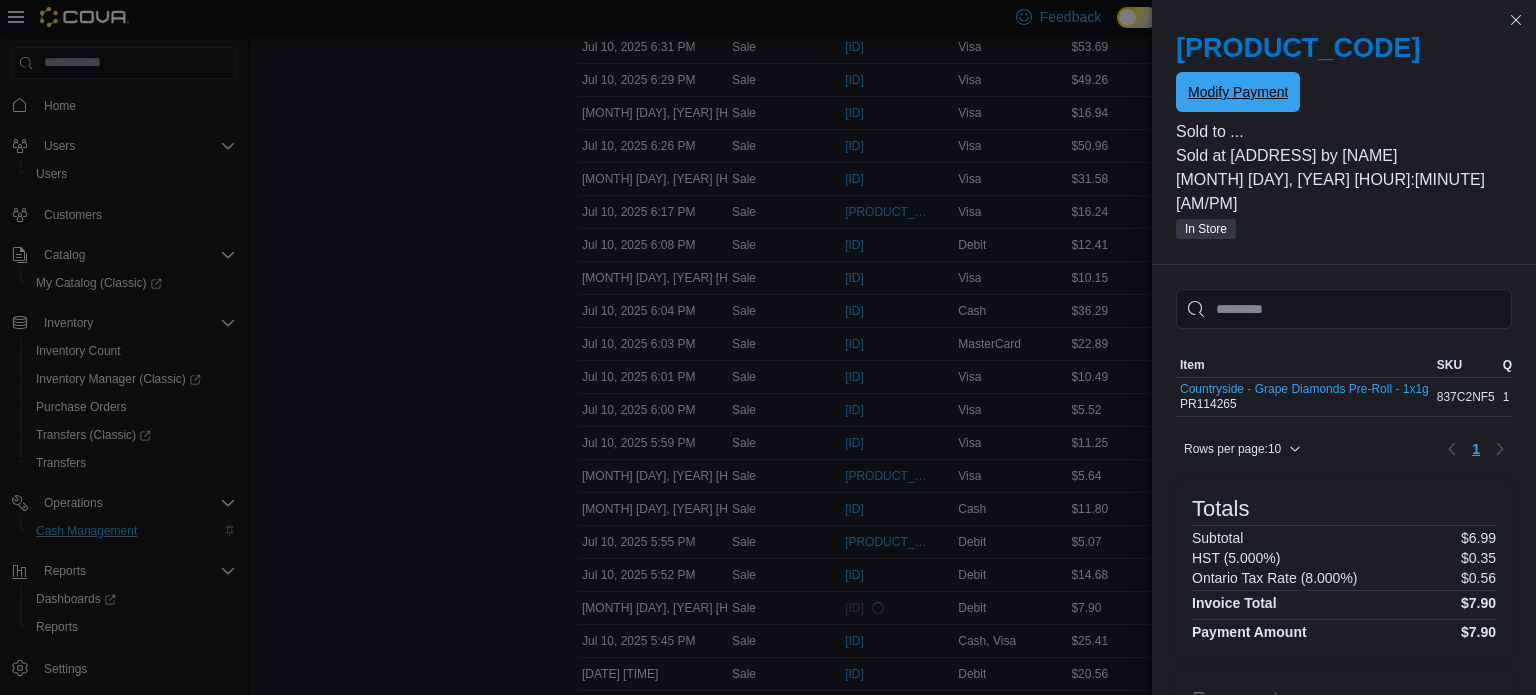scroll, scrollTop: 0, scrollLeft: 0, axis: both 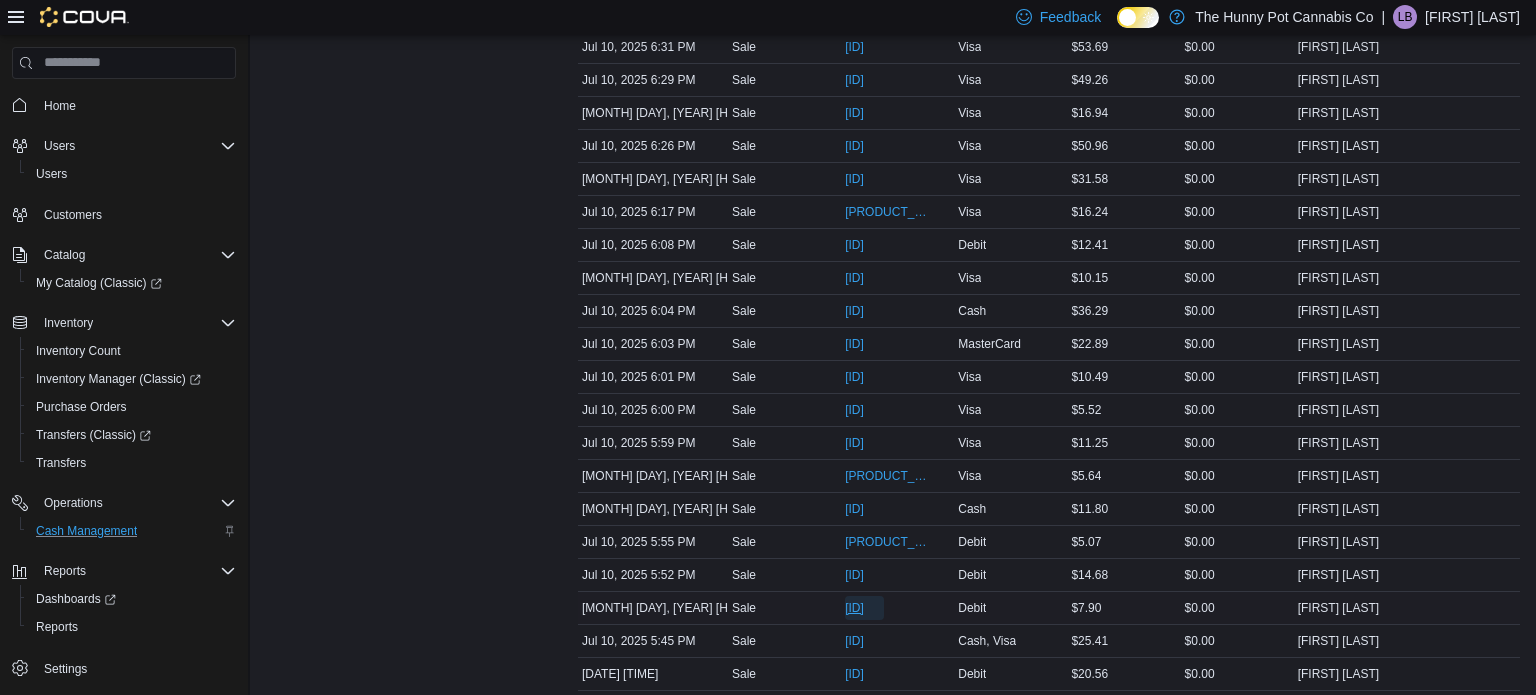 click on "[ID]" at bounding box center (854, 608) 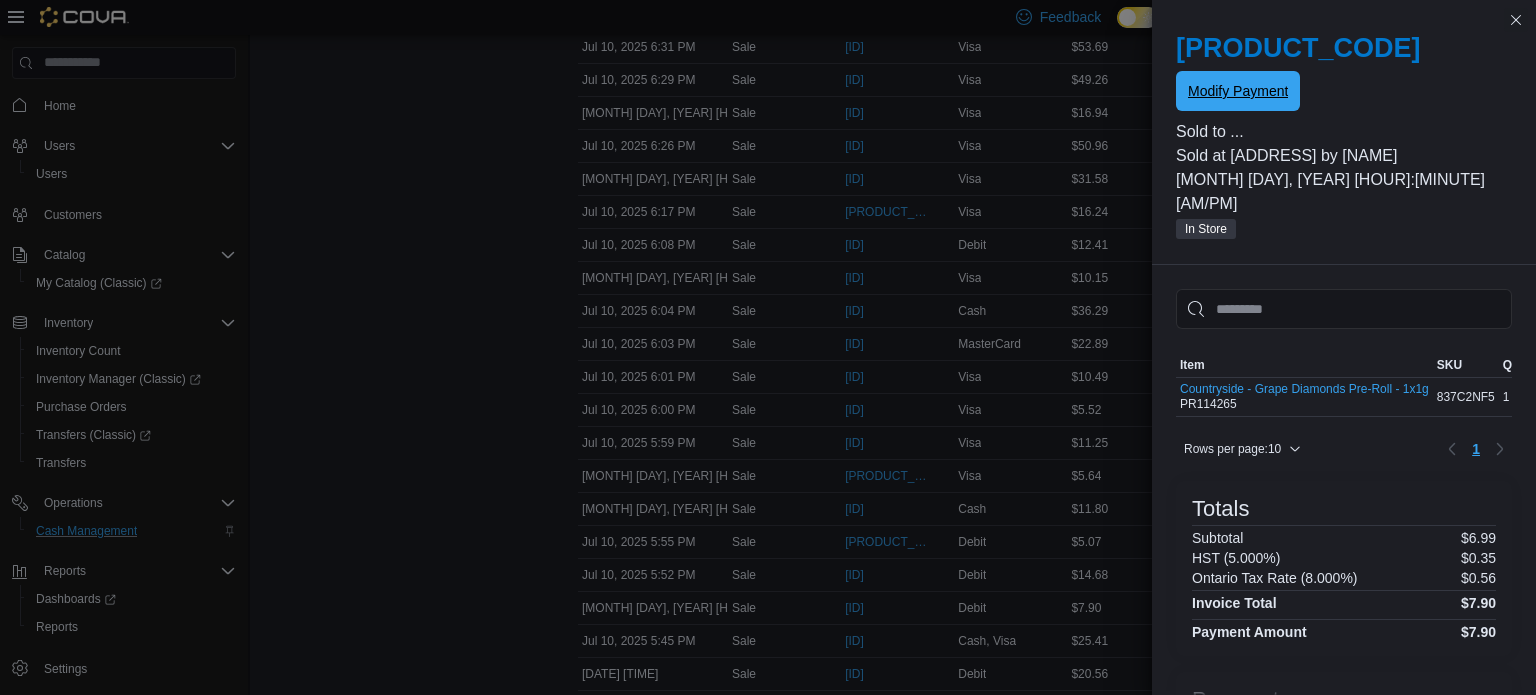 click on "Modify Payment" at bounding box center [1238, 91] 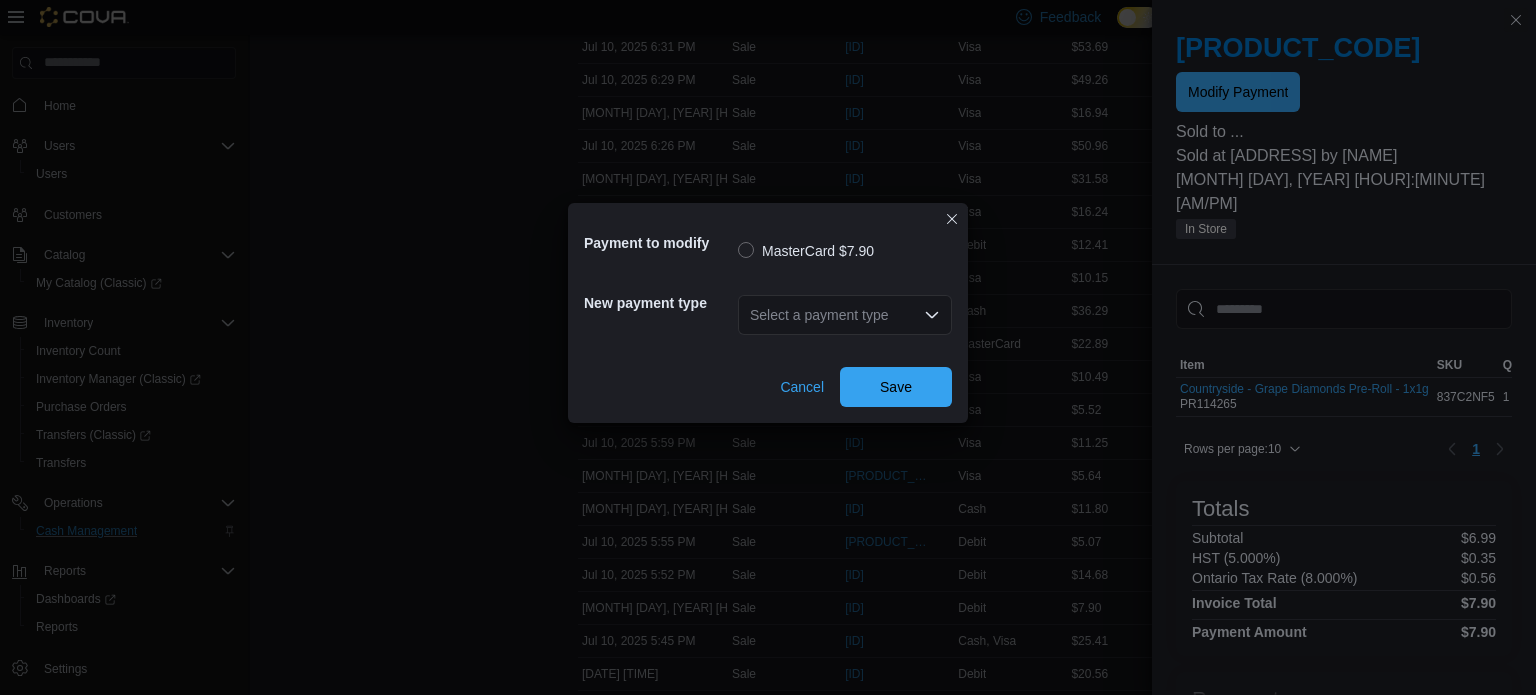 click on "Select a payment type" at bounding box center (845, 315) 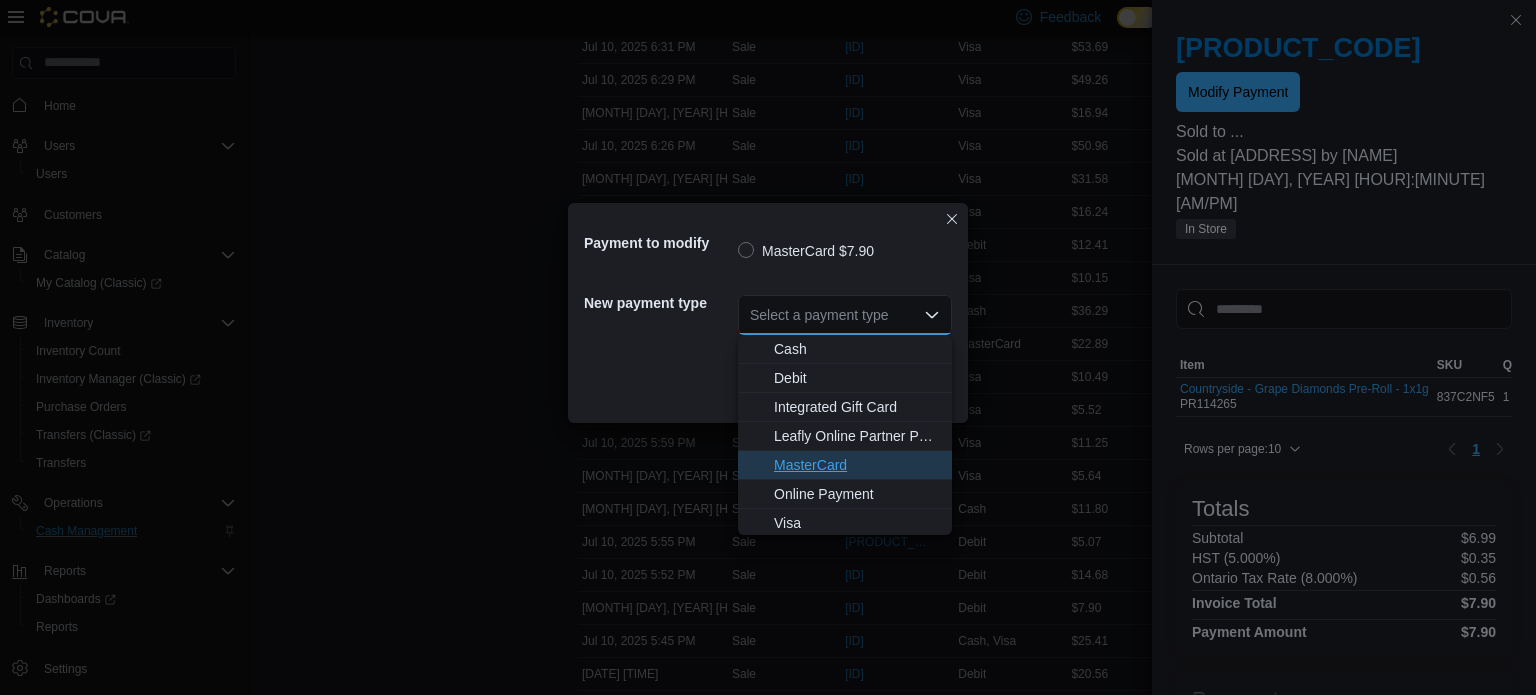 click on "MasterCard" at bounding box center (857, 465) 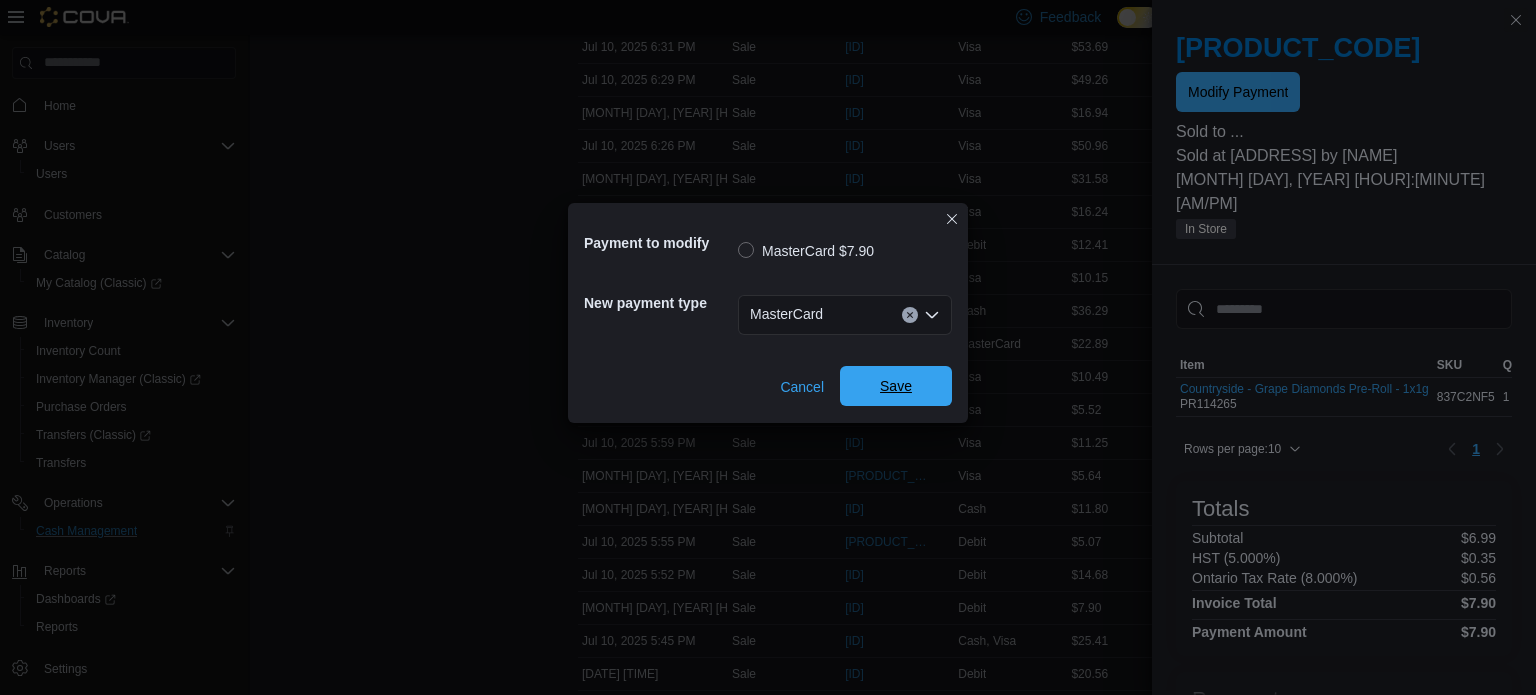 click on "Save" at bounding box center (896, 386) 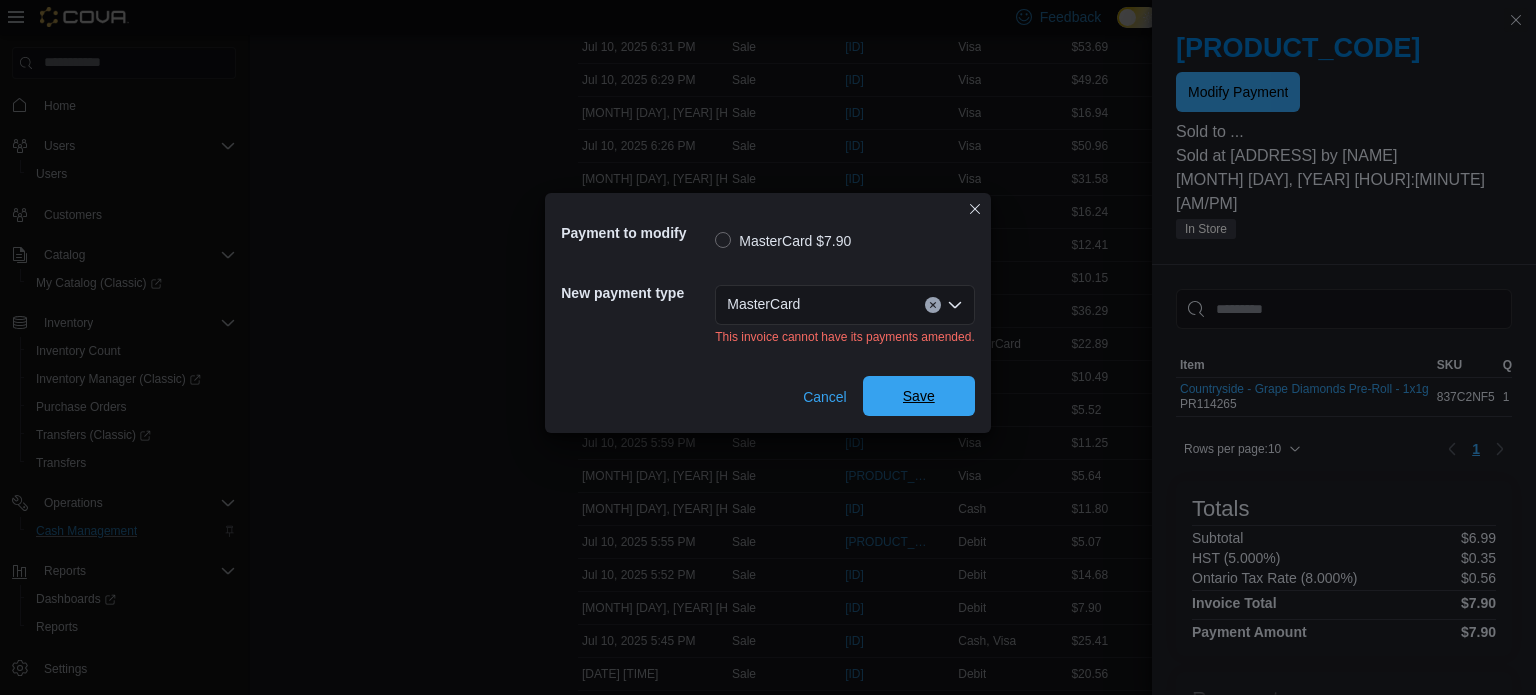 scroll, scrollTop: 0, scrollLeft: 0, axis: both 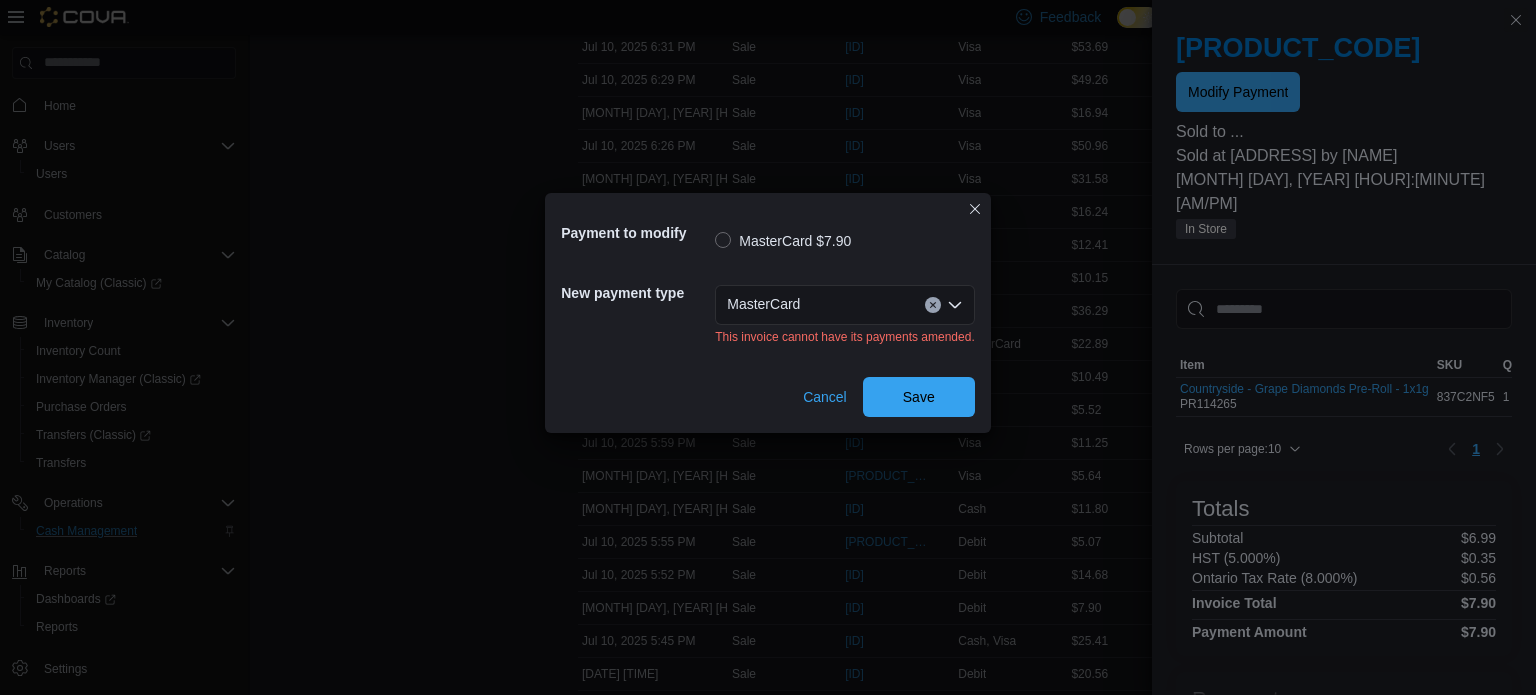 click on "Payment to modify MasterCard [AMOUNT] New payment type MasterCard This invoice cannot have its payments amended. Cancel Save" at bounding box center (768, 347) 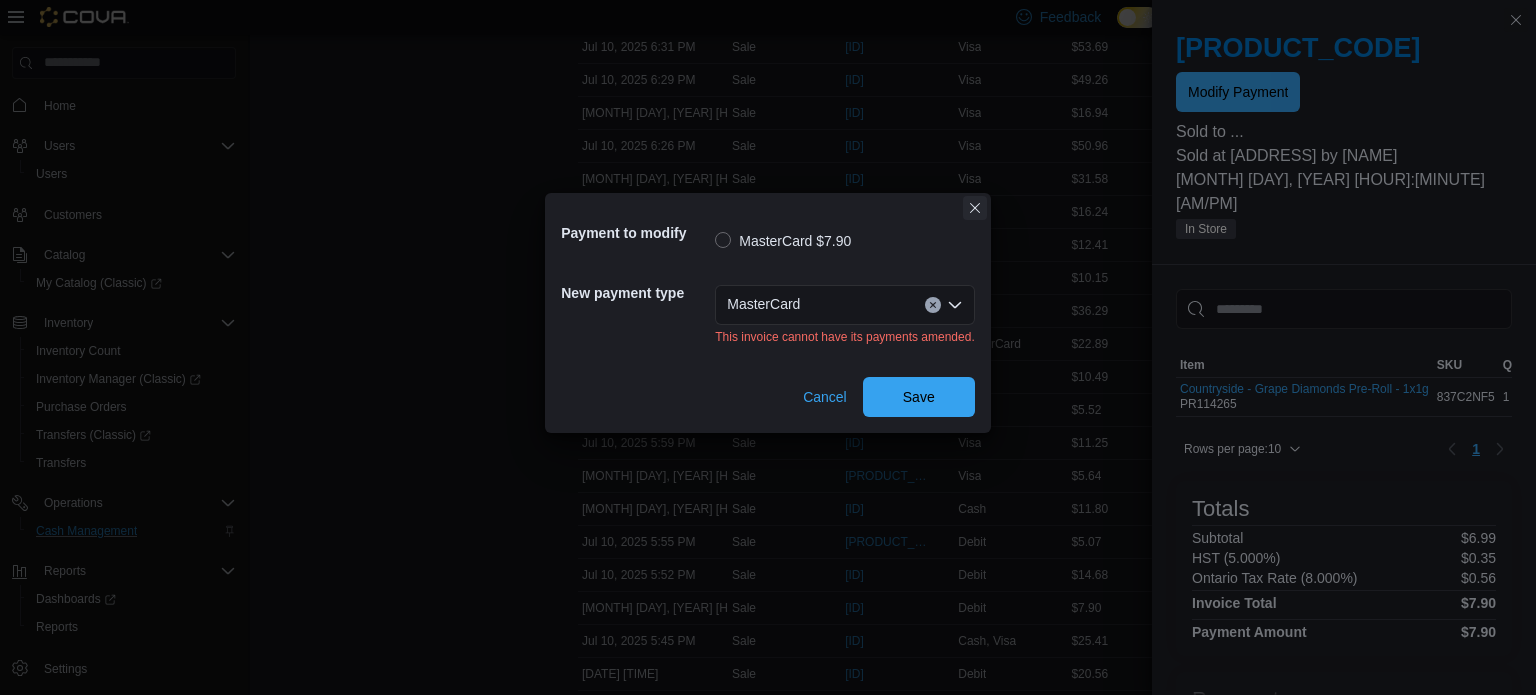click at bounding box center (975, 208) 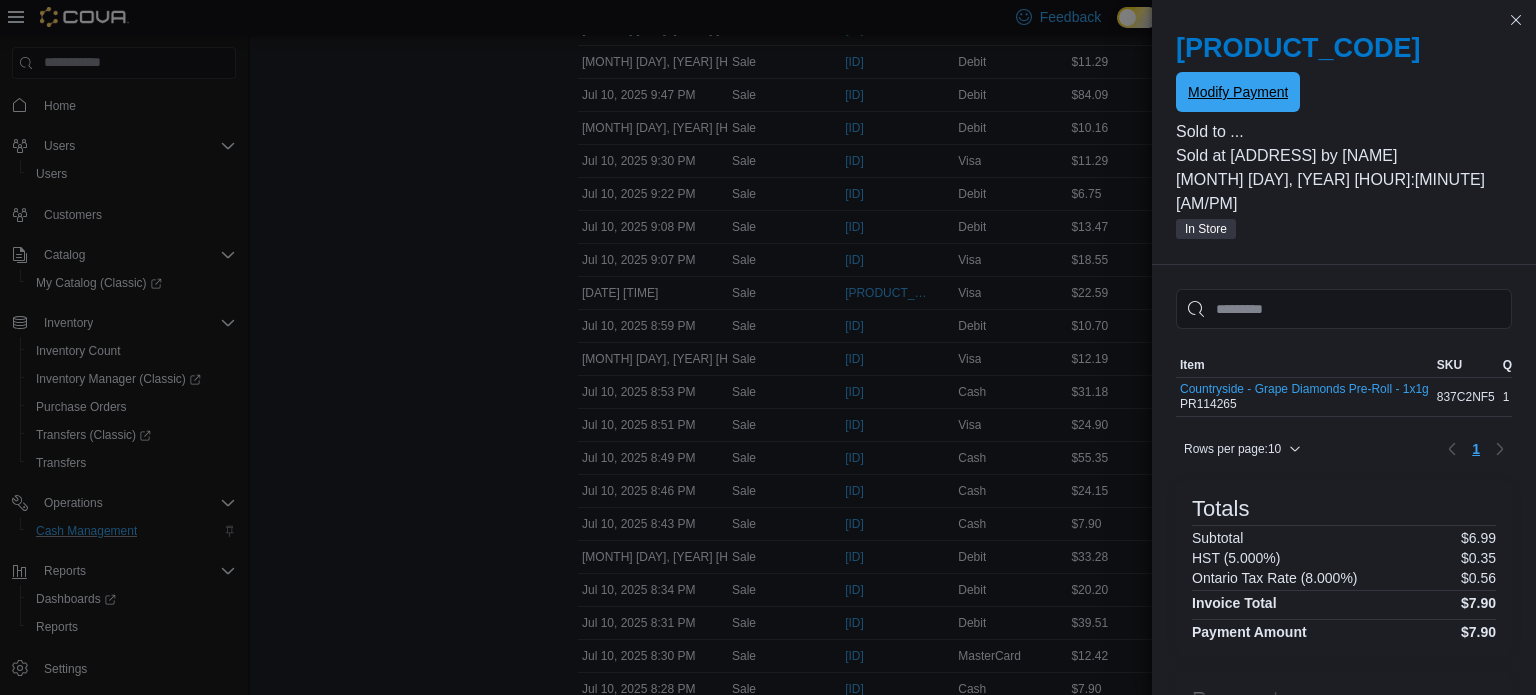 scroll, scrollTop: 776, scrollLeft: 0, axis: vertical 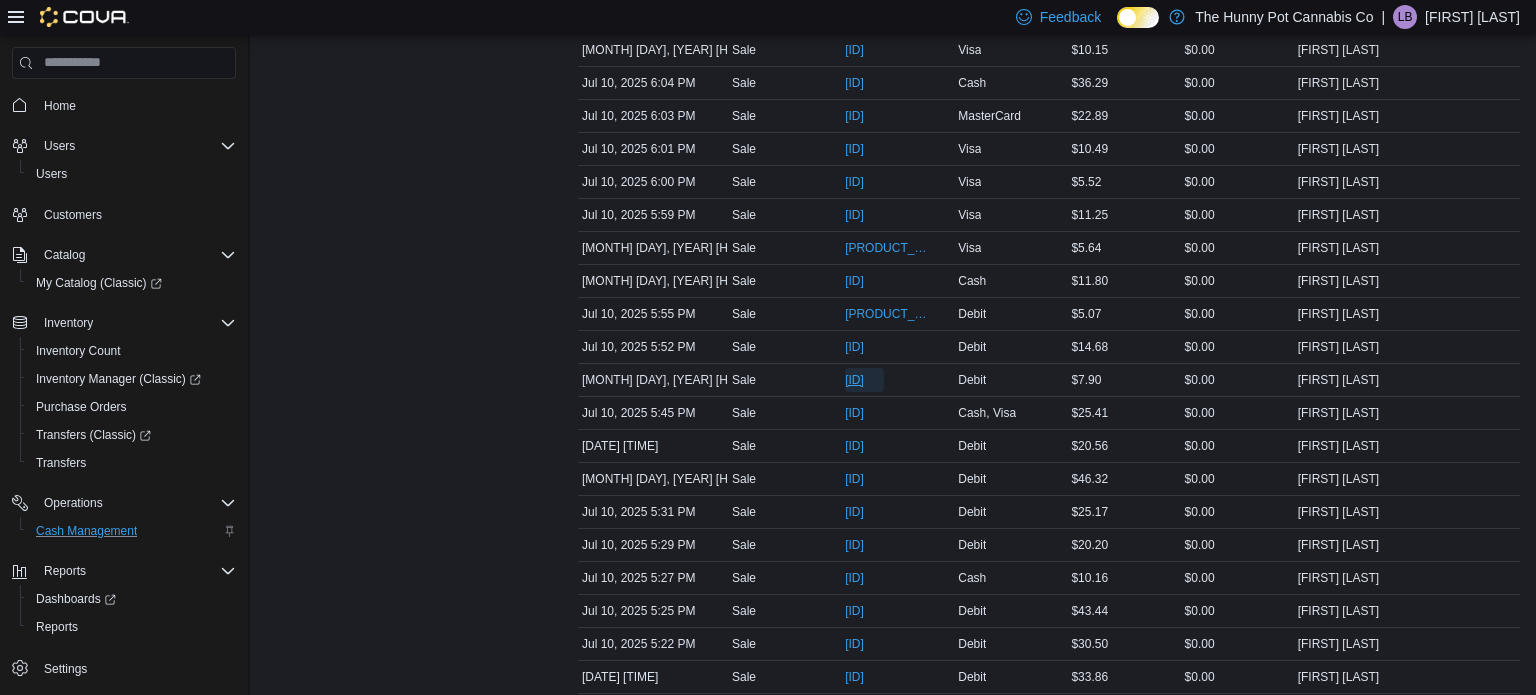 click on "[ID]" at bounding box center (854, 380) 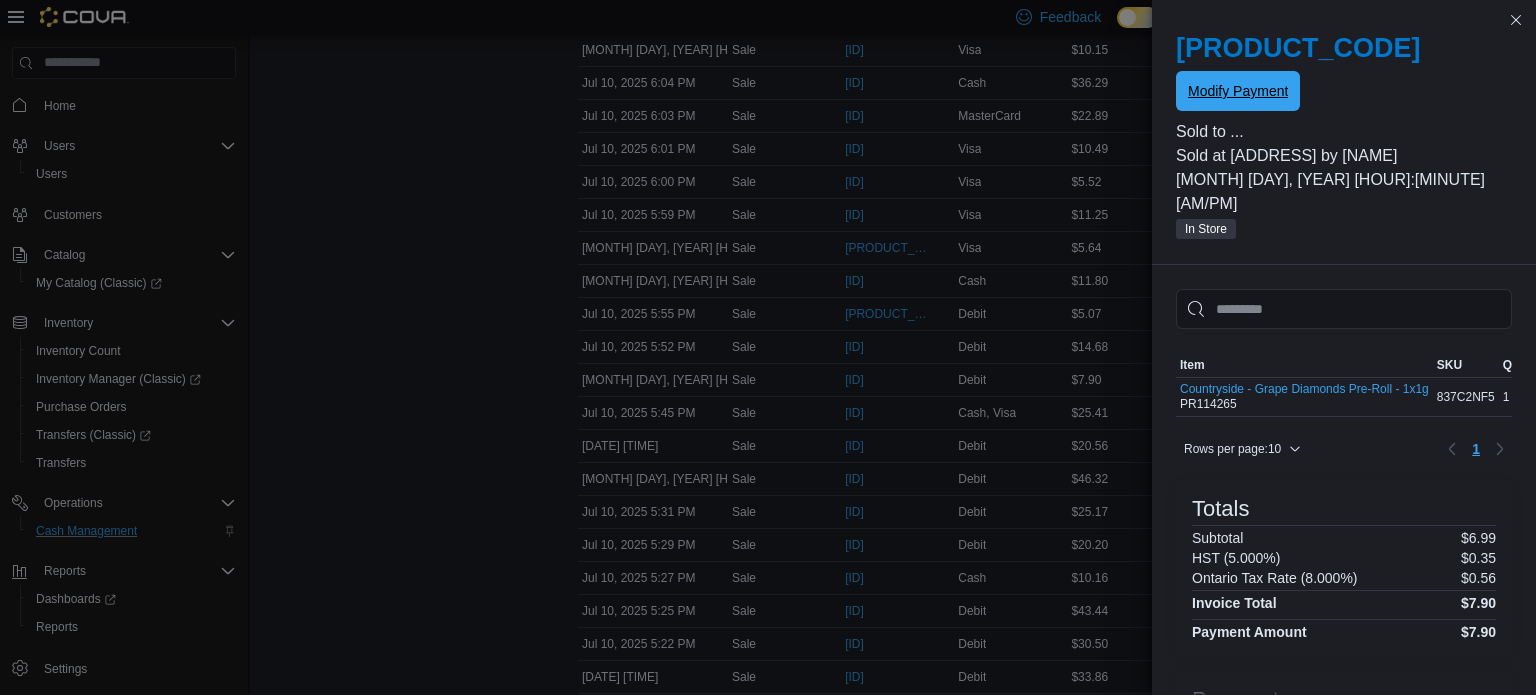 click on "Modify Payment" at bounding box center (1238, 91) 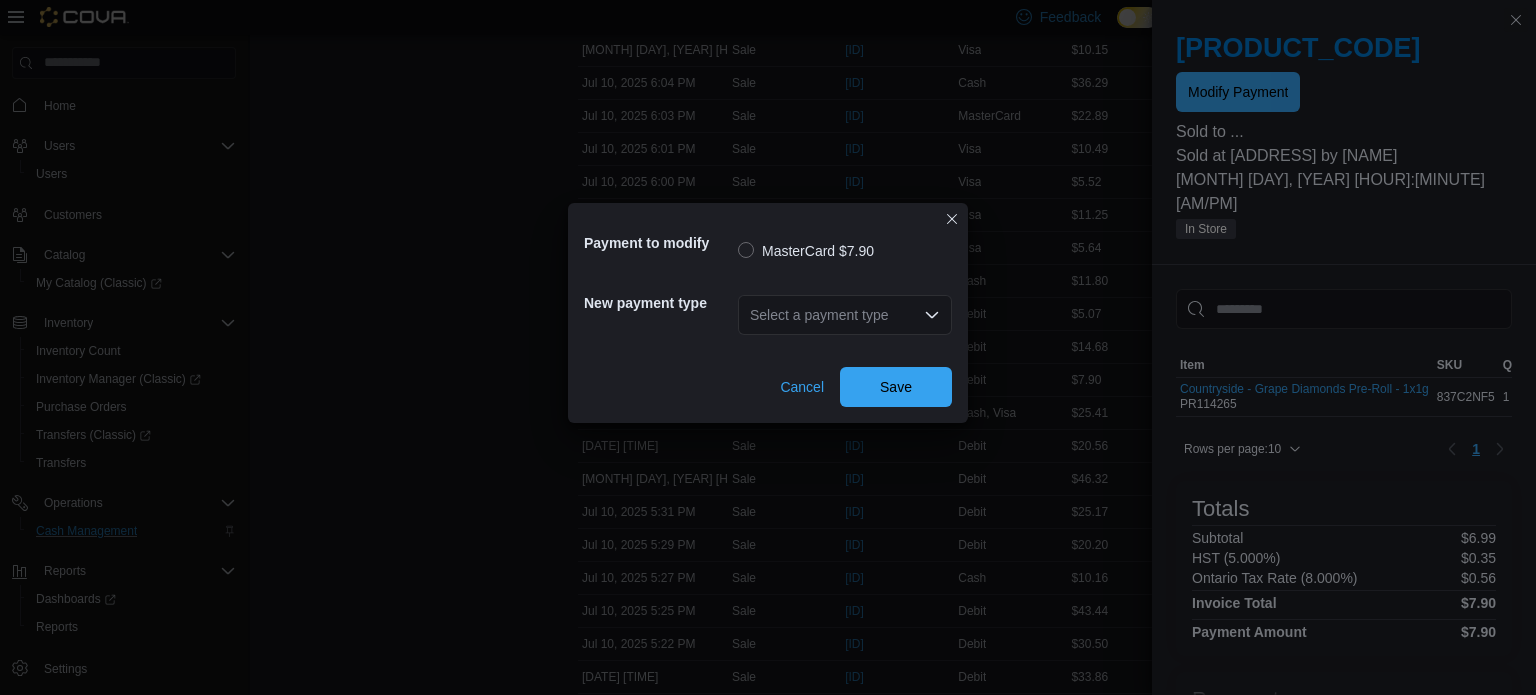 click on "Select a payment type" at bounding box center [845, 315] 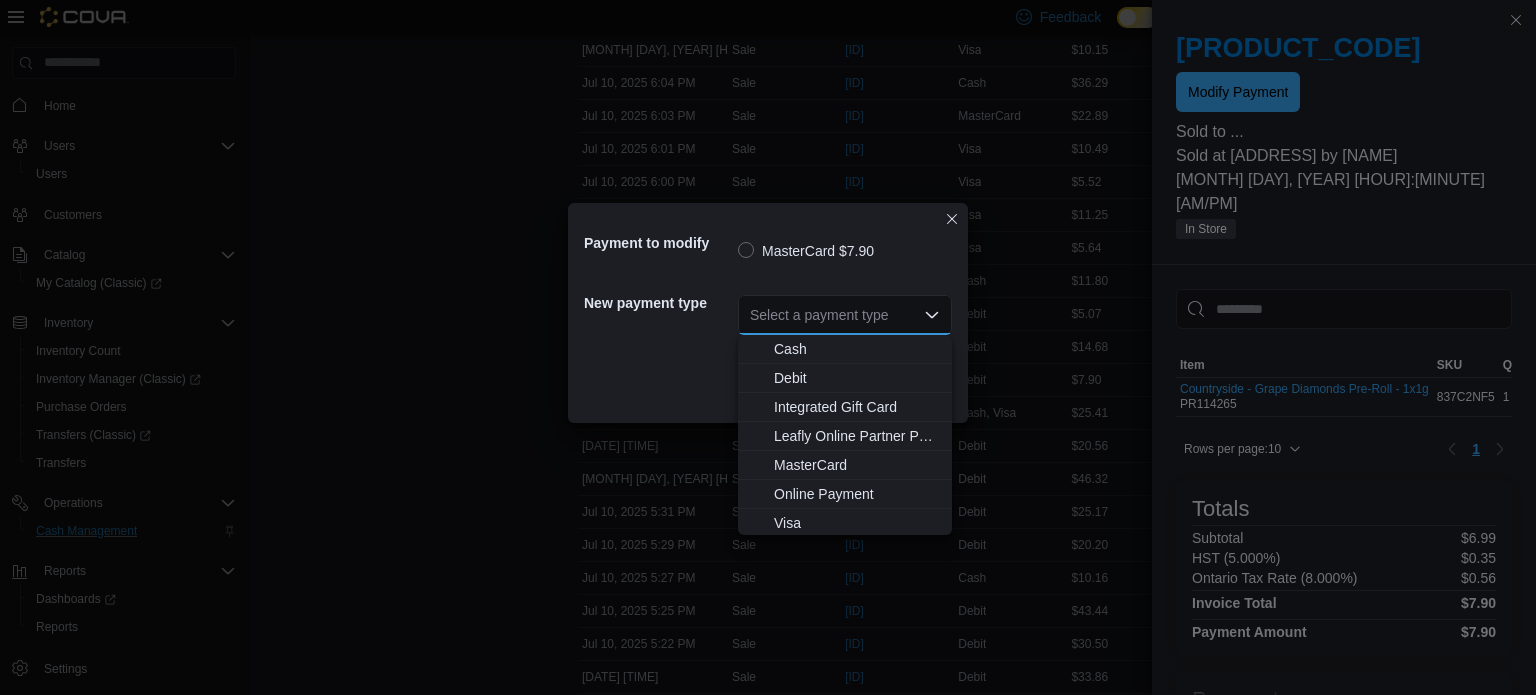 click on "Payment to modify MasterCard $7.90 New payment type Select a payment type Combo box. Selected. Combo box input. Select a payment type. Type some text or, to display a list of choices, press Down Arrow. To exit the list of choices, press Escape. Cancel Save" at bounding box center (768, 347) 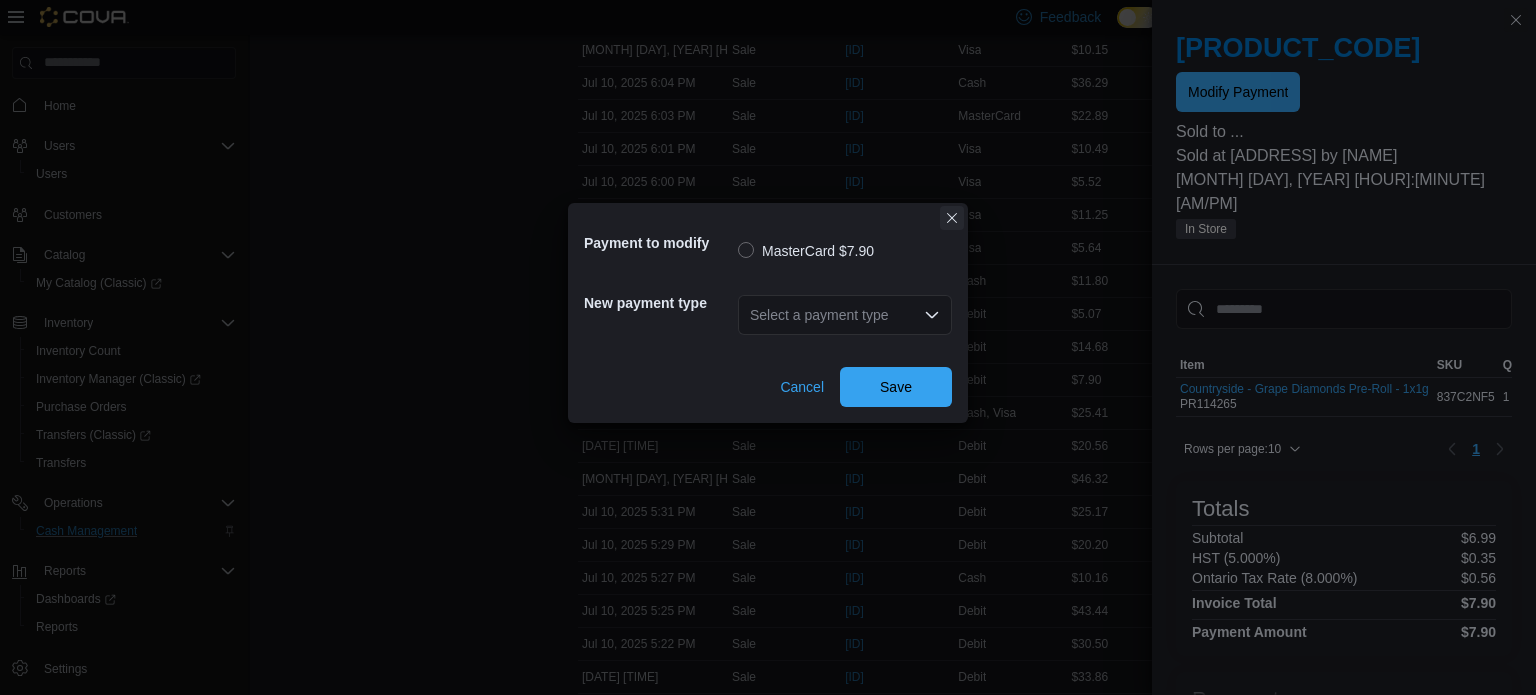 click at bounding box center [952, 218] 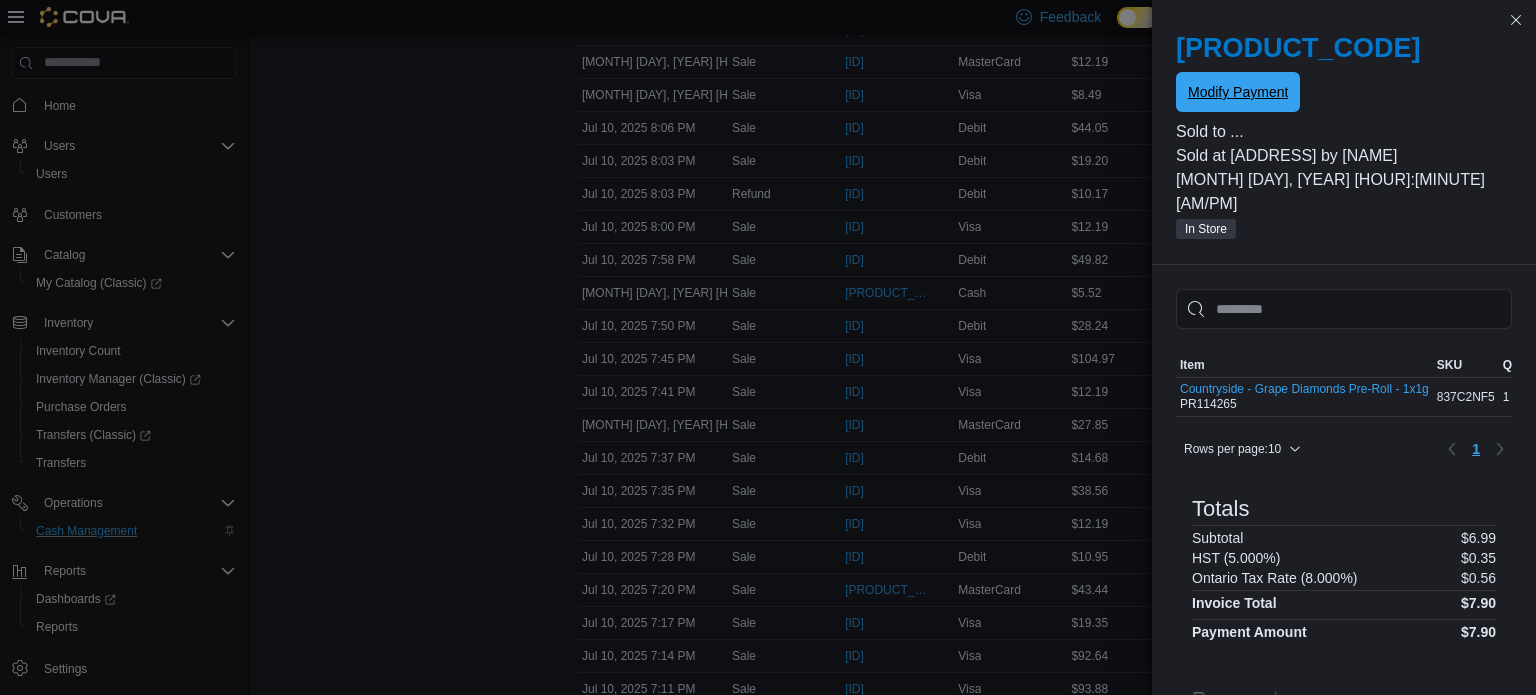 scroll, scrollTop: 1671, scrollLeft: 0, axis: vertical 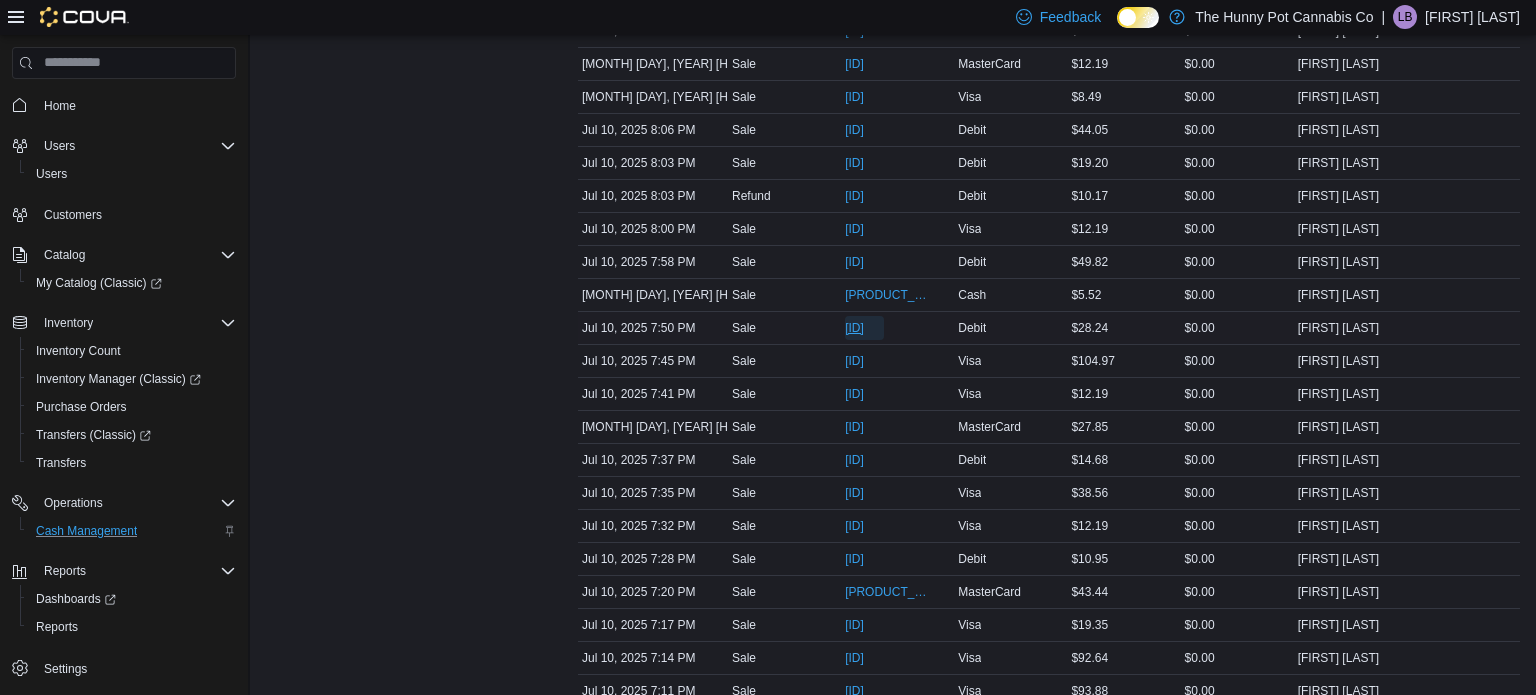 click on "[ID]" at bounding box center [854, 328] 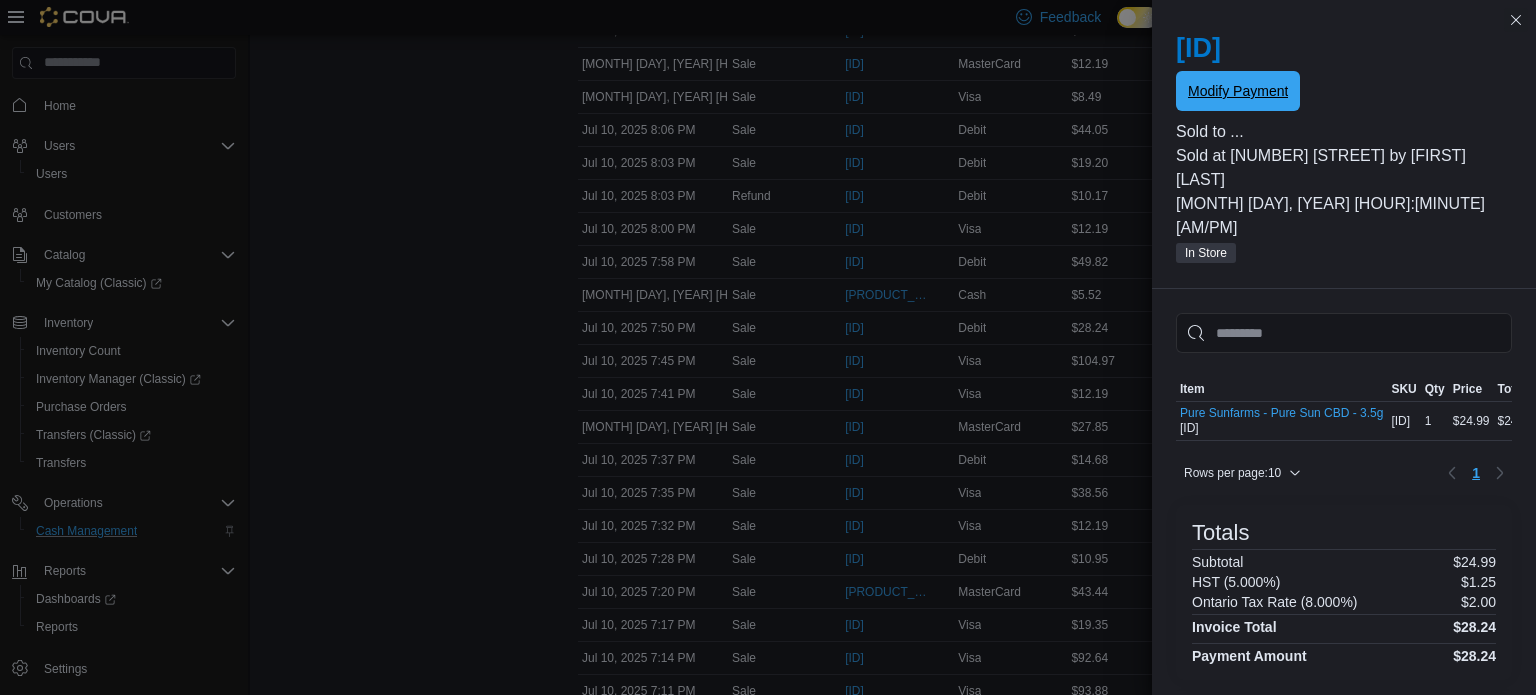 click on "Modify Payment" at bounding box center (1238, 91) 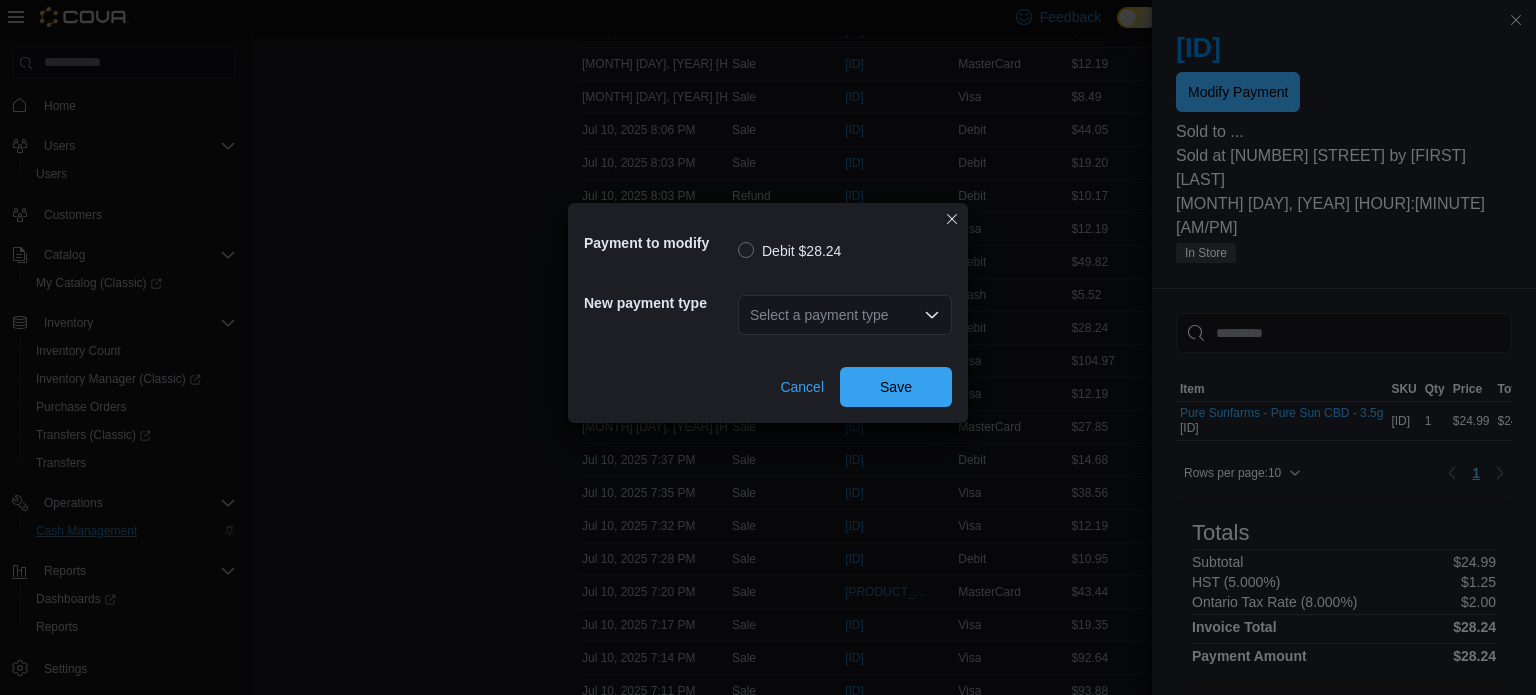 click on "Select a payment type" at bounding box center (845, 315) 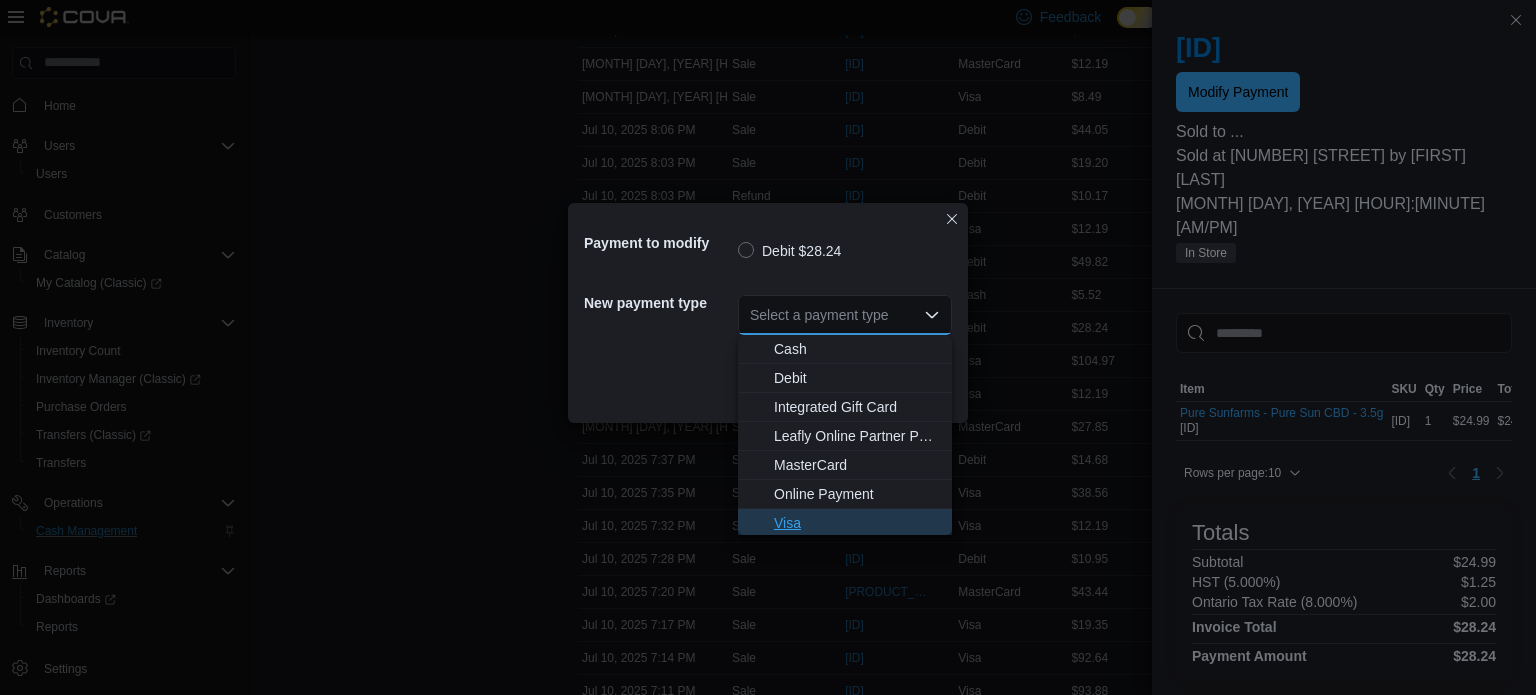 click on "Visa" at bounding box center [857, 523] 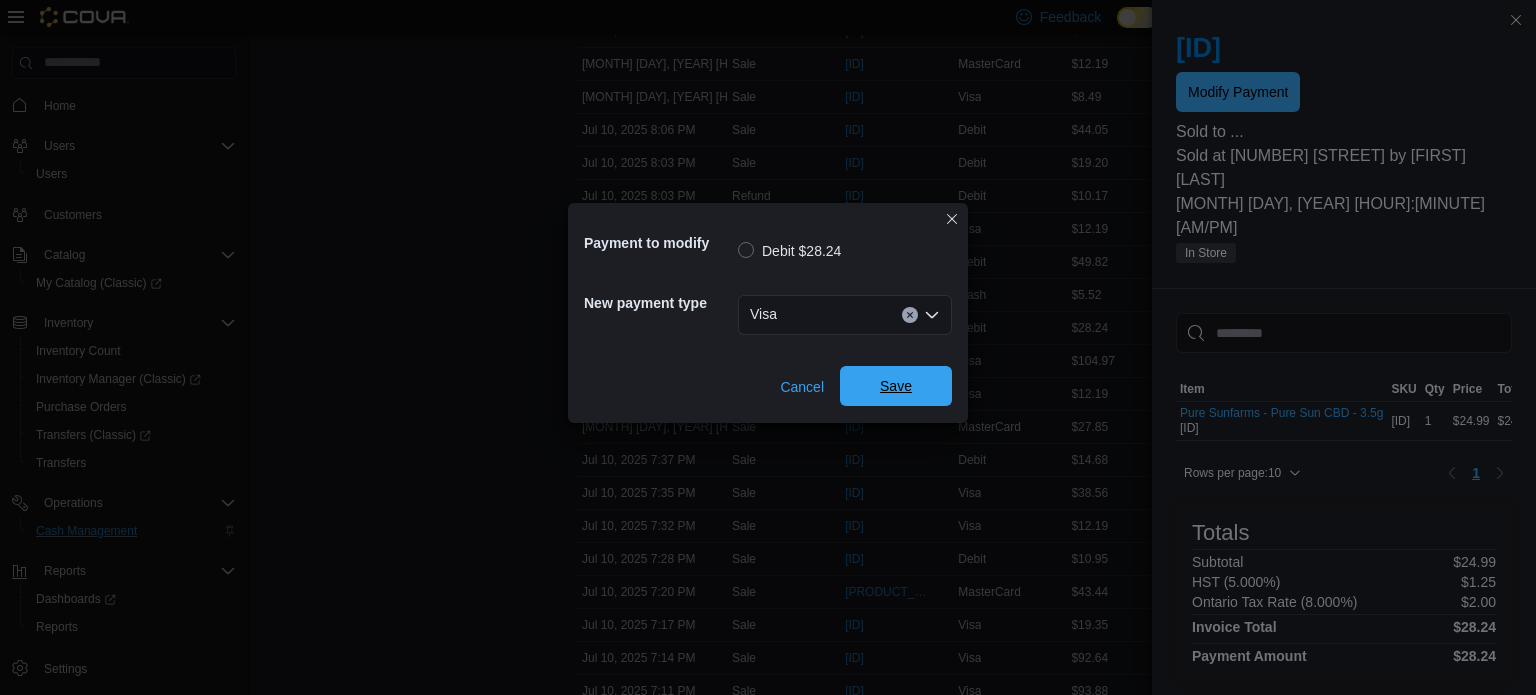 click on "Save" at bounding box center (896, 386) 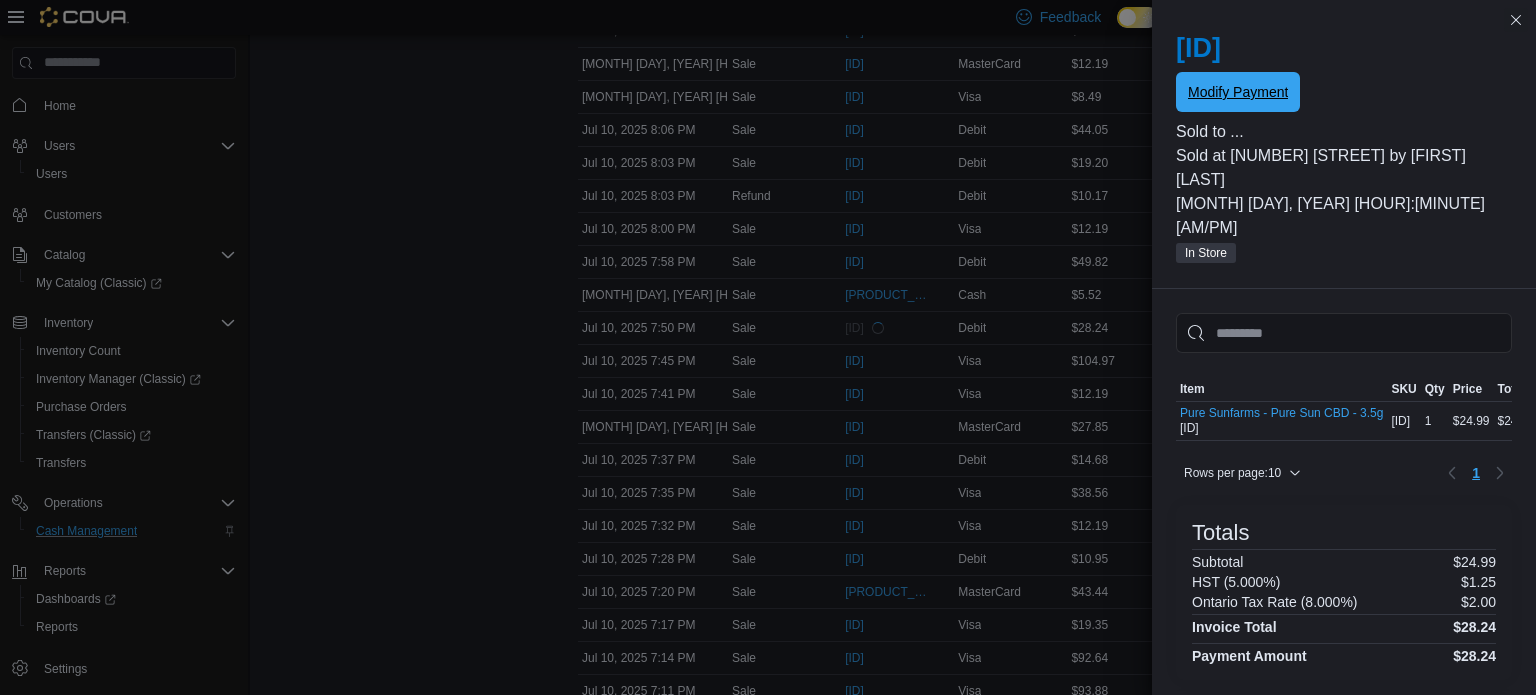 scroll, scrollTop: 0, scrollLeft: 0, axis: both 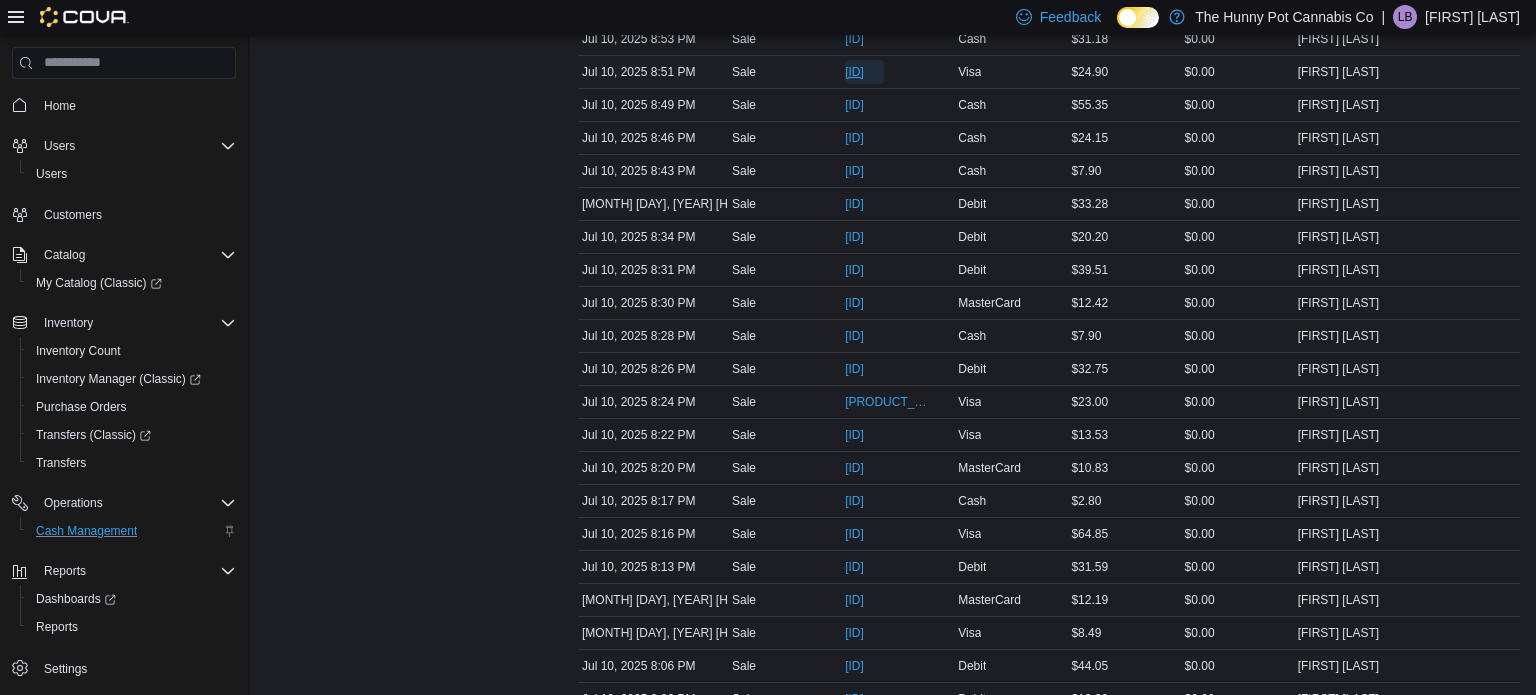 click on "[ID]" at bounding box center [854, 72] 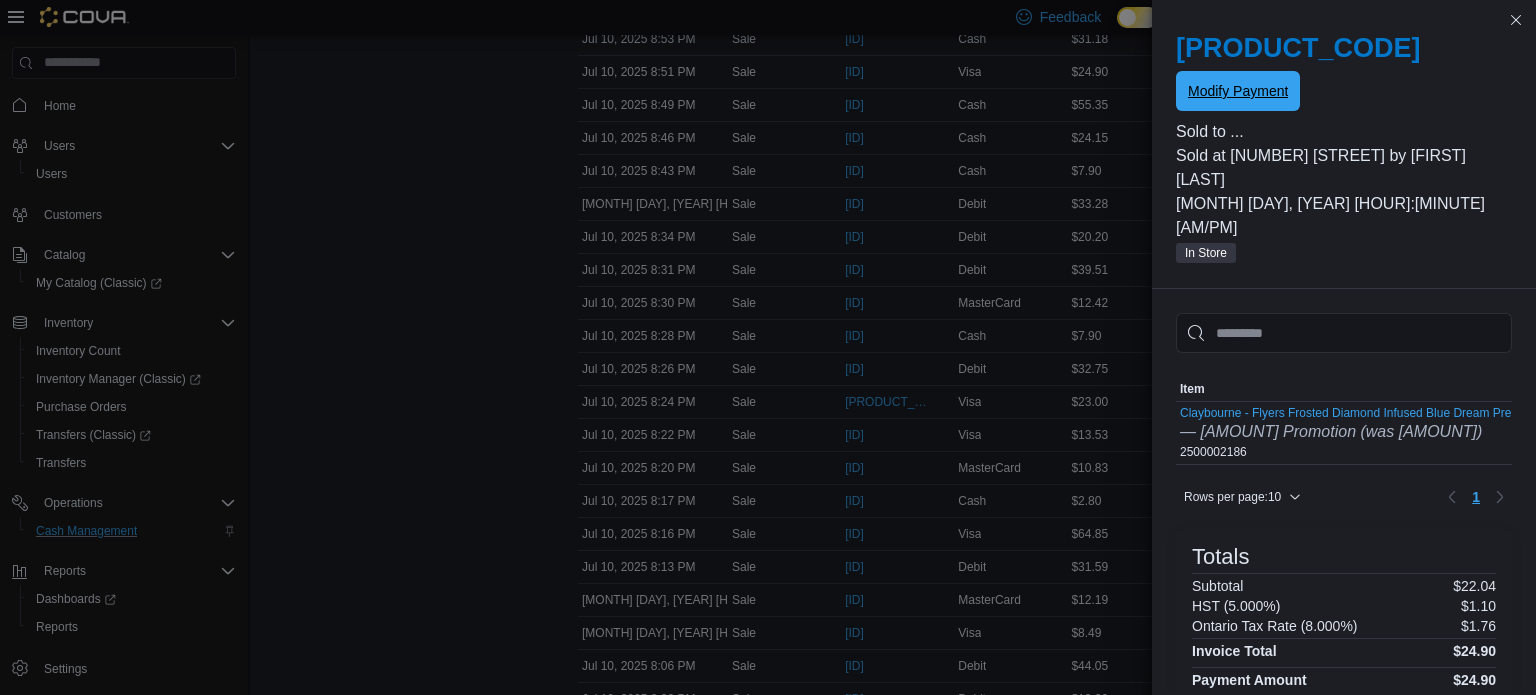 click on "Modify Payment" at bounding box center (1238, 91) 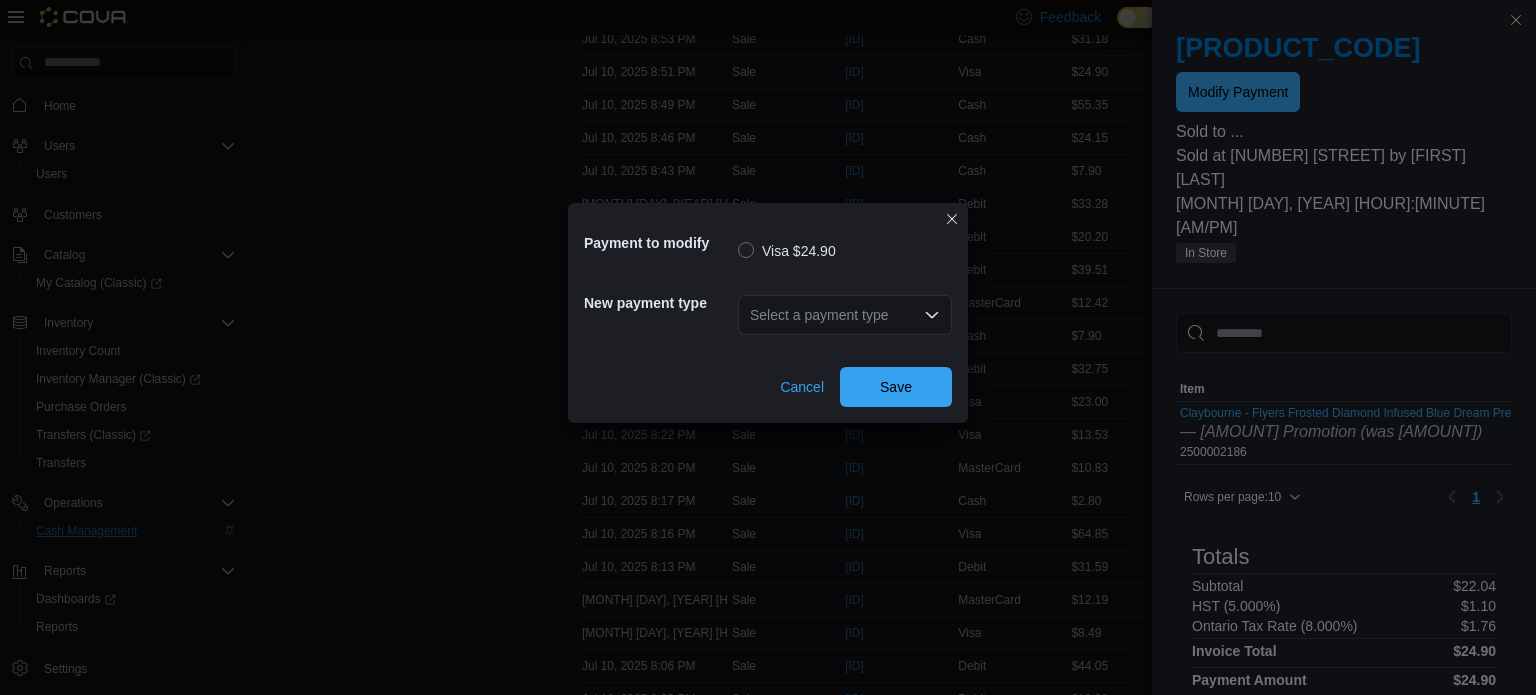 click on "Select a payment type" at bounding box center (845, 315) 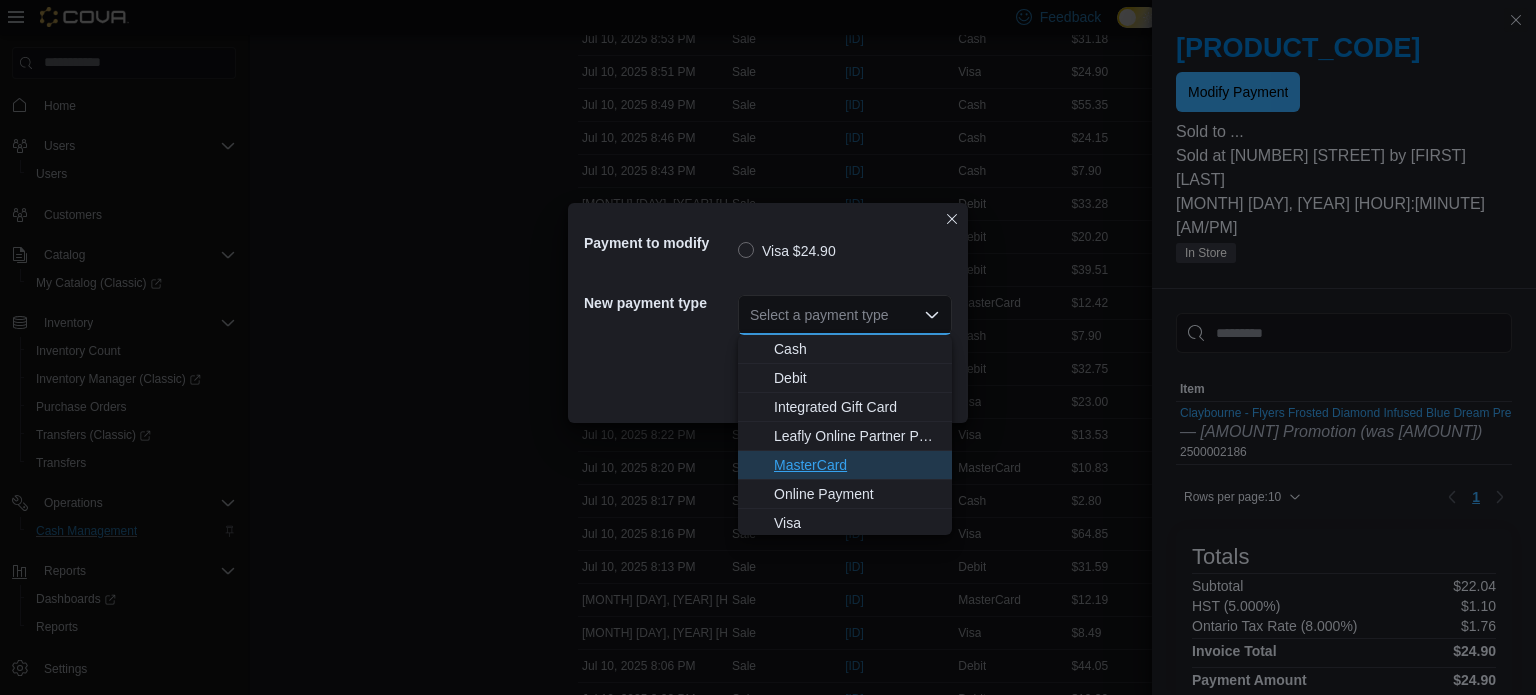 click on "MasterCard" at bounding box center [857, 465] 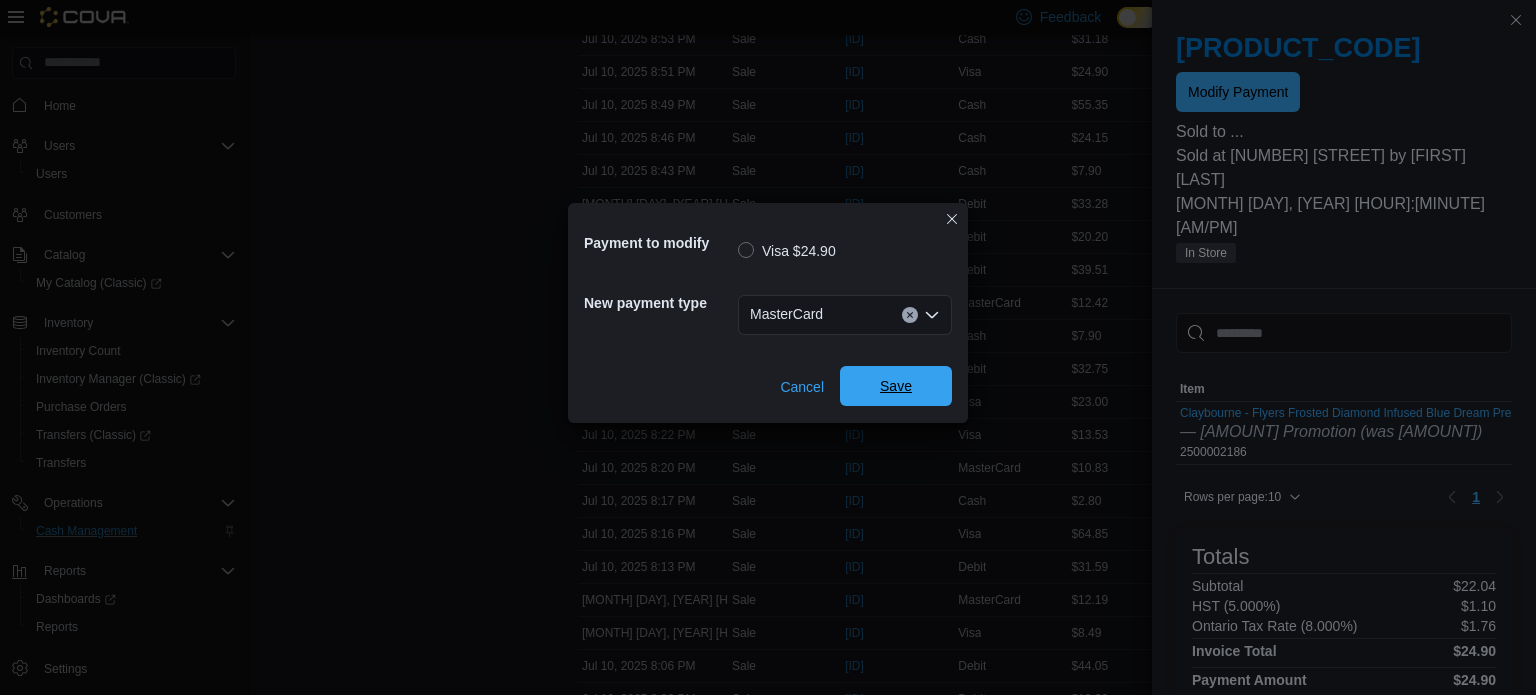 click on "Save" at bounding box center (896, 386) 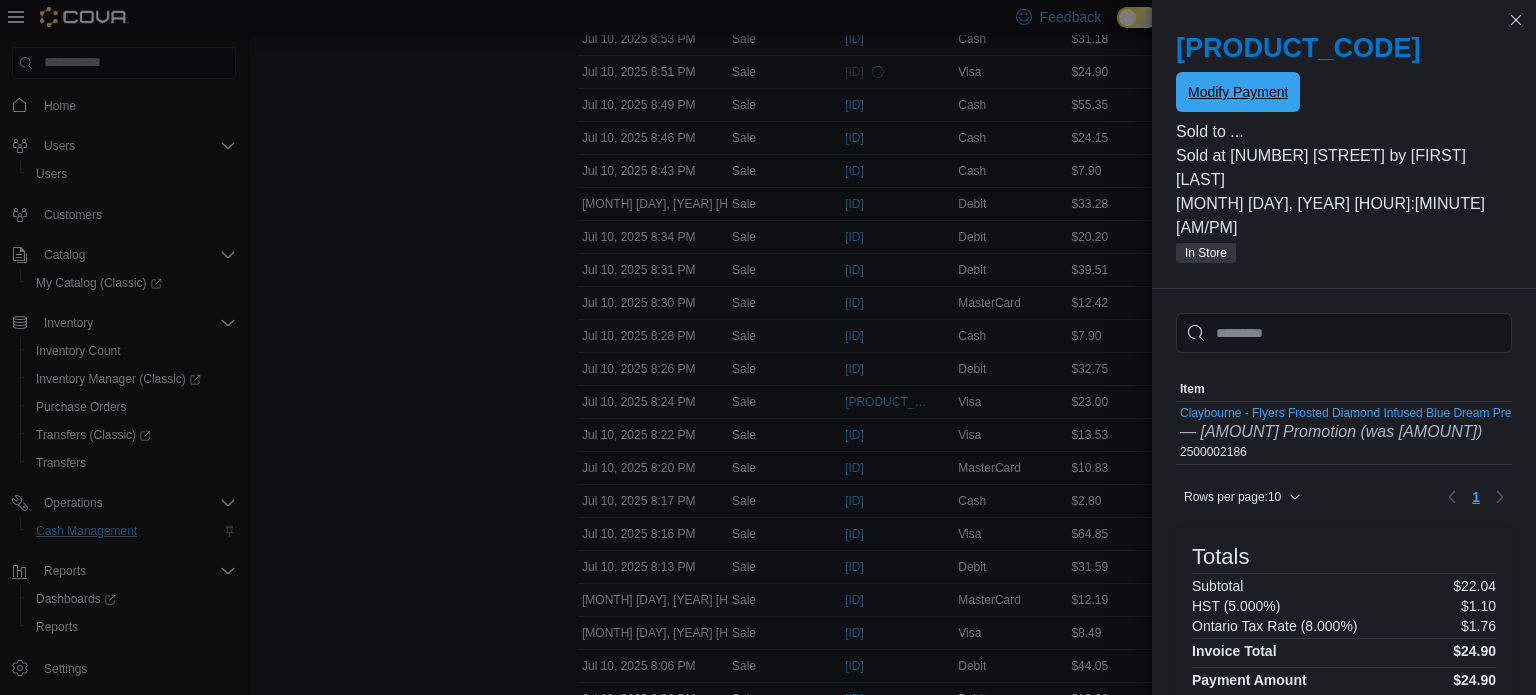 scroll, scrollTop: 0, scrollLeft: 0, axis: both 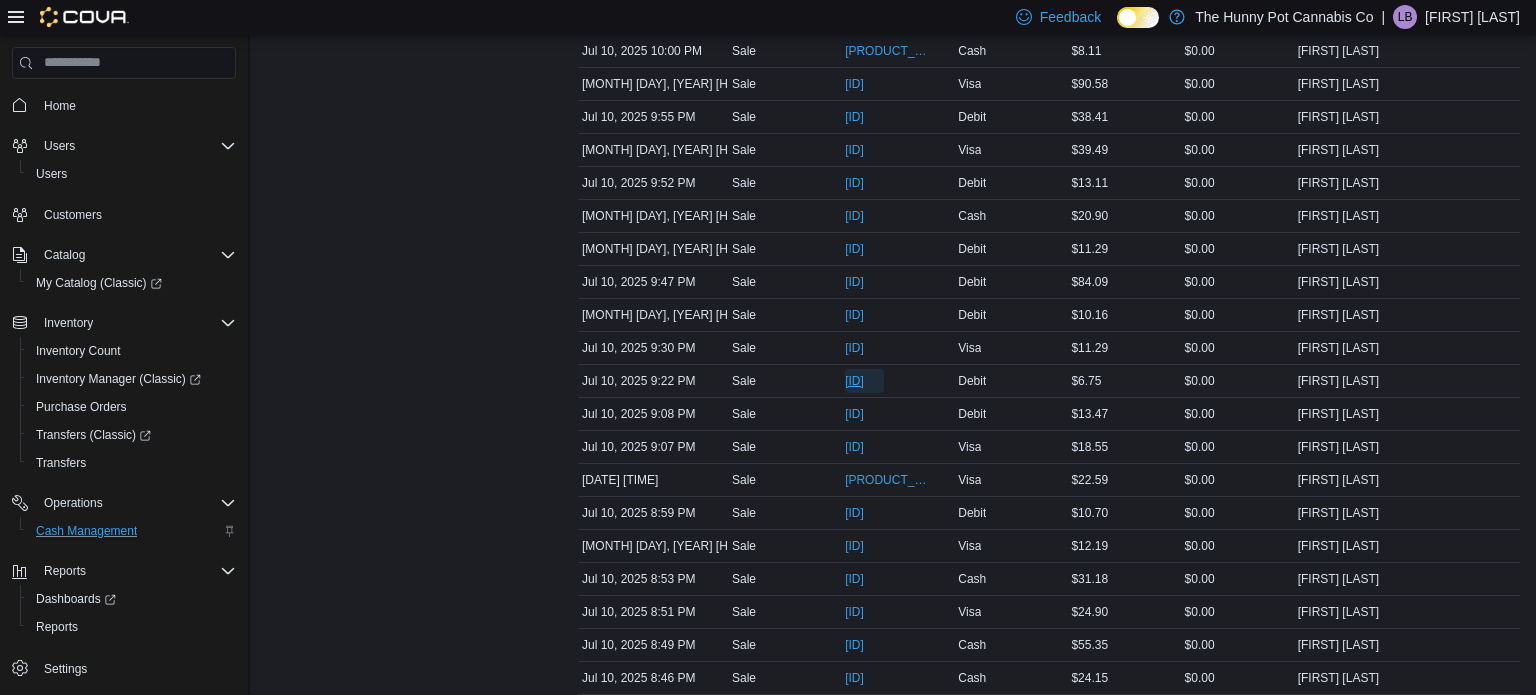 click on "[ID]" at bounding box center [854, 381] 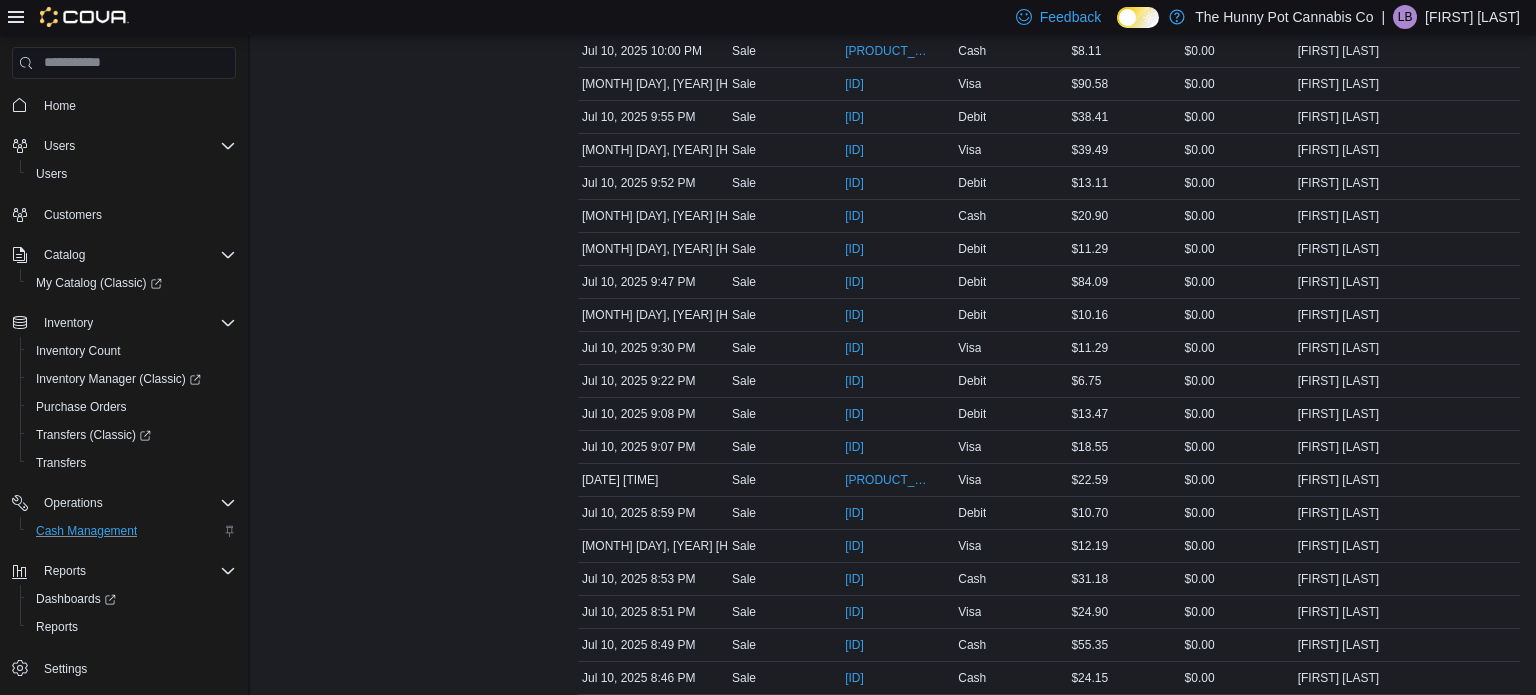 scroll, scrollTop: 0, scrollLeft: 0, axis: both 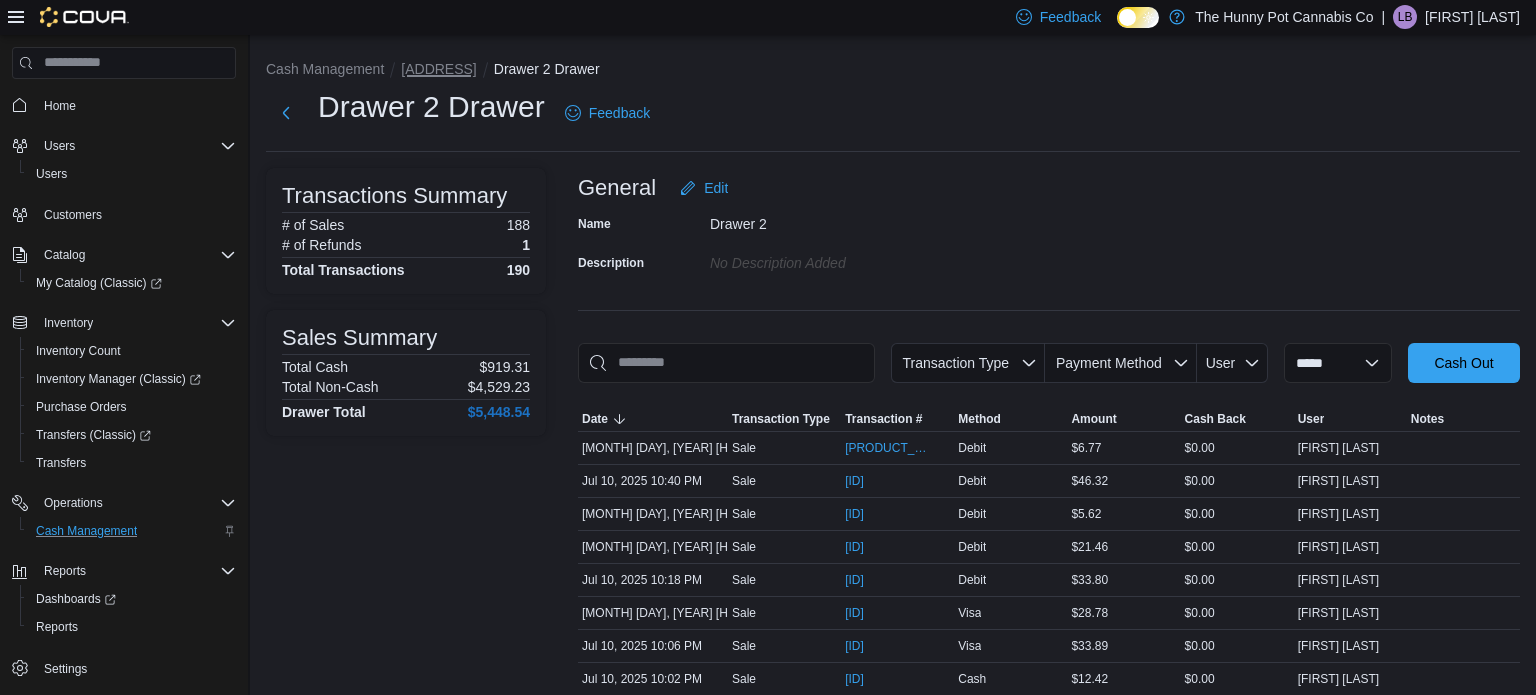 click on "[ADDRESS]" at bounding box center [438, 69] 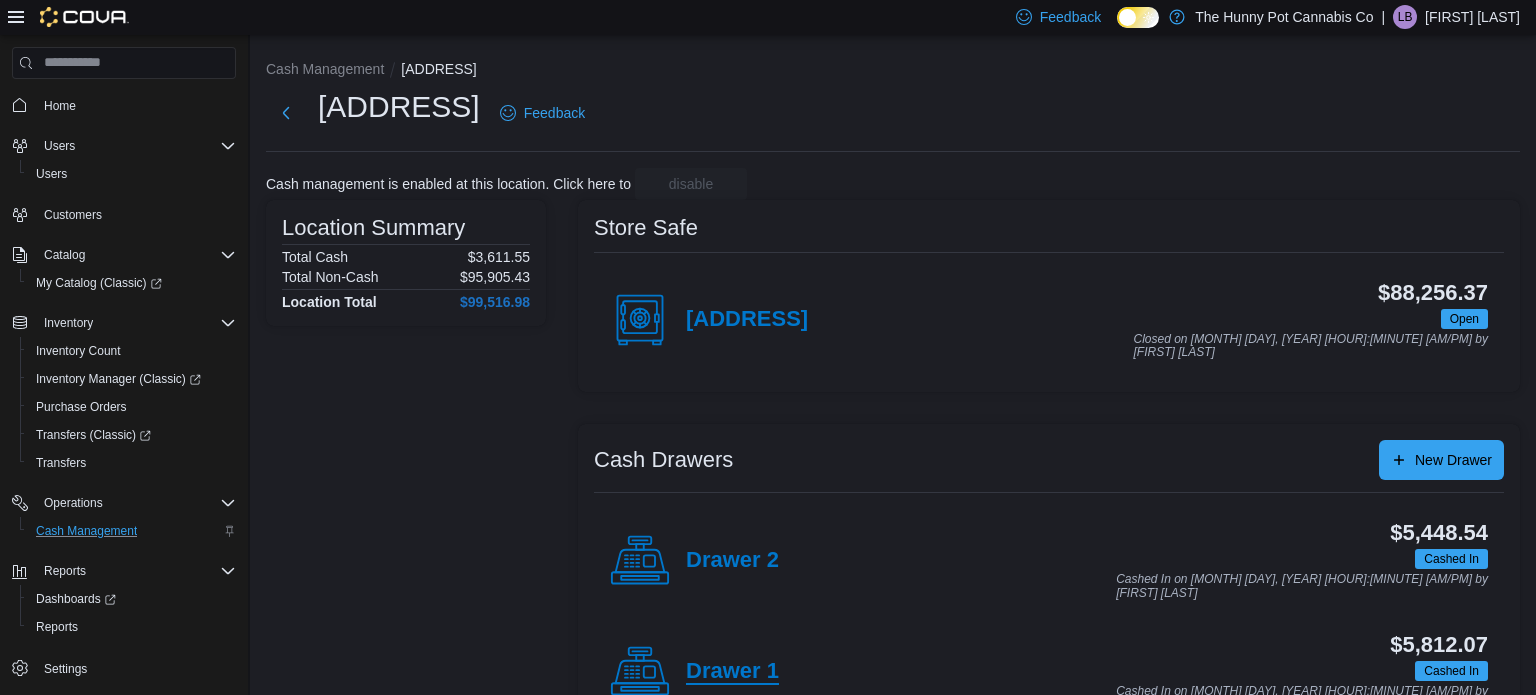 click on "Drawer 1" at bounding box center [732, 672] 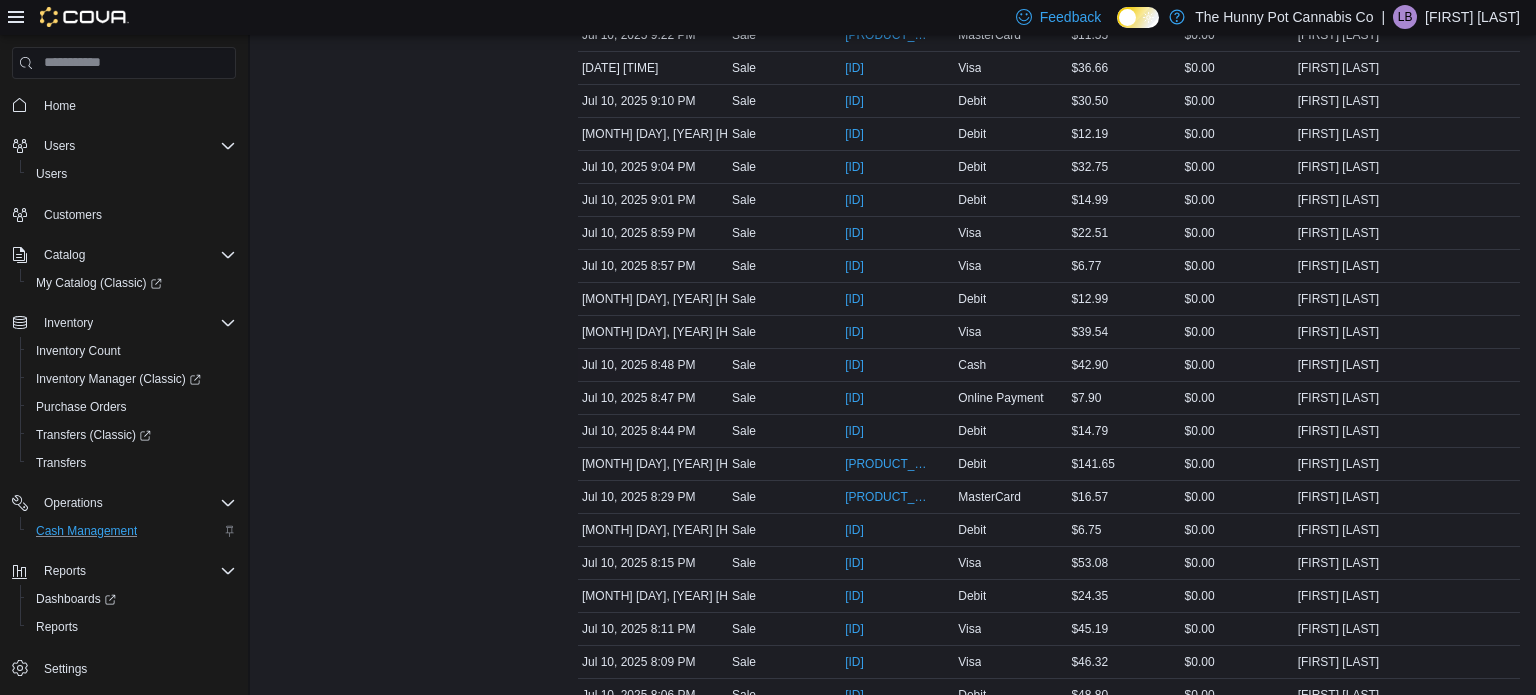 scroll, scrollTop: 1032, scrollLeft: 0, axis: vertical 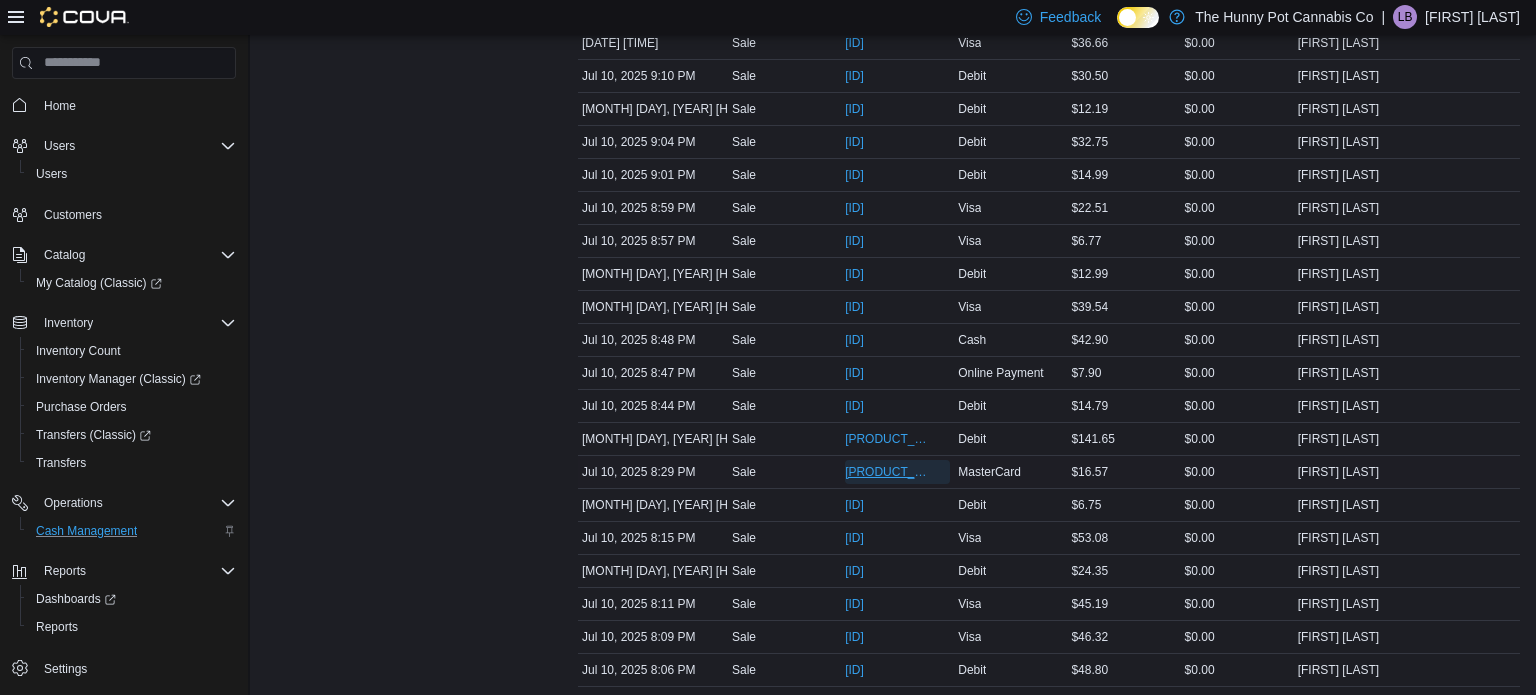 click on "[PRODUCT_CODE]" at bounding box center (887, 472) 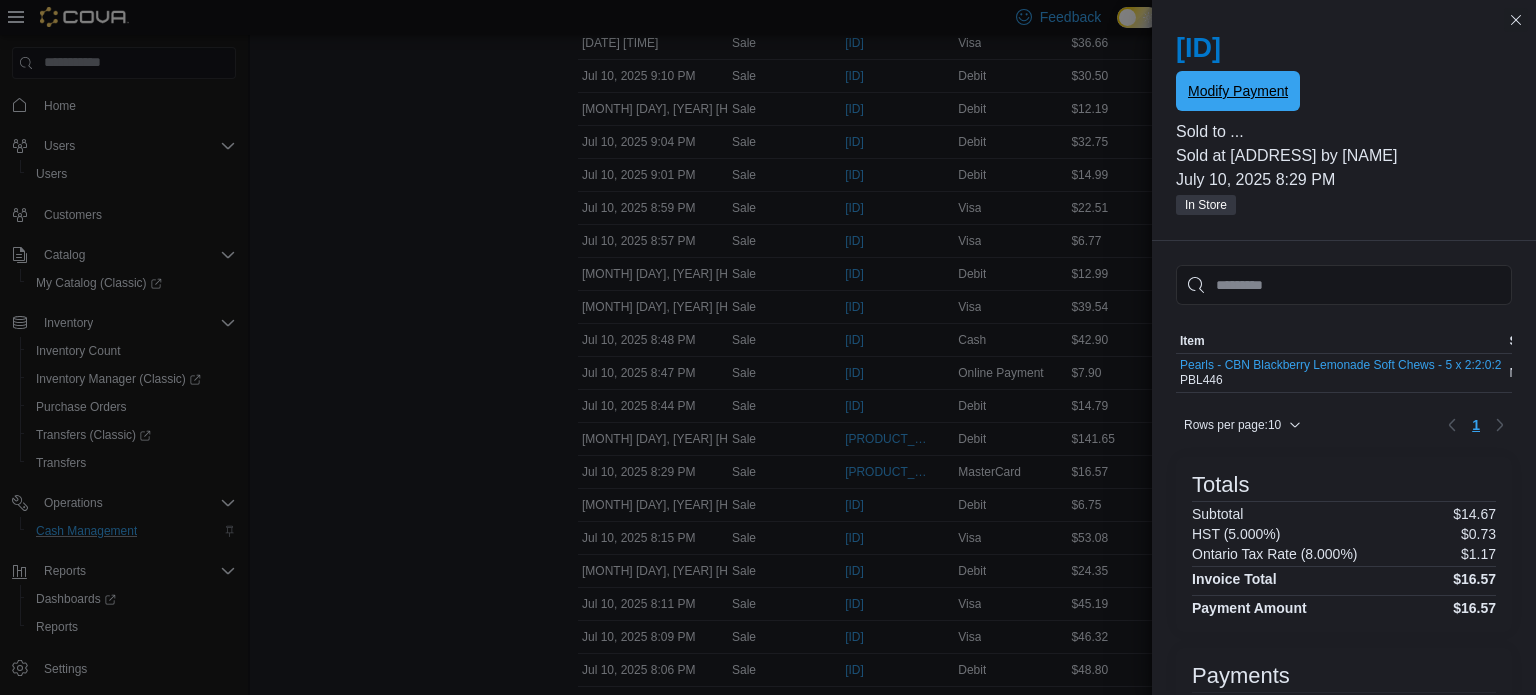 click on "Modify Payment" at bounding box center (1238, 91) 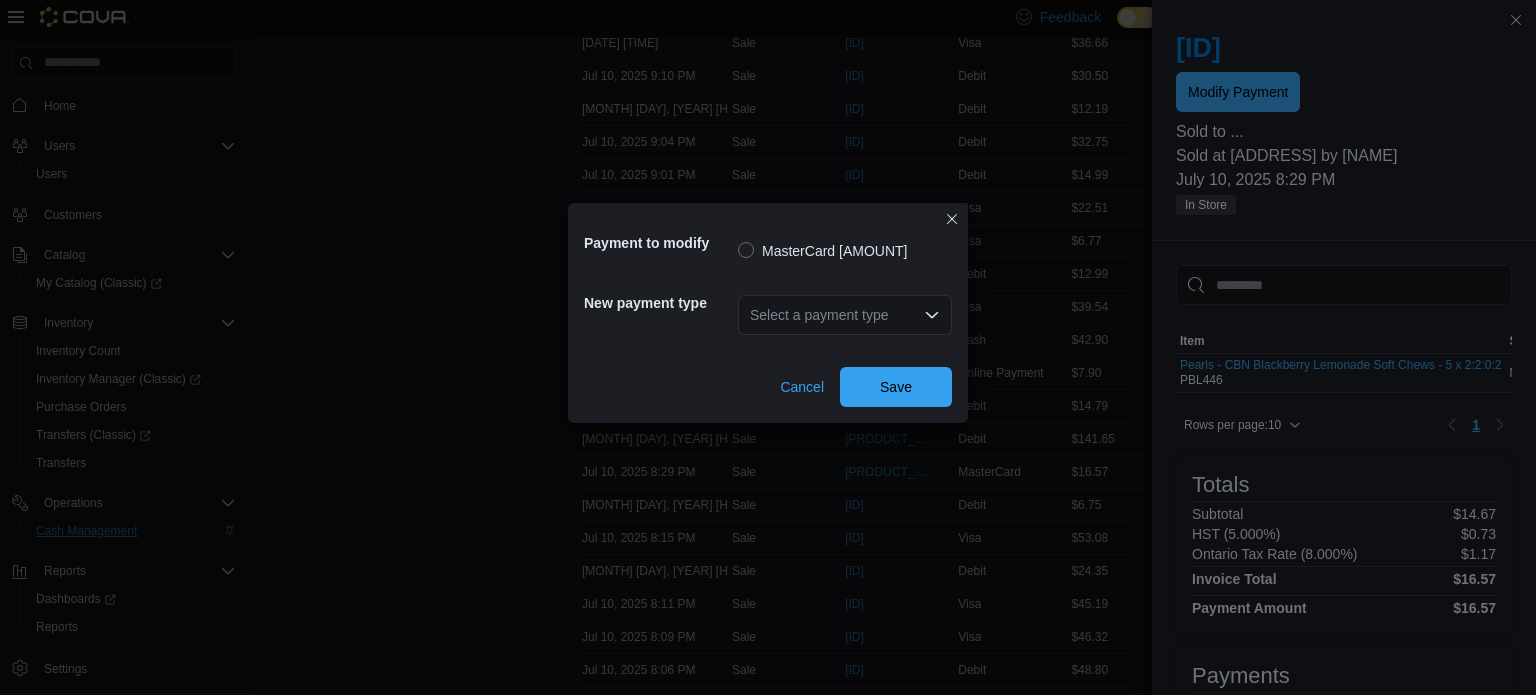 click on "Select a payment type" at bounding box center (845, 315) 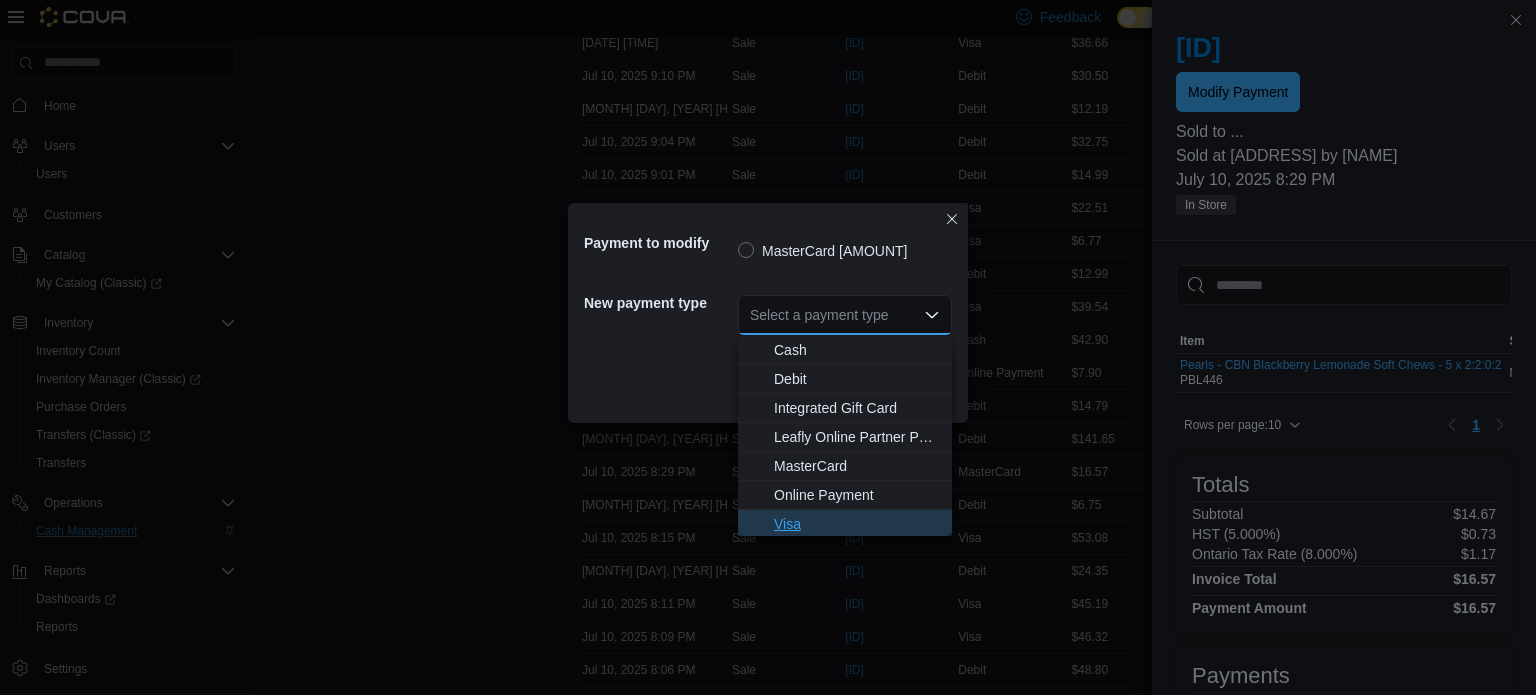 click on "Visa" at bounding box center [857, 524] 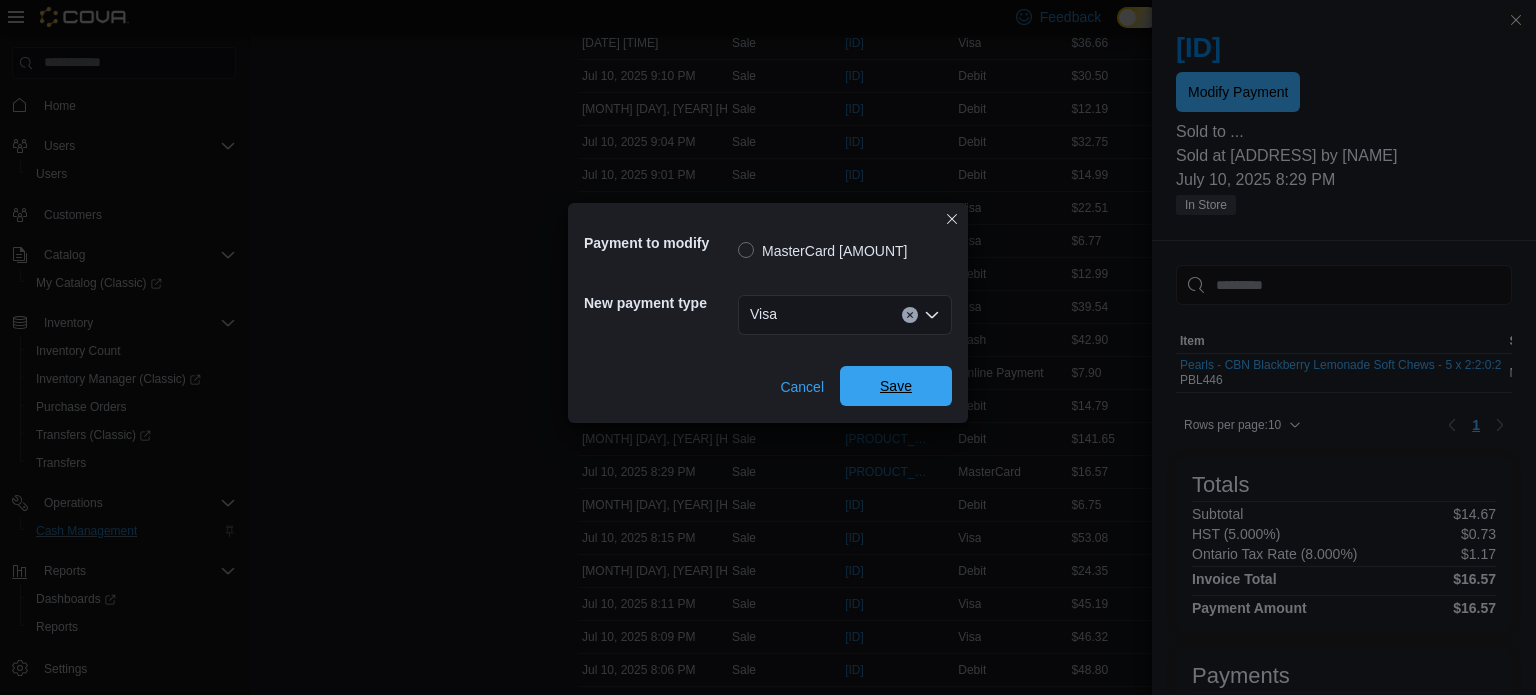 click on "Save" at bounding box center [896, 386] 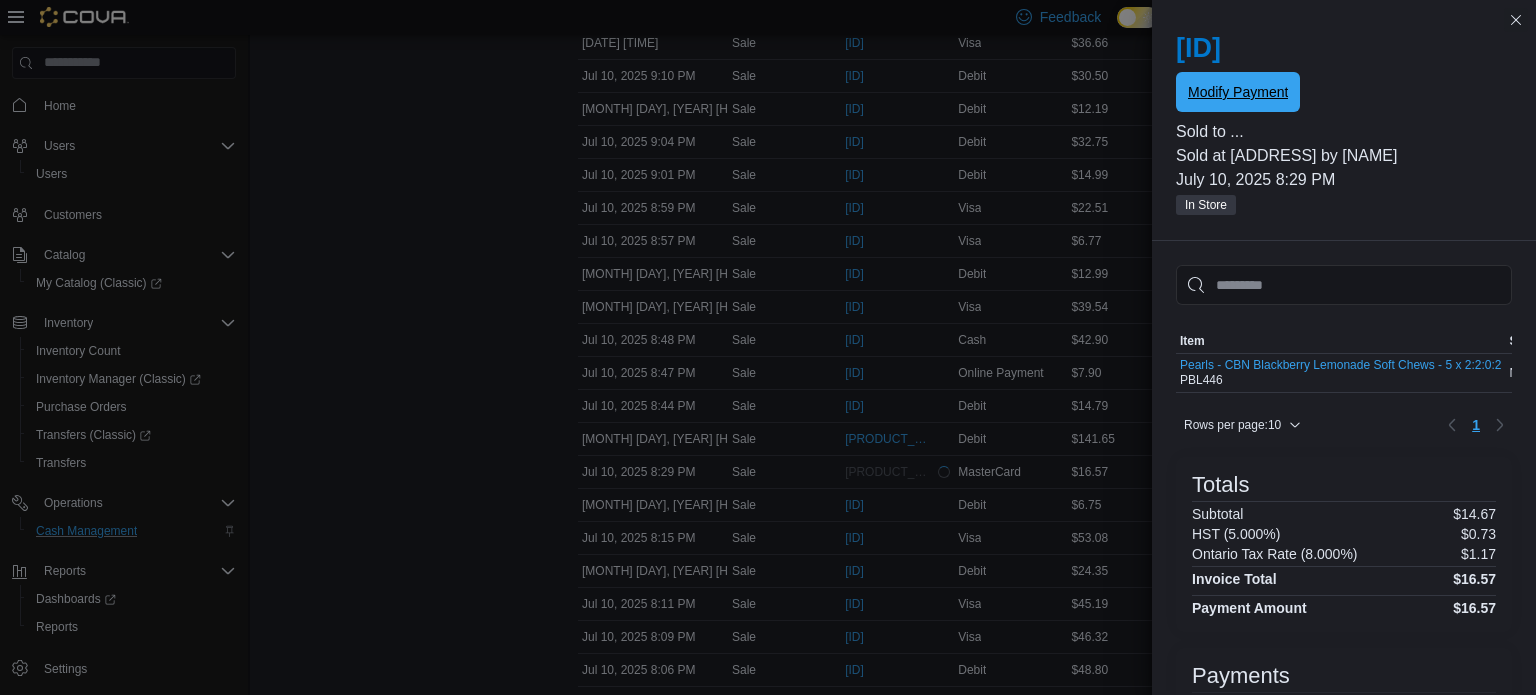scroll, scrollTop: 0, scrollLeft: 0, axis: both 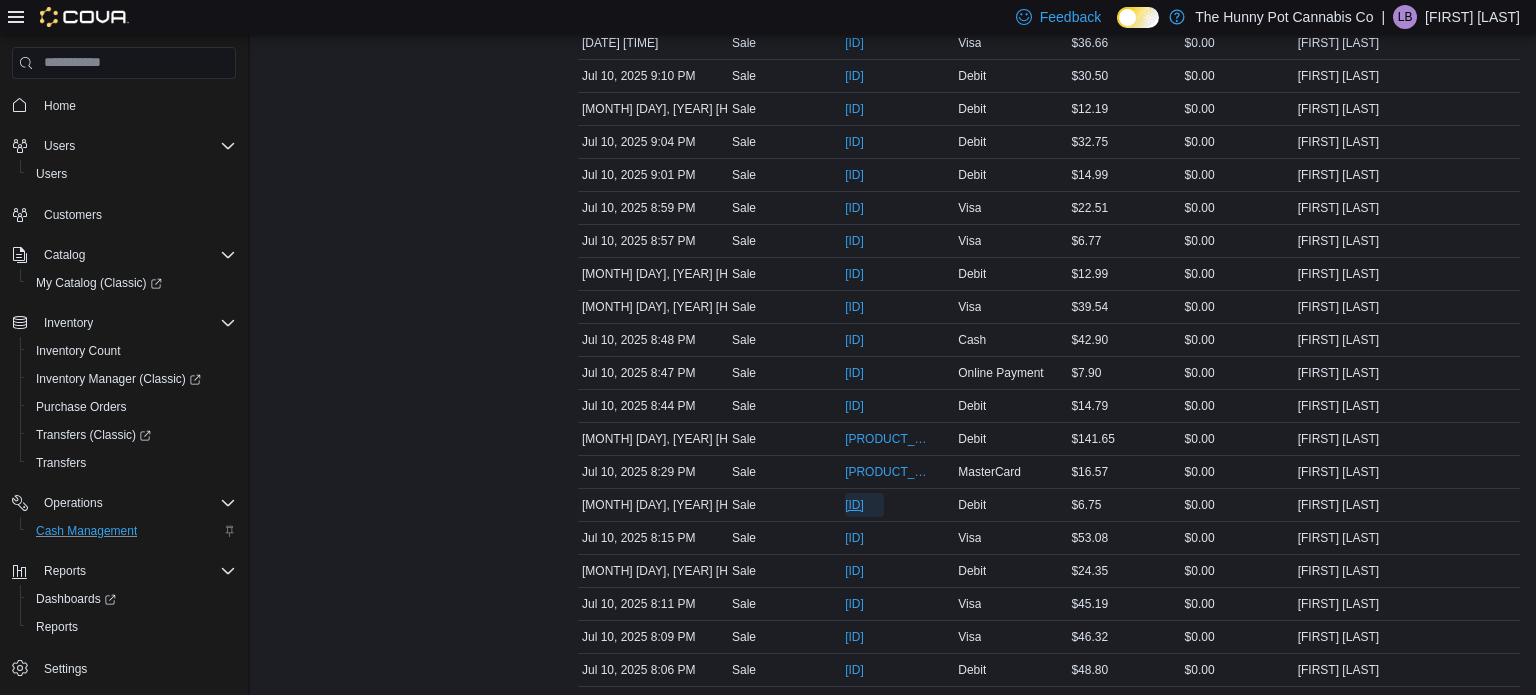 click on "[ID]" at bounding box center [854, 505] 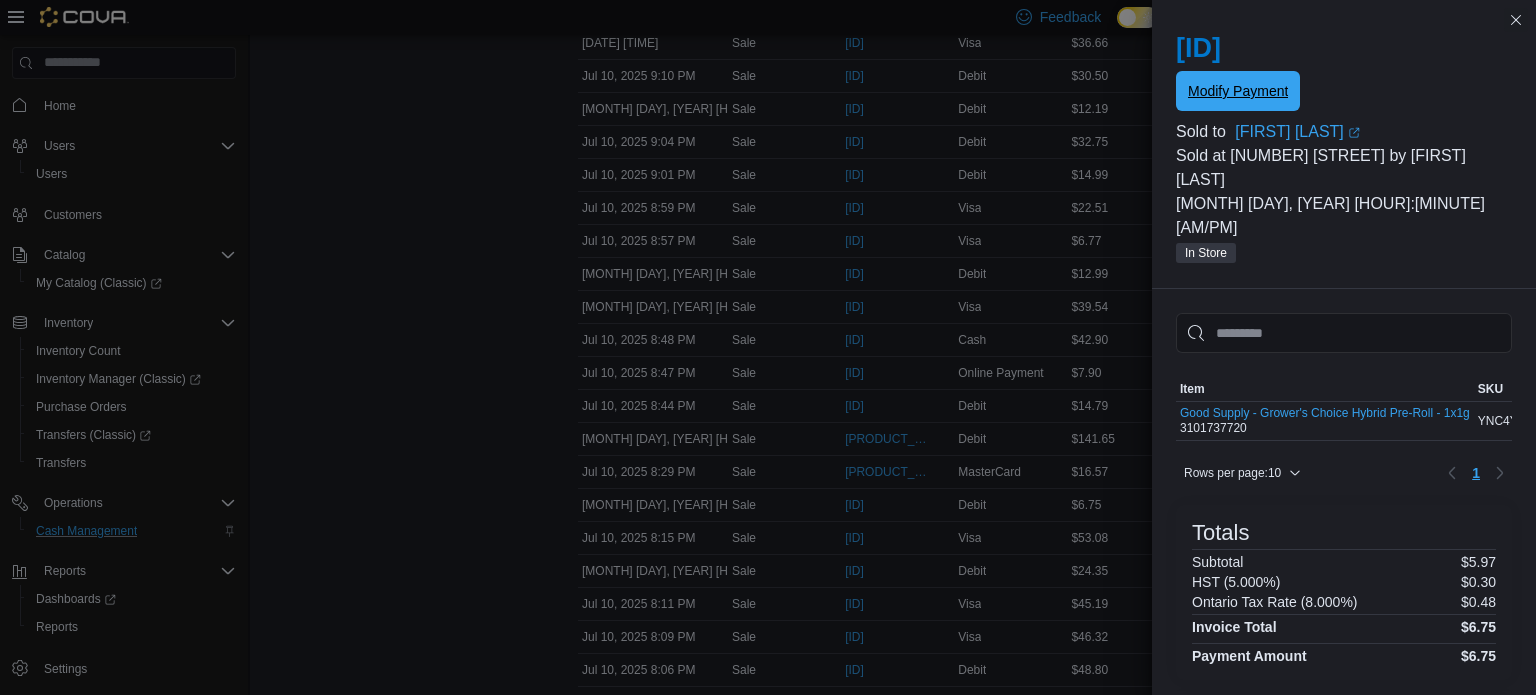 click on "Modify Payment" at bounding box center [1238, 91] 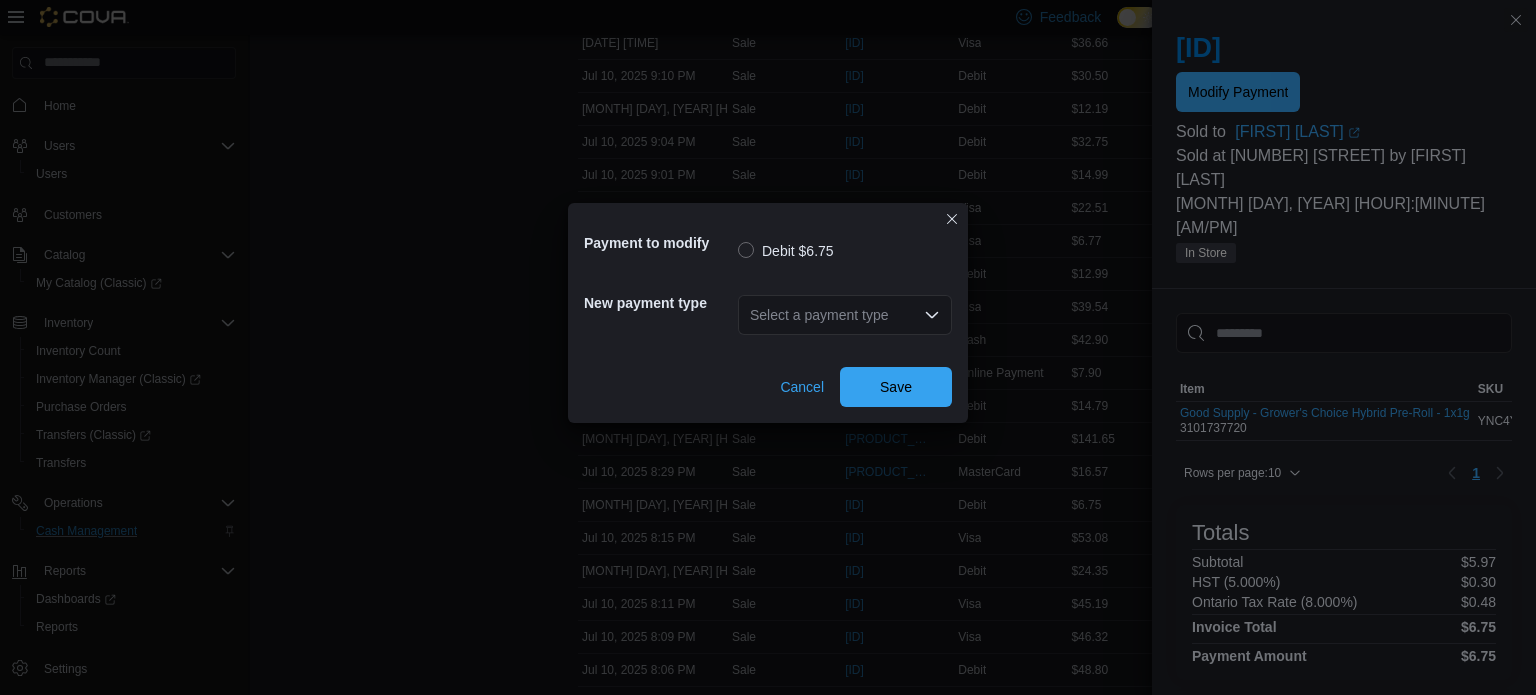 click on "Select a payment type" at bounding box center [845, 315] 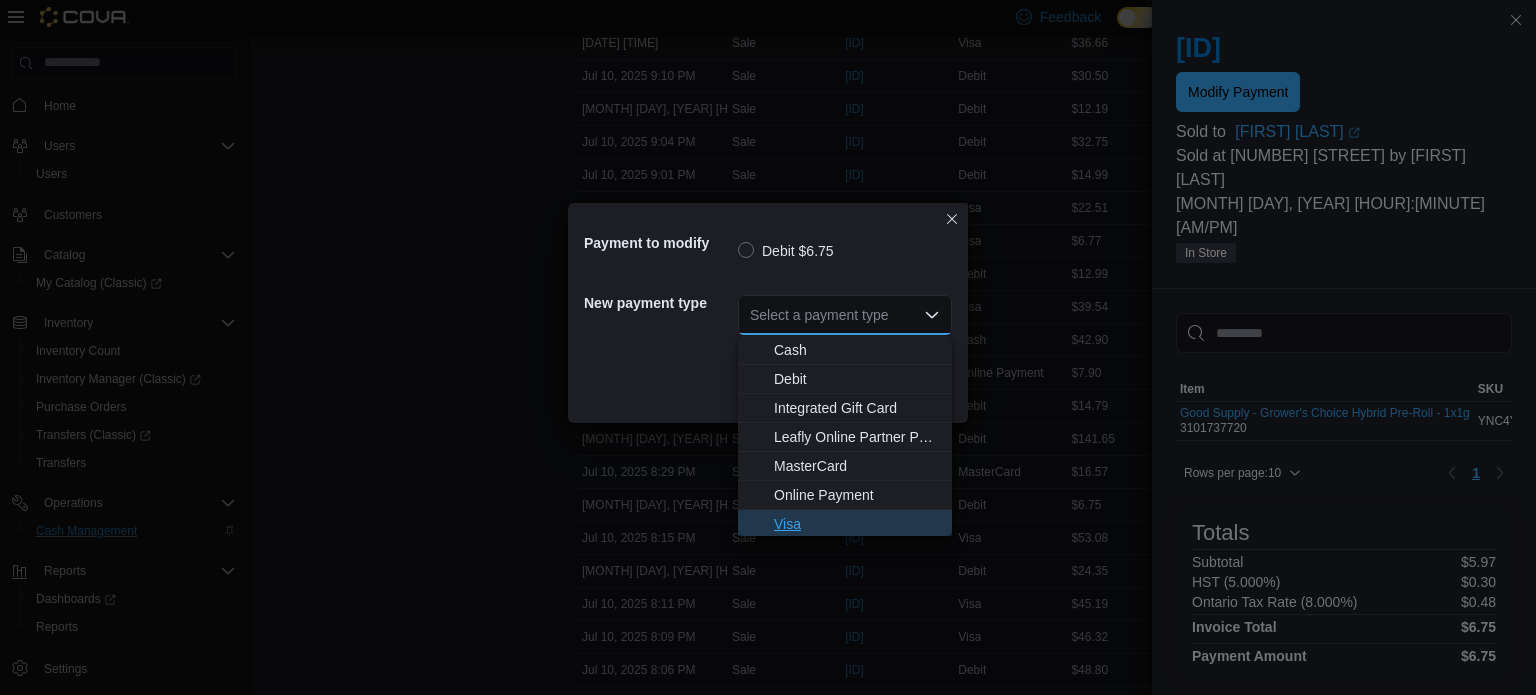 click on "Visa" at bounding box center (857, 524) 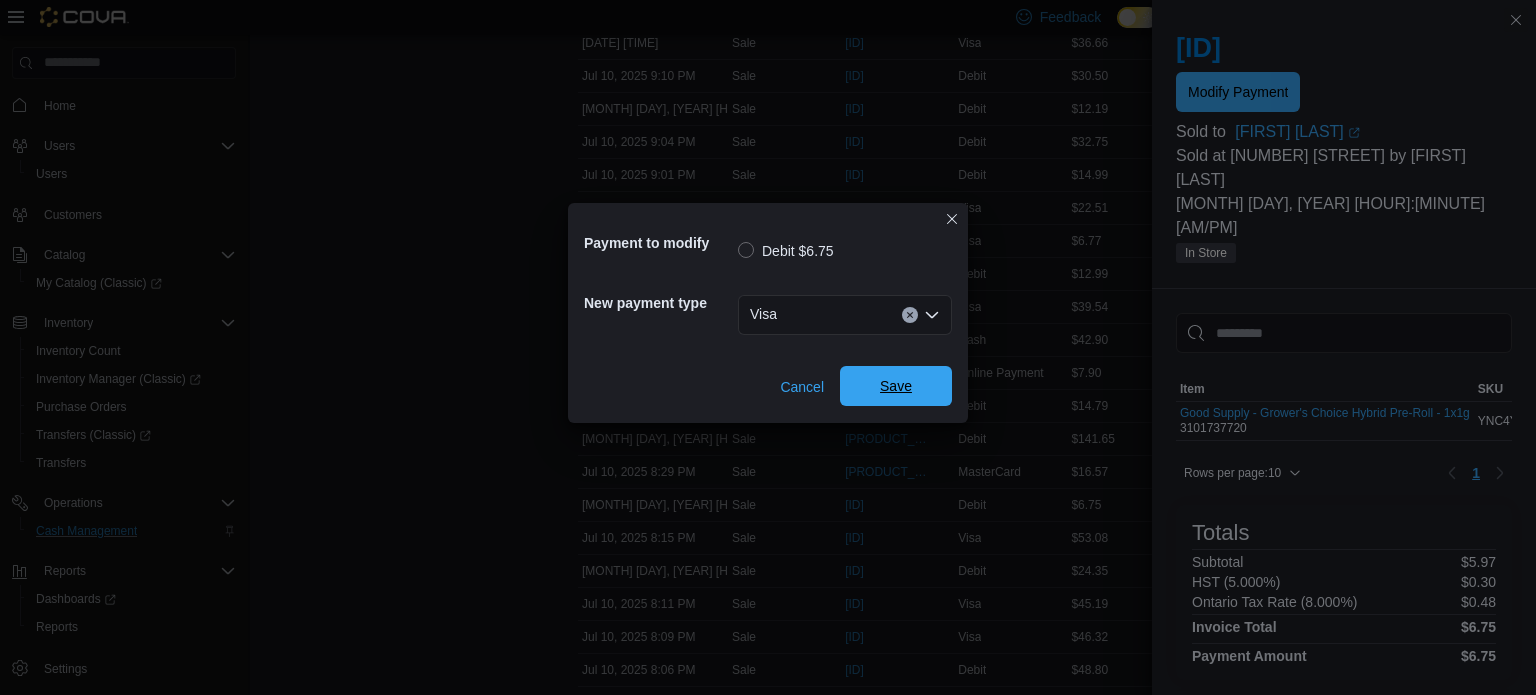 click on "Save" at bounding box center (896, 386) 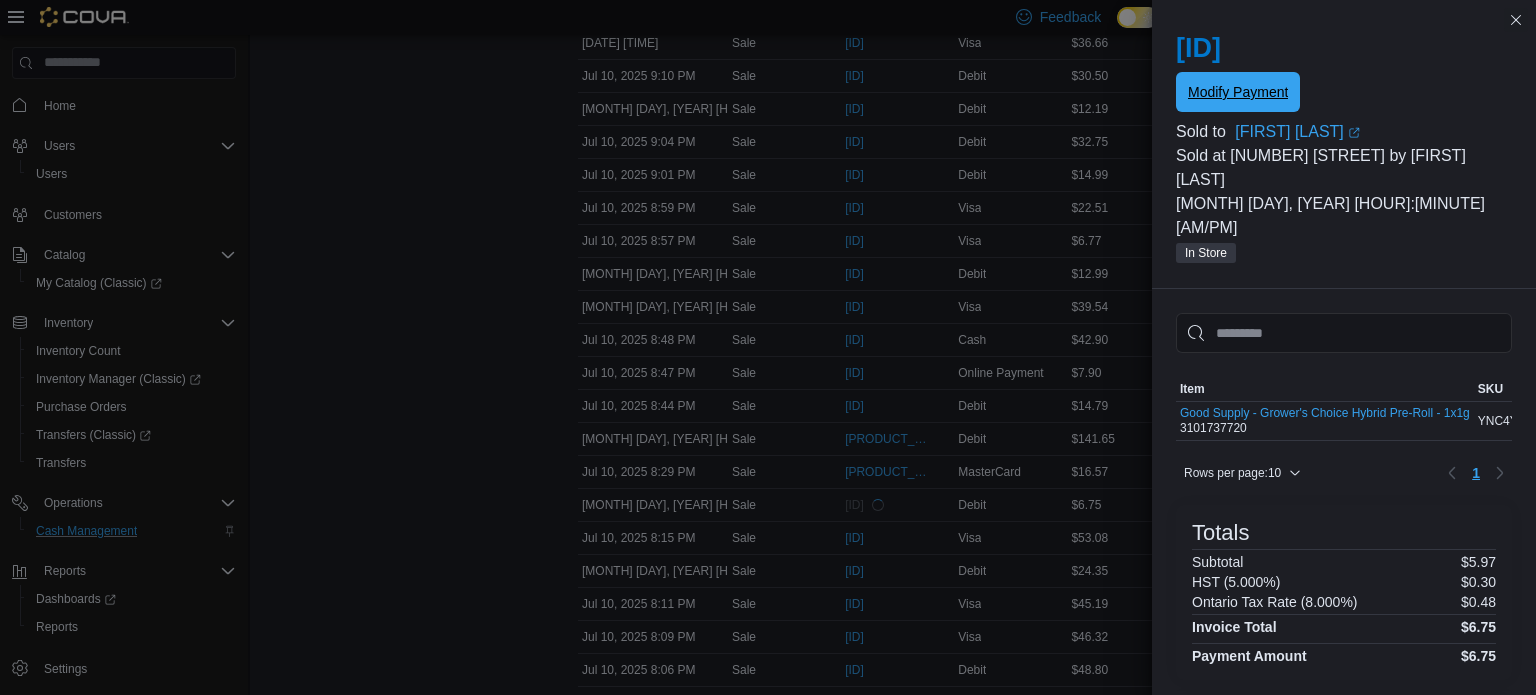 scroll, scrollTop: 0, scrollLeft: 0, axis: both 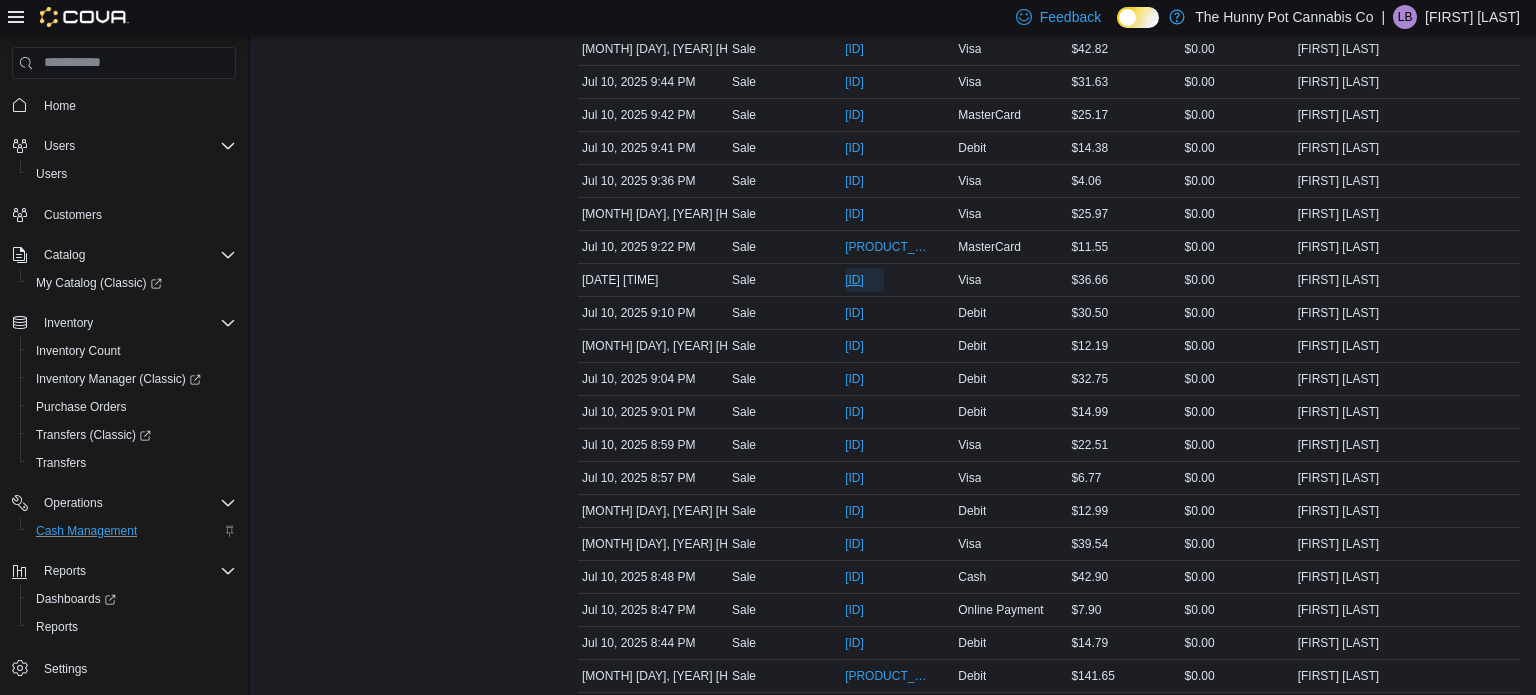 click on "[ID]" at bounding box center (854, 280) 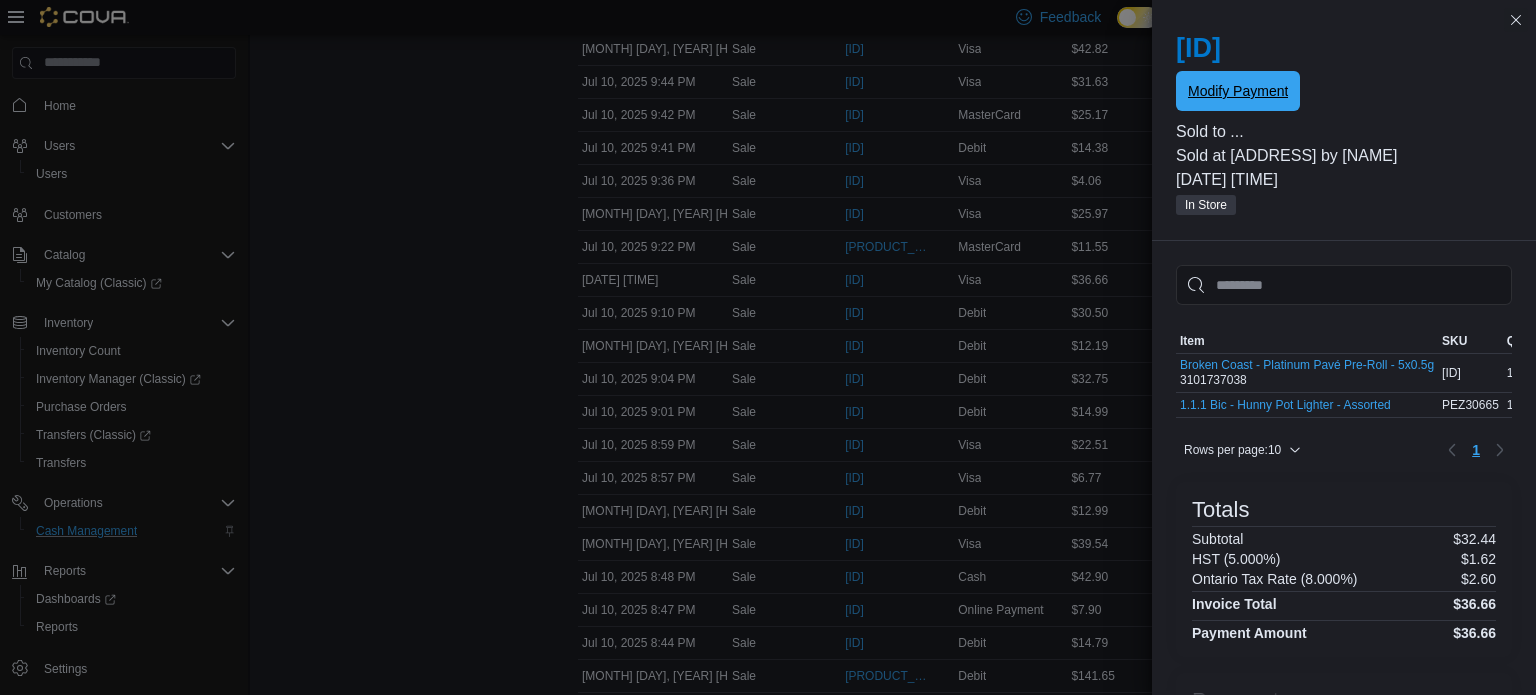 click on "Modify Payment" at bounding box center (1238, 91) 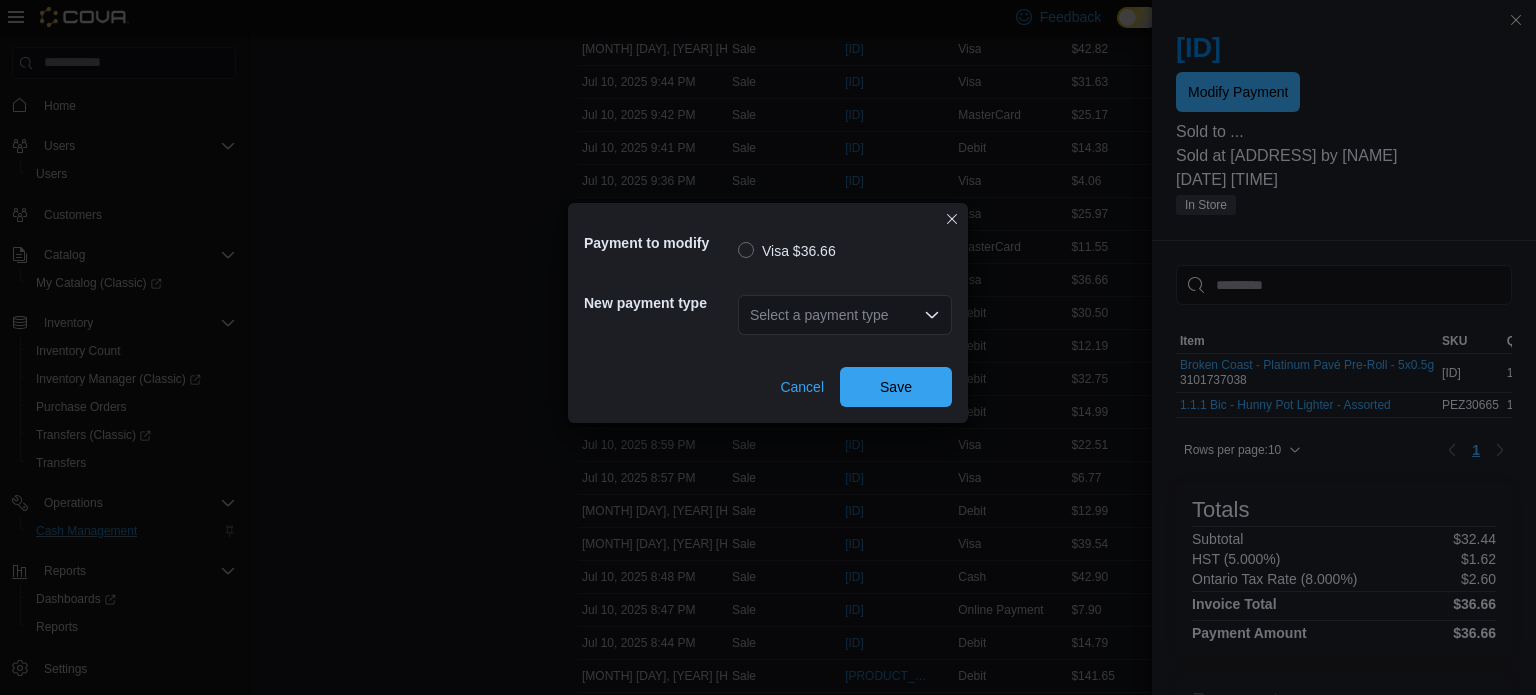 click on "Select a payment type" at bounding box center [845, 315] 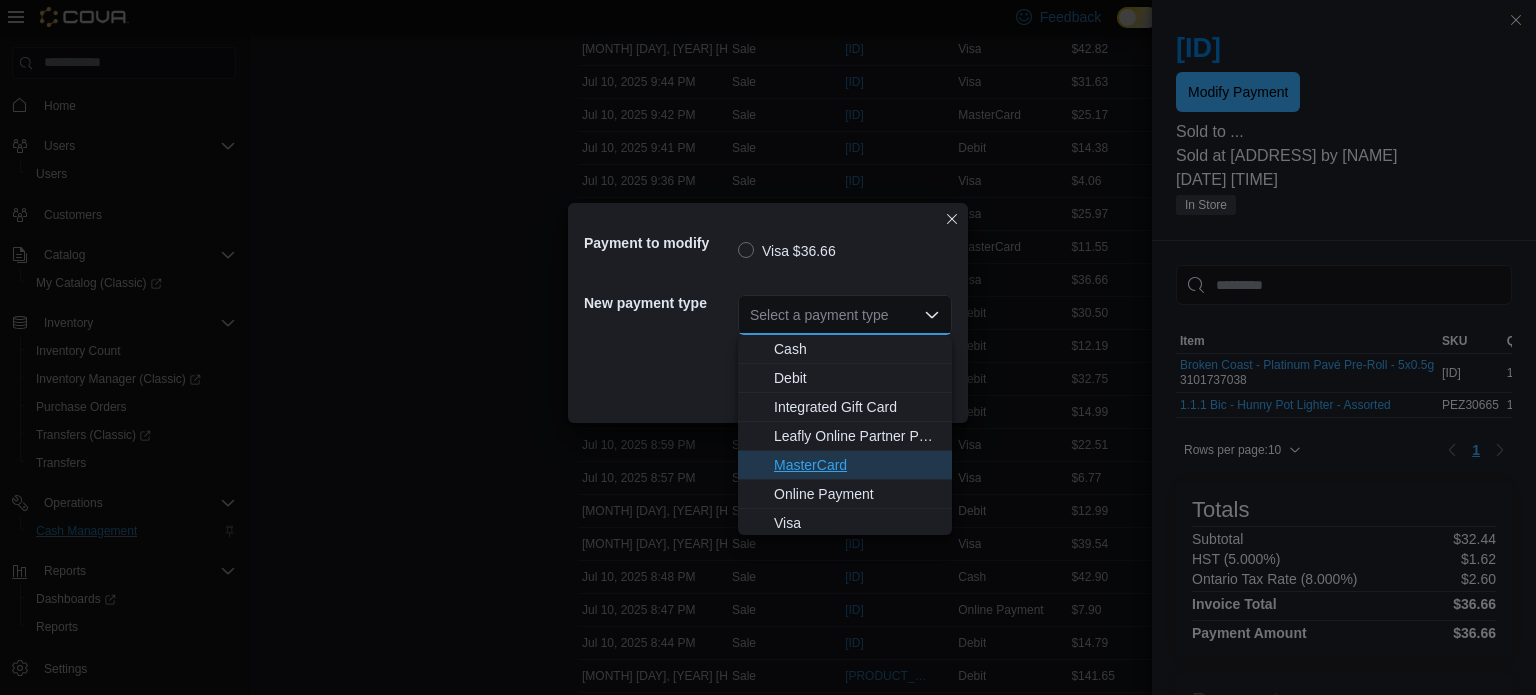 click on "MasterCard" at bounding box center [857, 465] 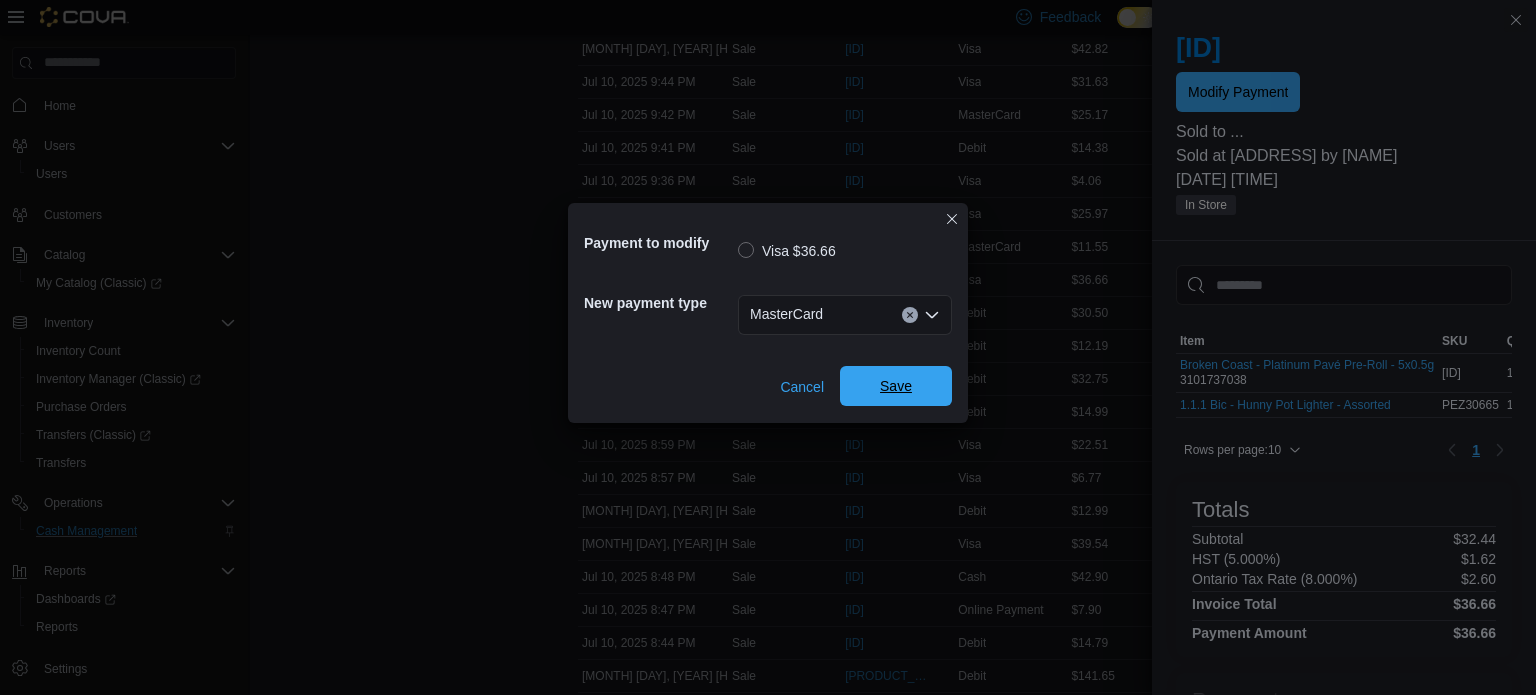 click on "Save" at bounding box center [896, 386] 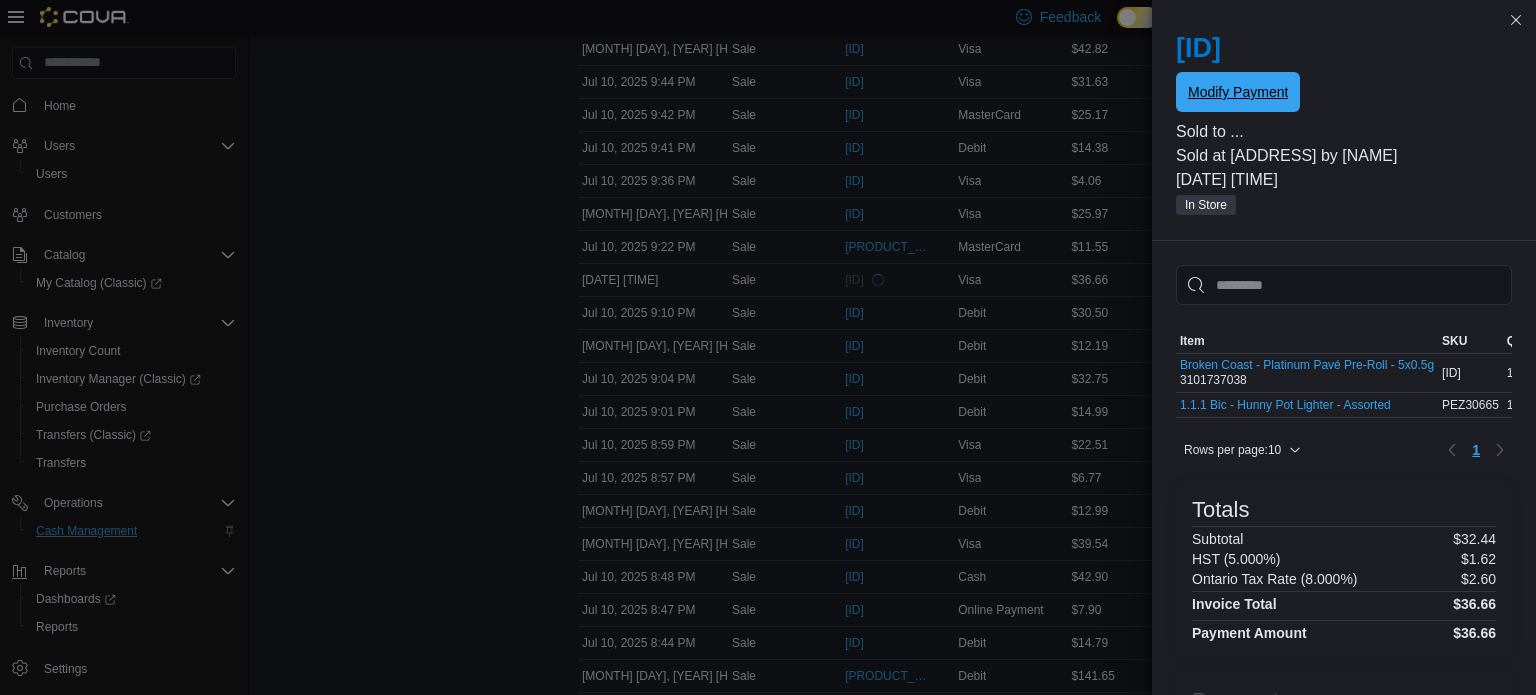 scroll, scrollTop: 0, scrollLeft: 0, axis: both 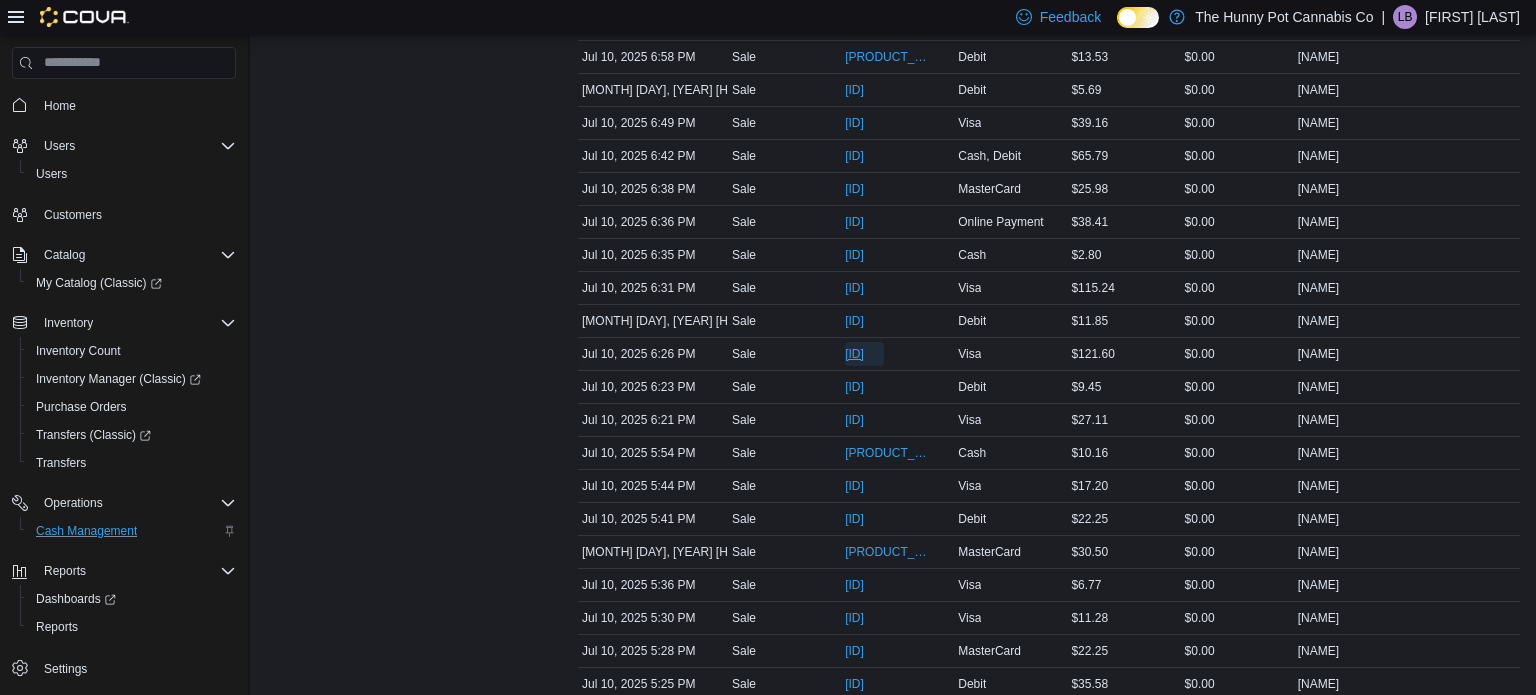 click on "[ID]" at bounding box center (854, 354) 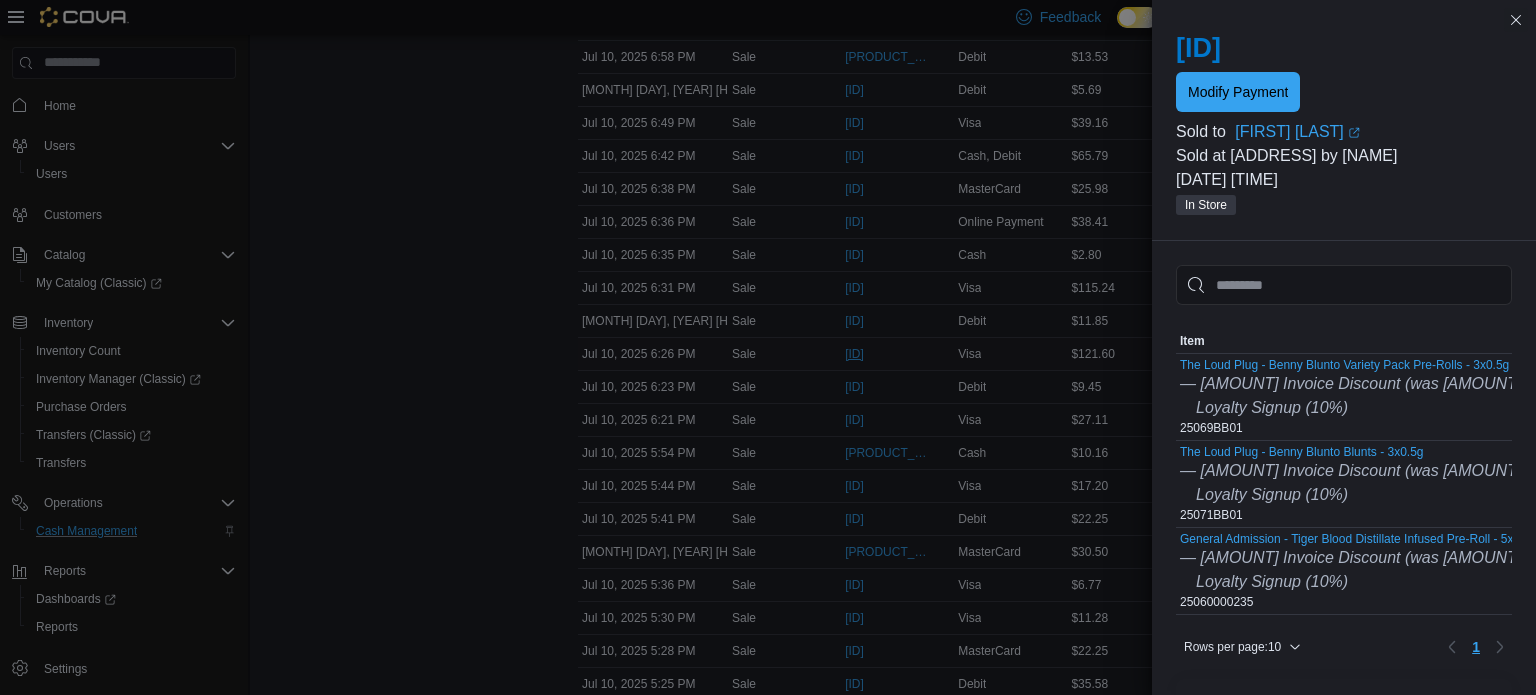 scroll, scrollTop: 0, scrollLeft: 0, axis: both 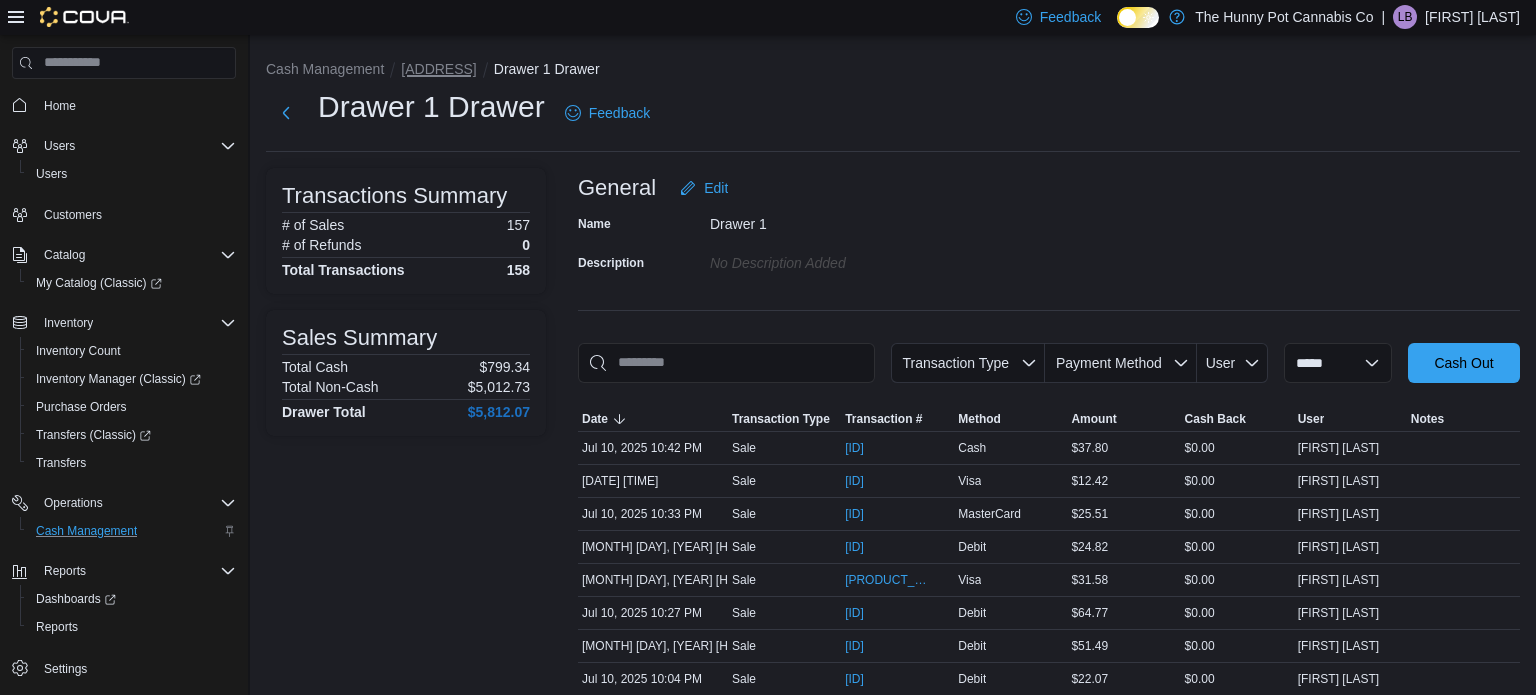 click on "[ADDRESS]" at bounding box center [438, 69] 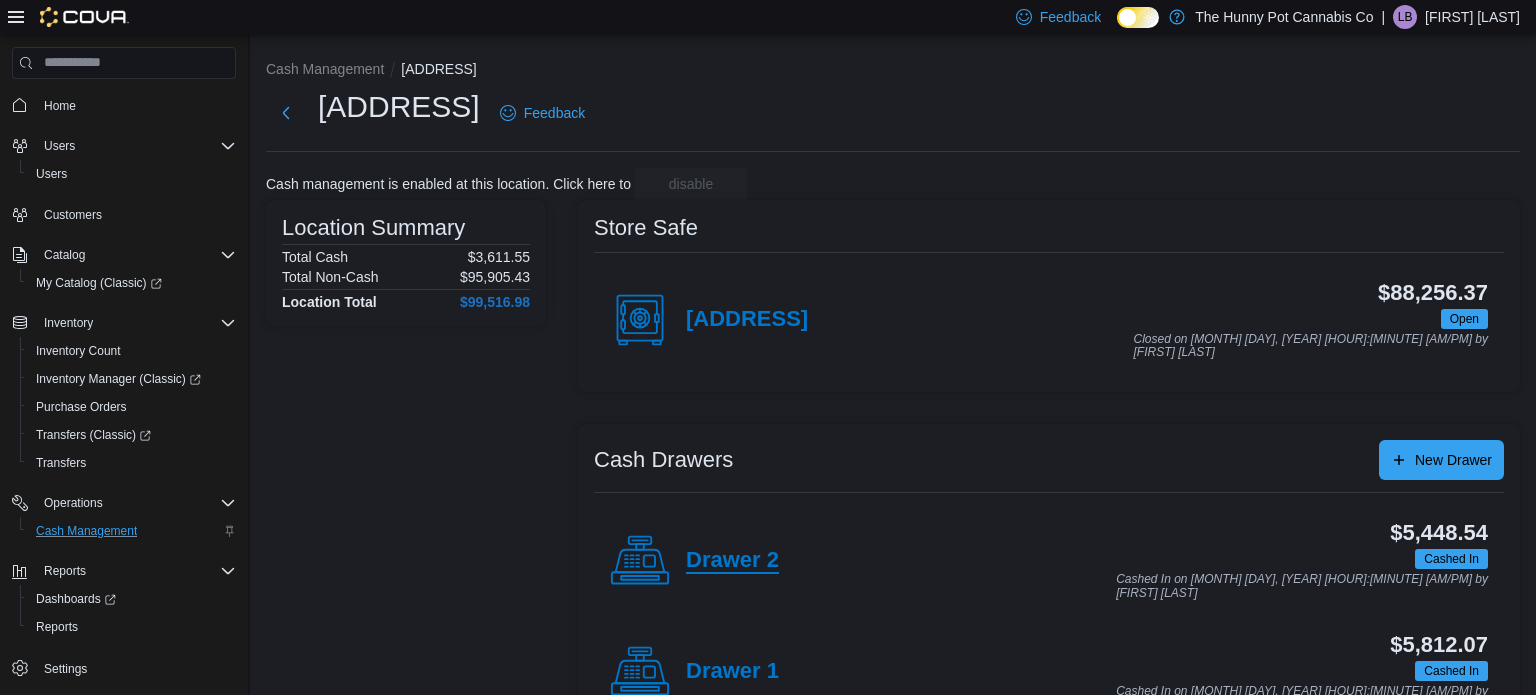 click on "Drawer 2" at bounding box center (732, 561) 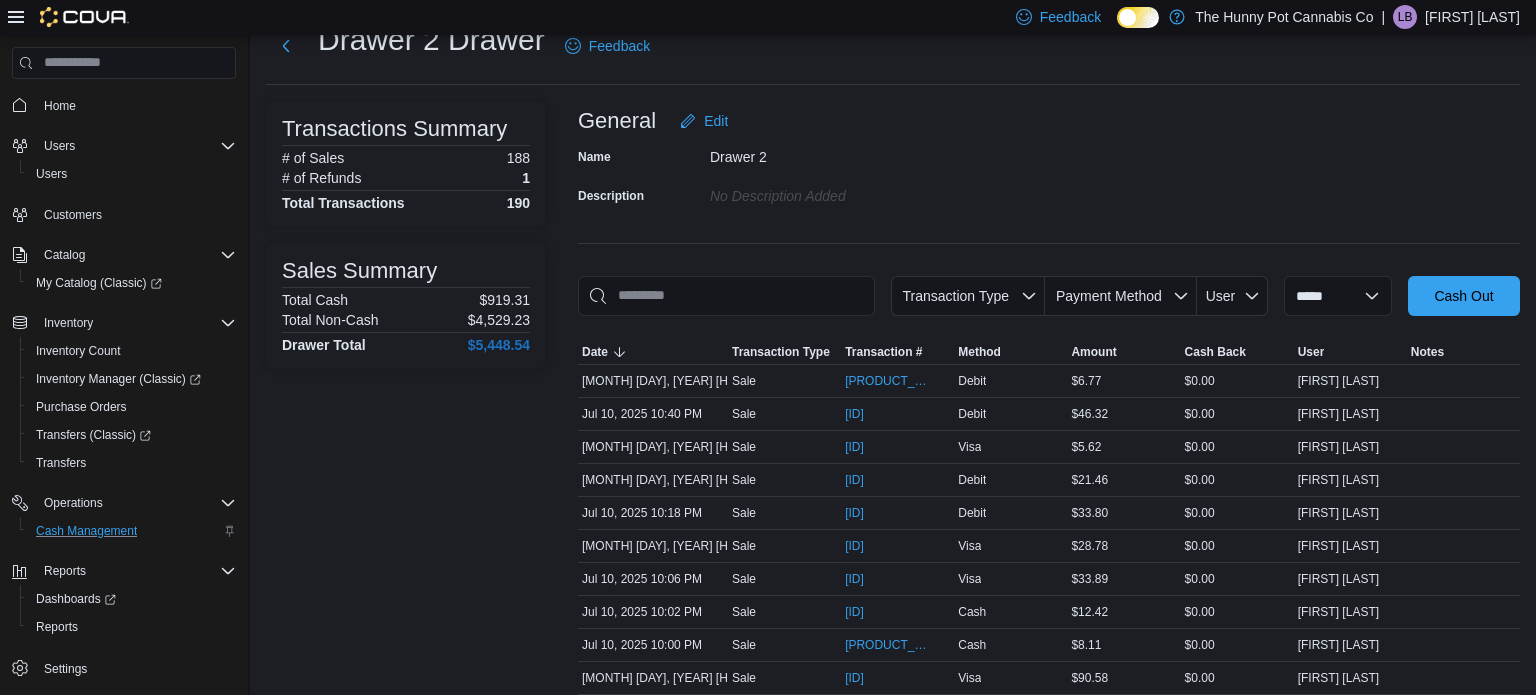 scroll, scrollTop: 74, scrollLeft: 0, axis: vertical 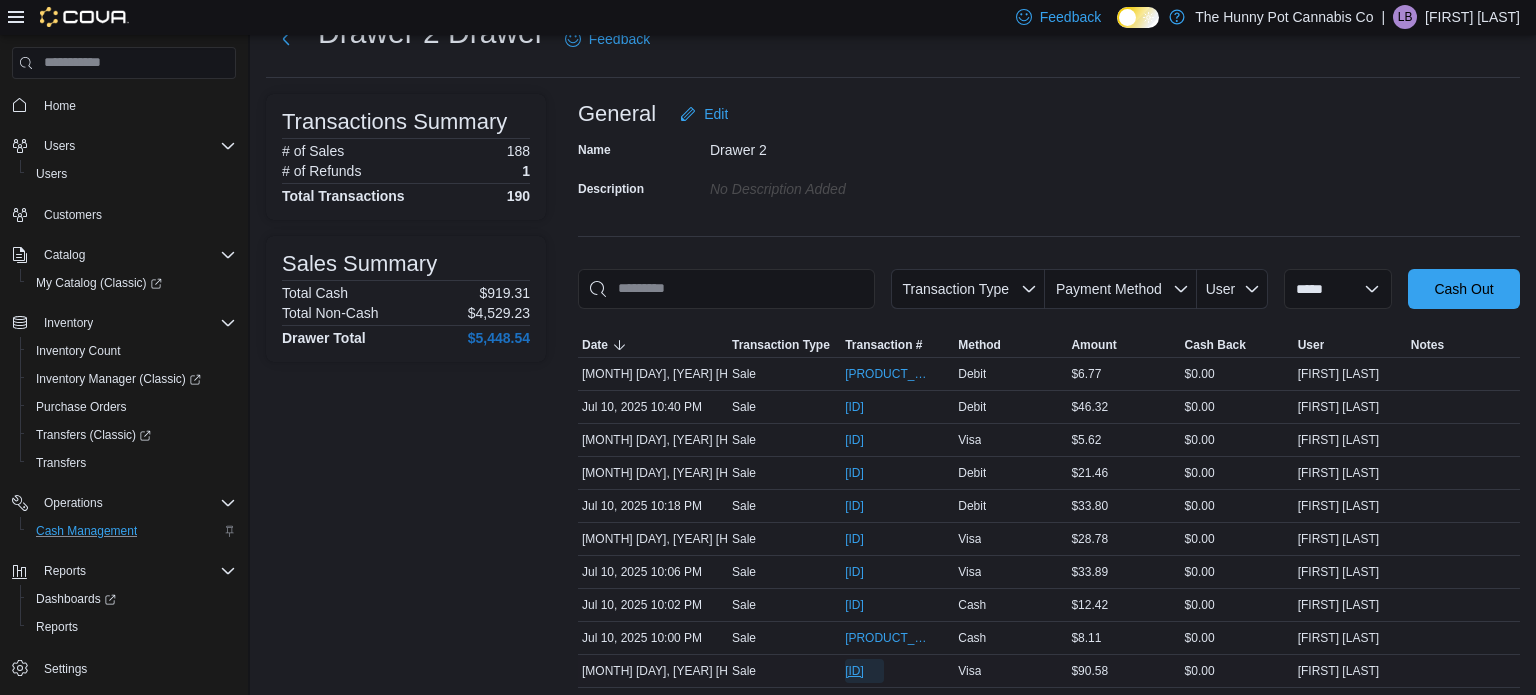 click on "[ID]" at bounding box center (854, 671) 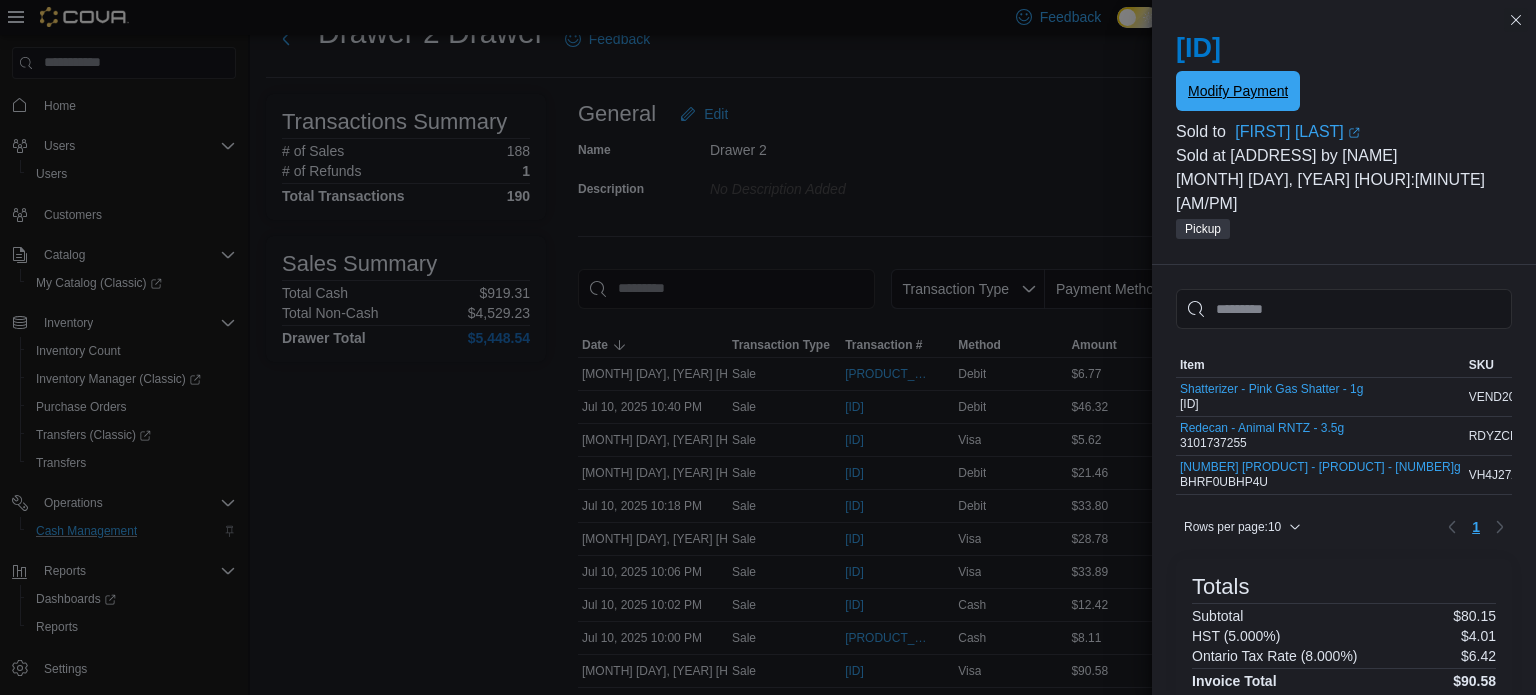 click on "Modify Payment" at bounding box center (1238, 91) 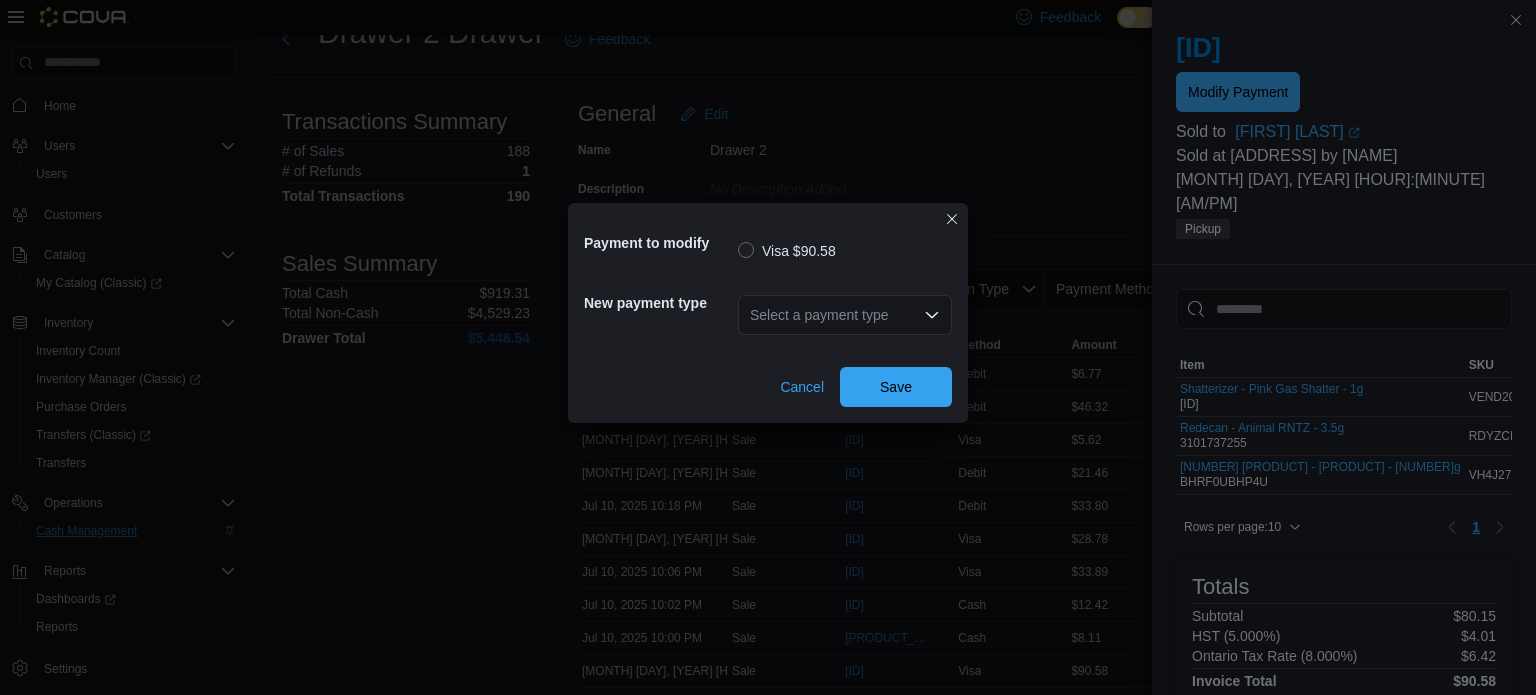 click on "Select a payment type" at bounding box center (845, 315) 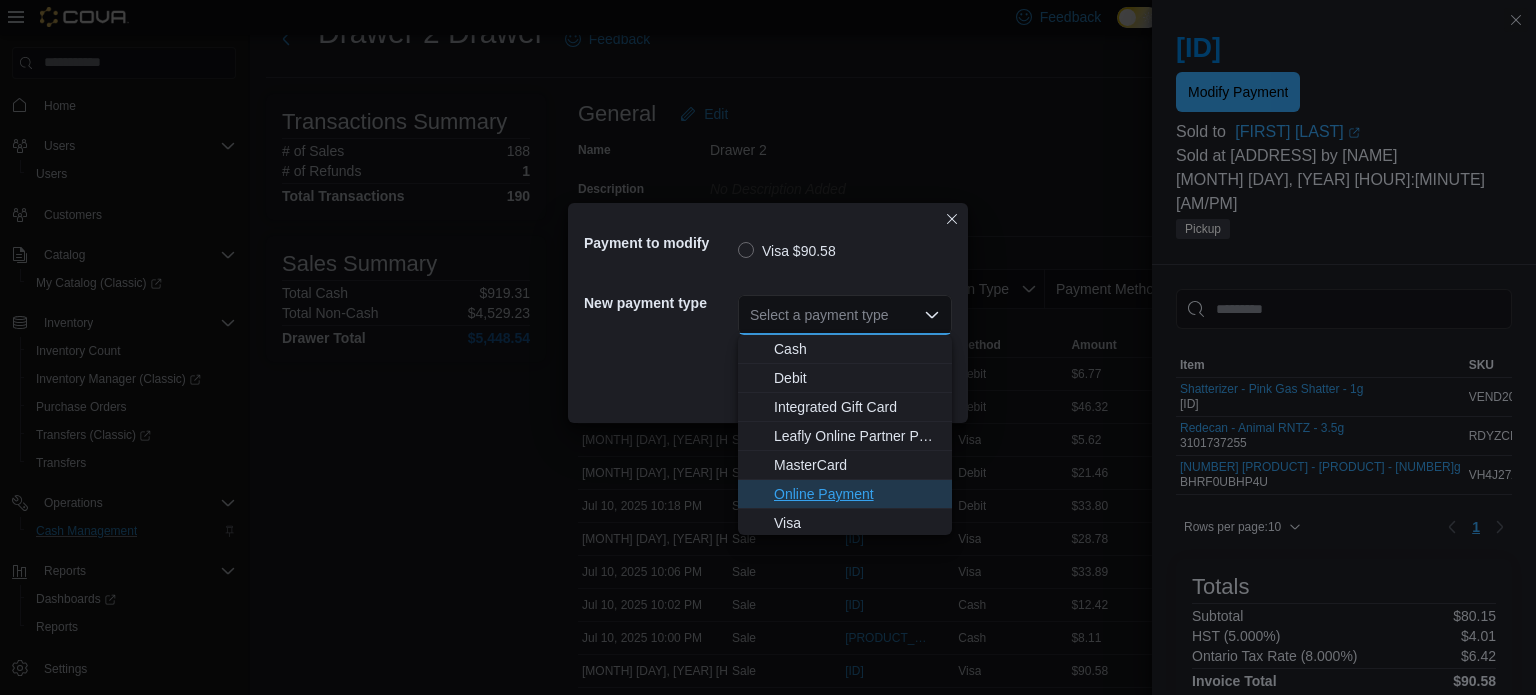 click on "Online Payment" at bounding box center (845, 494) 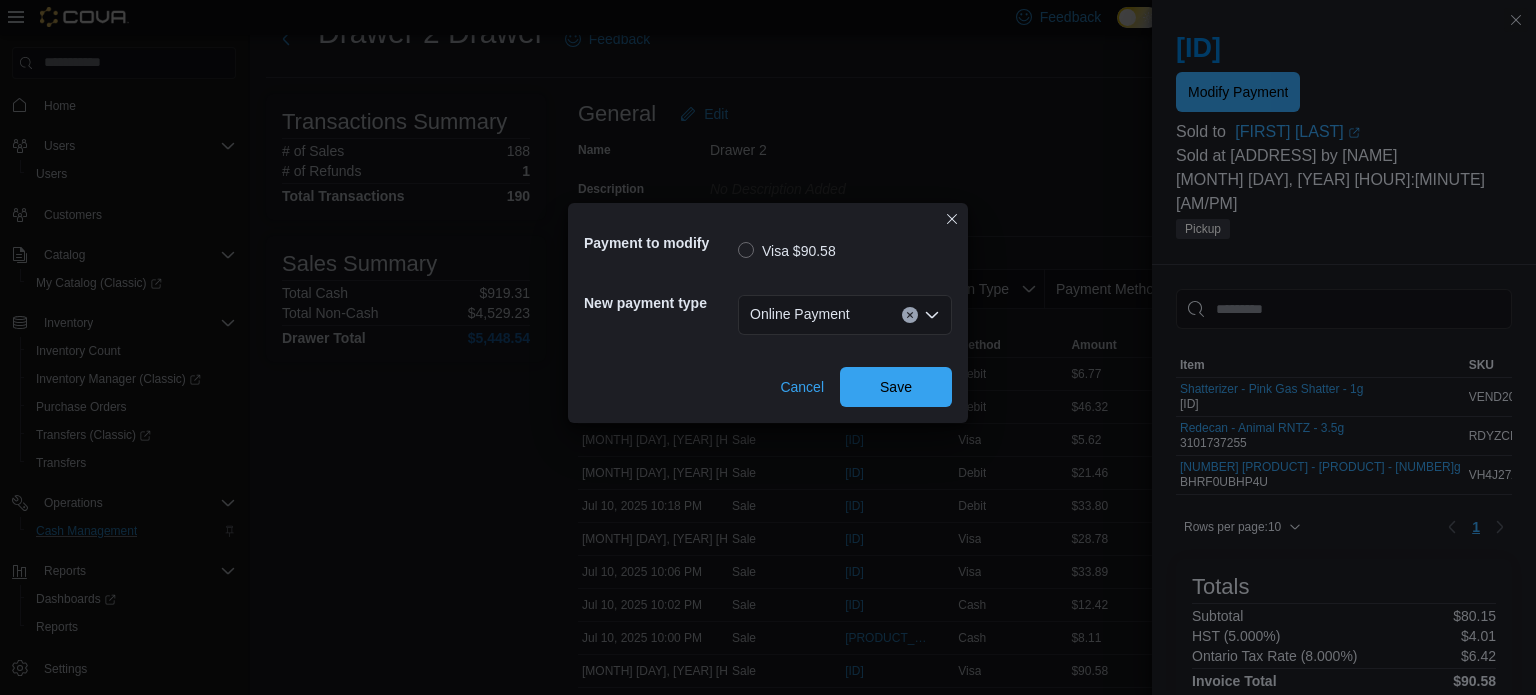 click on "Online Payment" at bounding box center [800, 314] 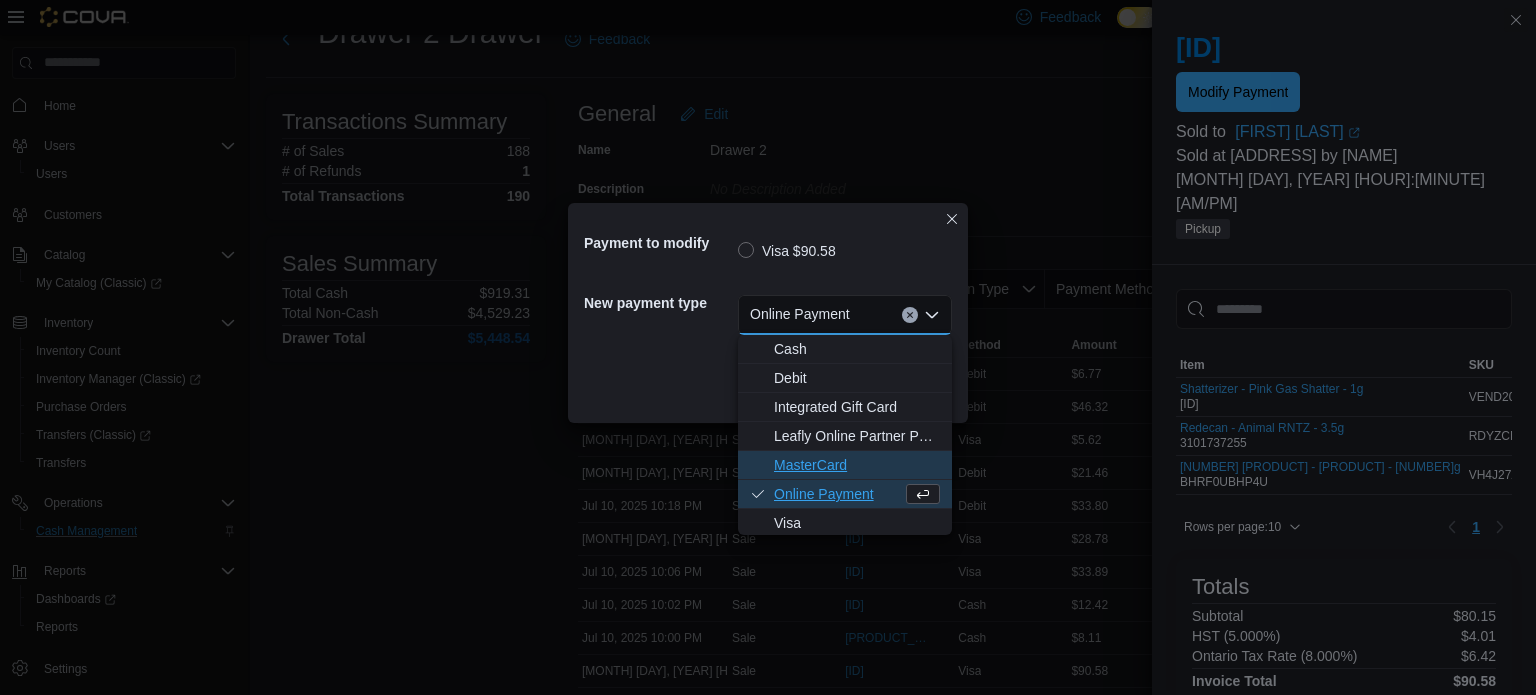 click on "MasterCard" at bounding box center (857, 465) 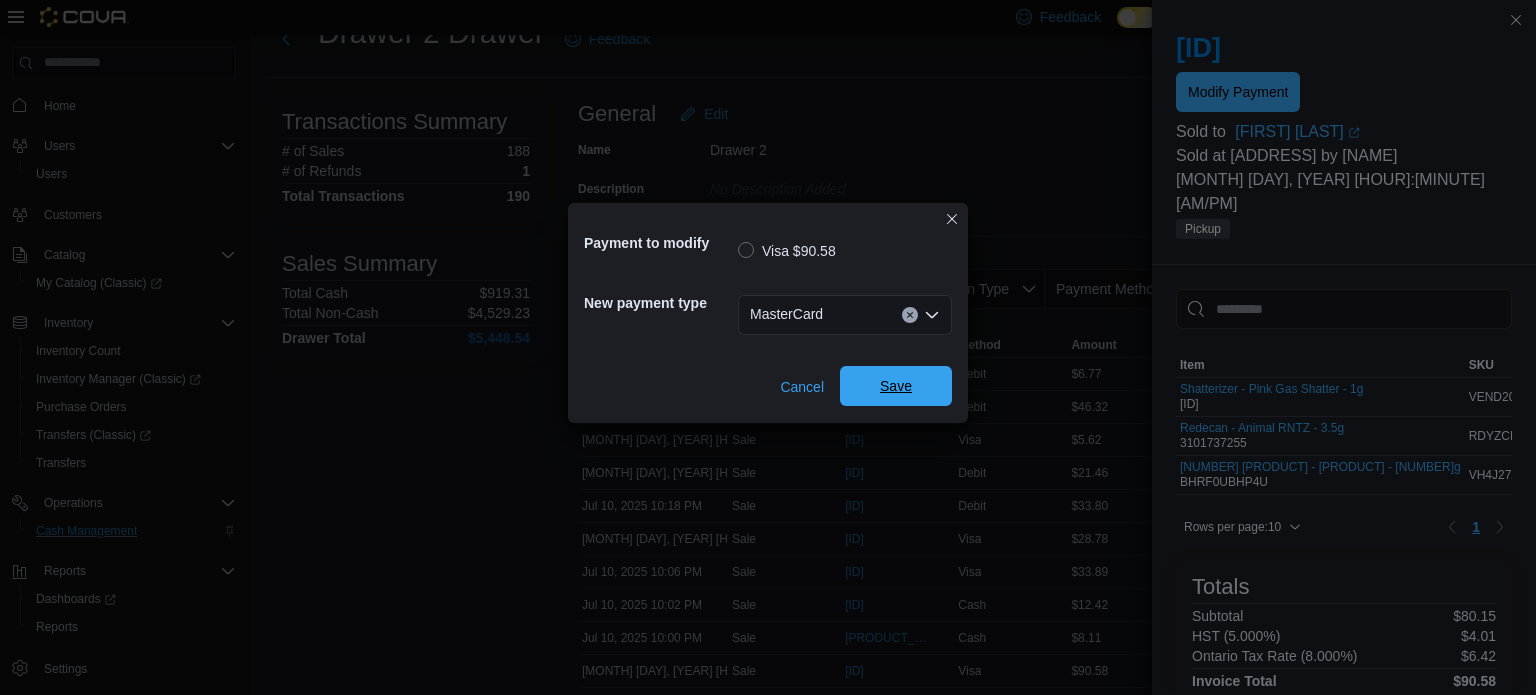 click on "Save" at bounding box center [896, 386] 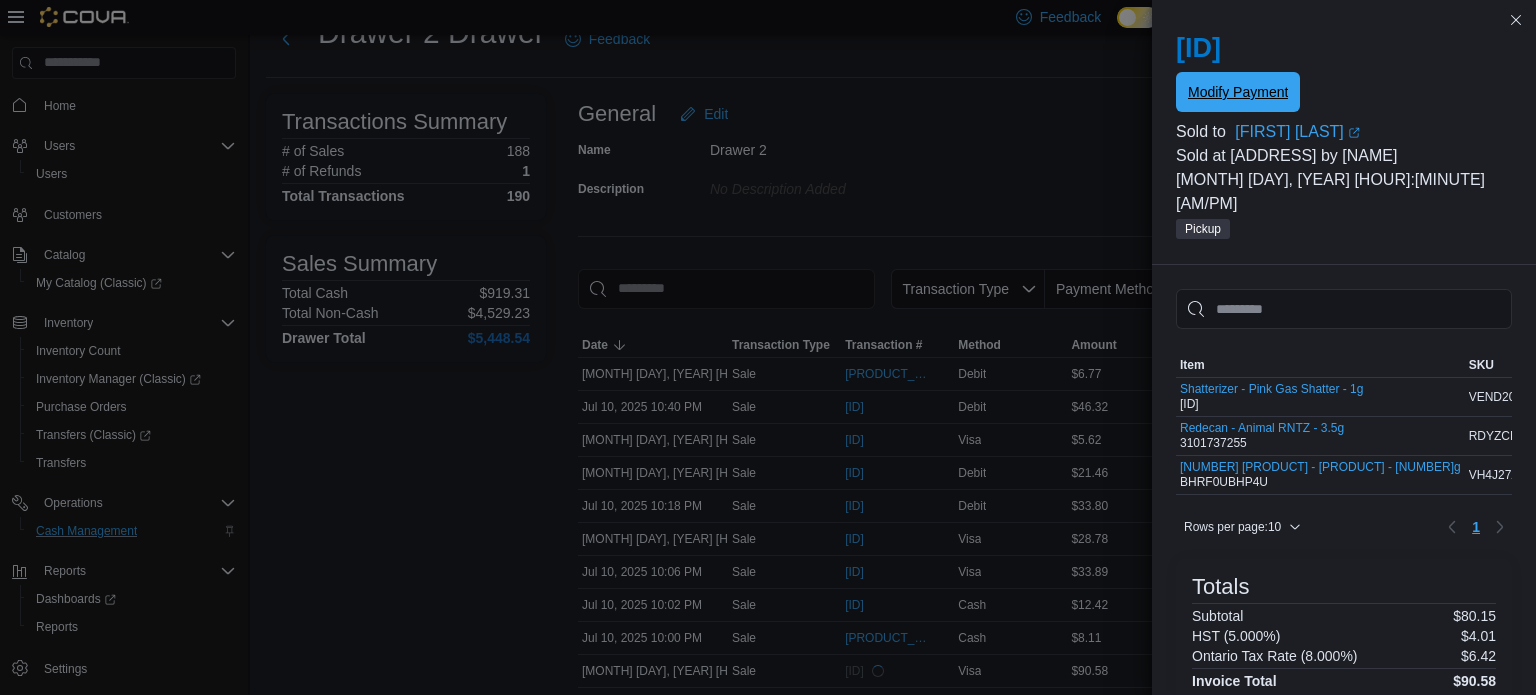 scroll, scrollTop: 0, scrollLeft: 0, axis: both 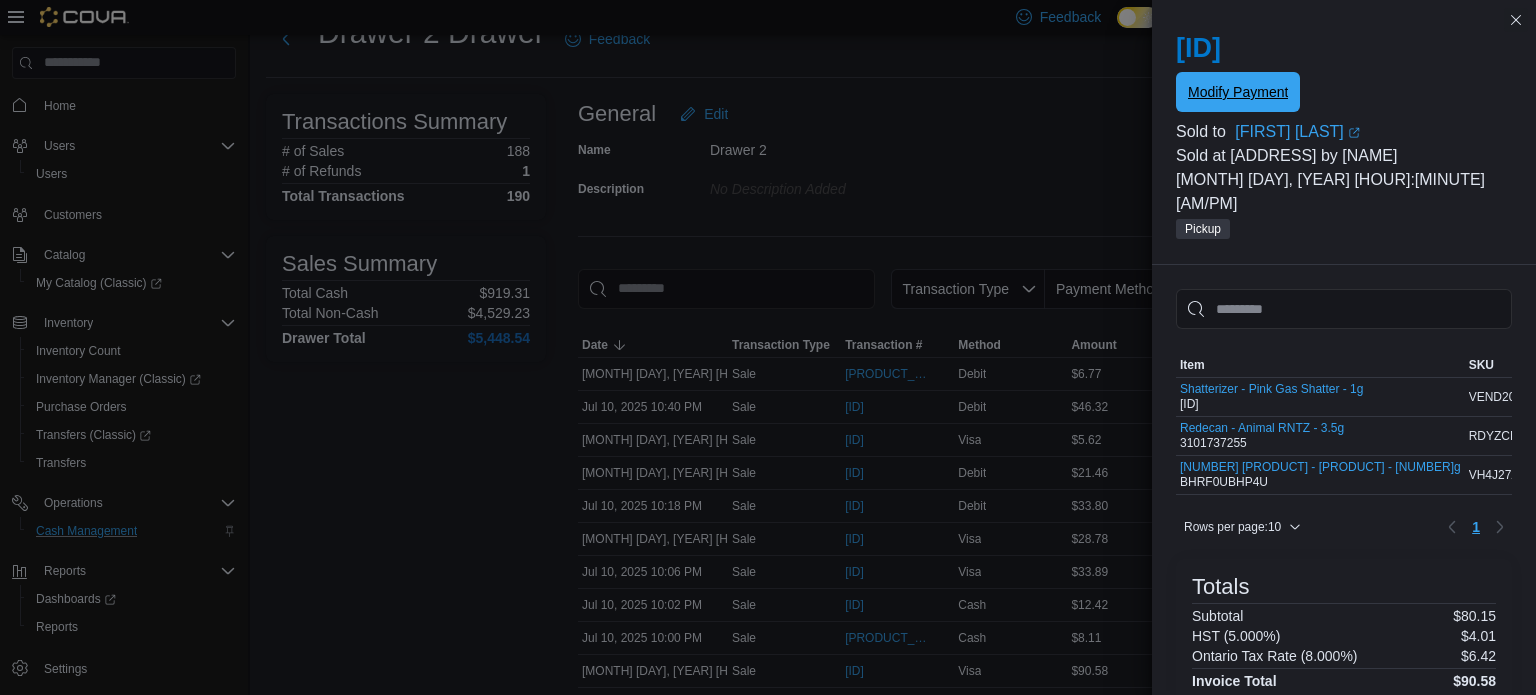 type 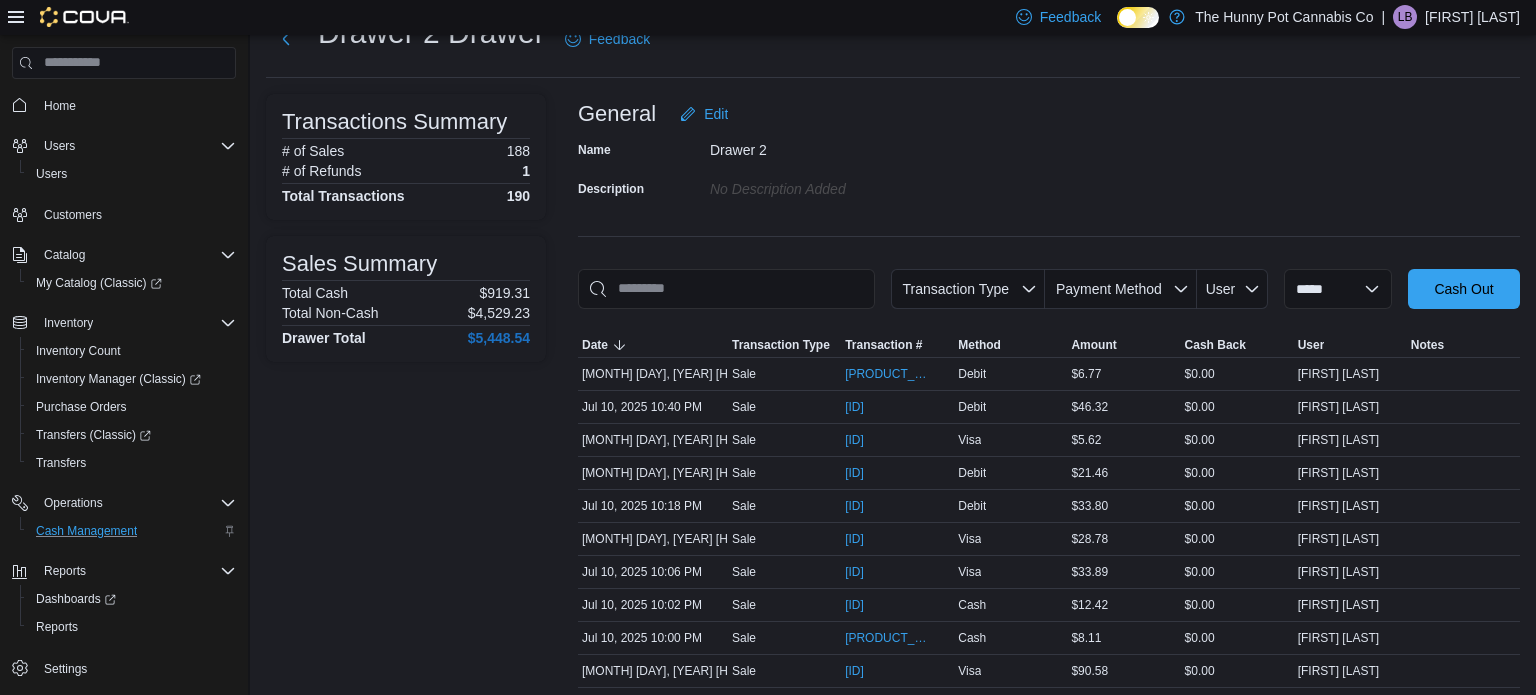 scroll, scrollTop: 0, scrollLeft: 0, axis: both 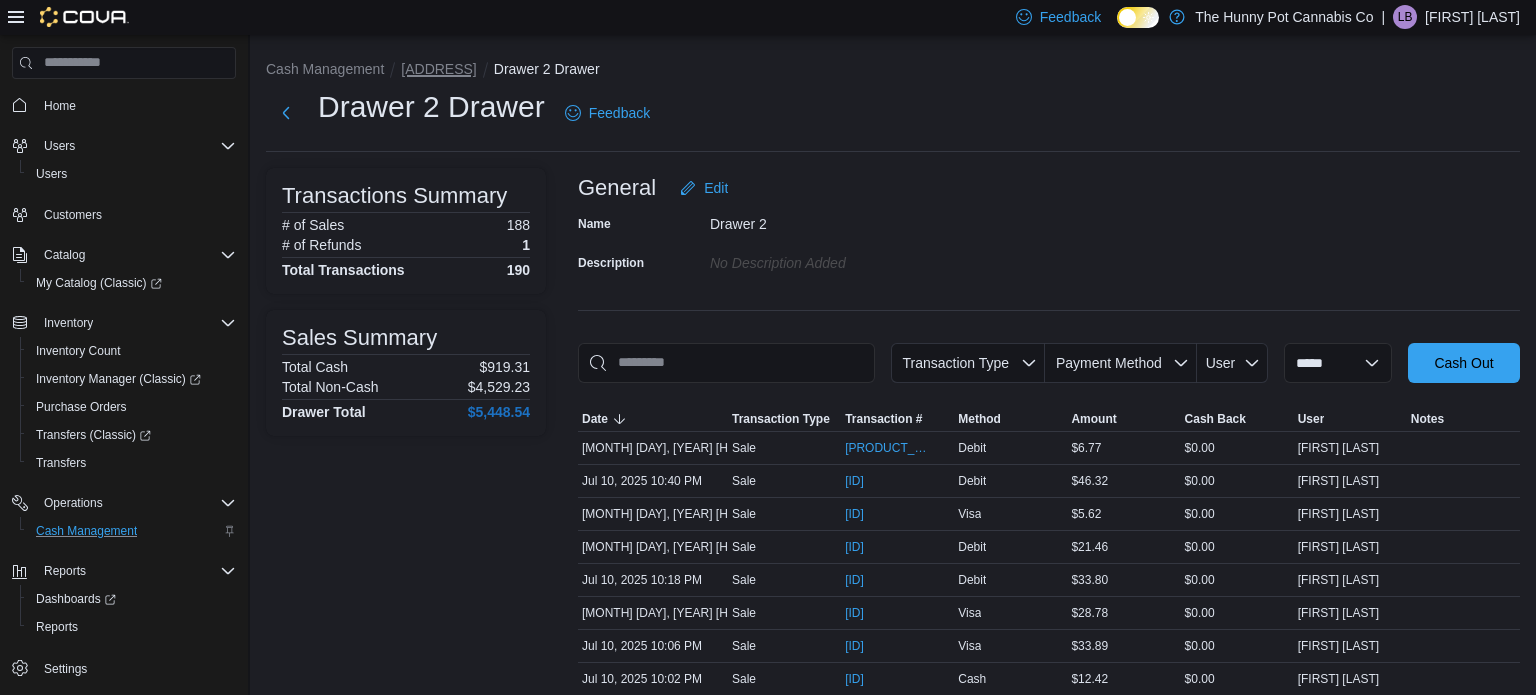 click on "[ADDRESS]" at bounding box center [438, 69] 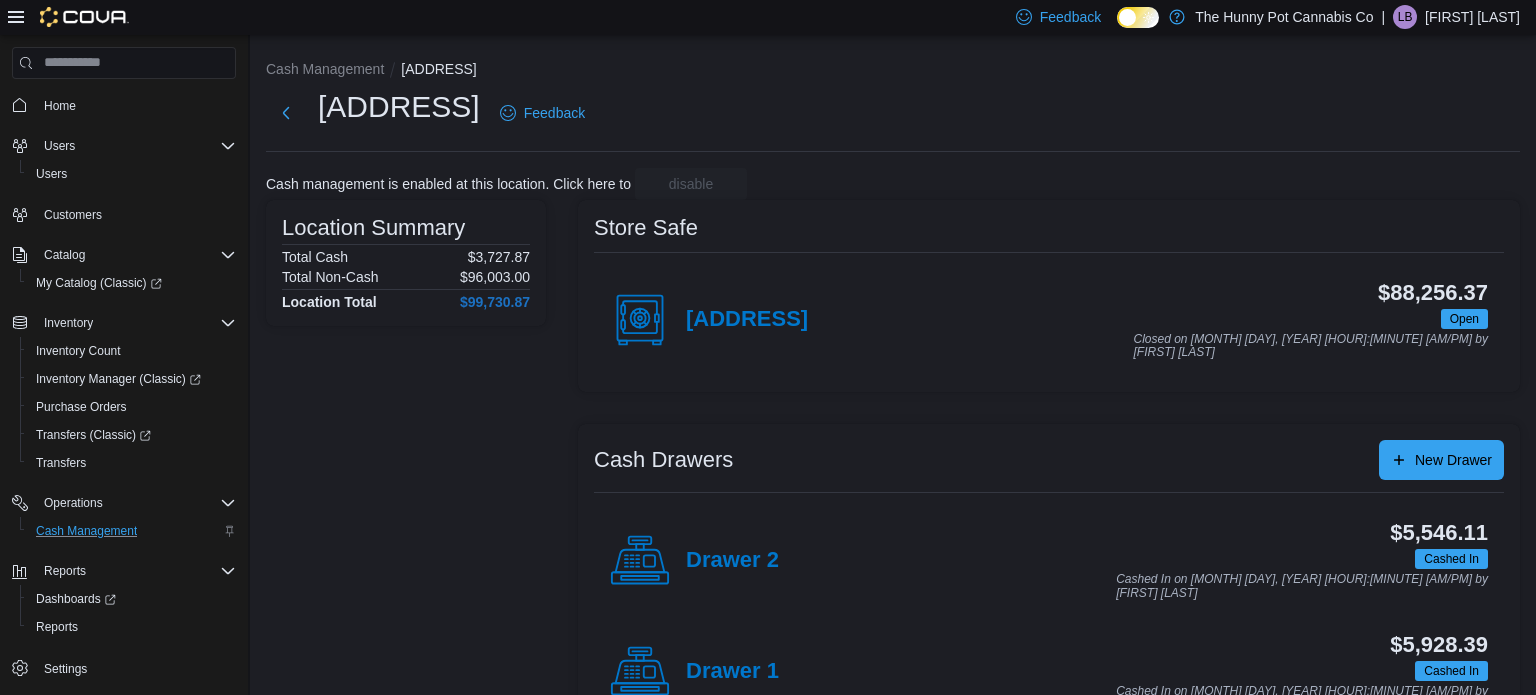 click on "Drawer 1" at bounding box center (694, 672) 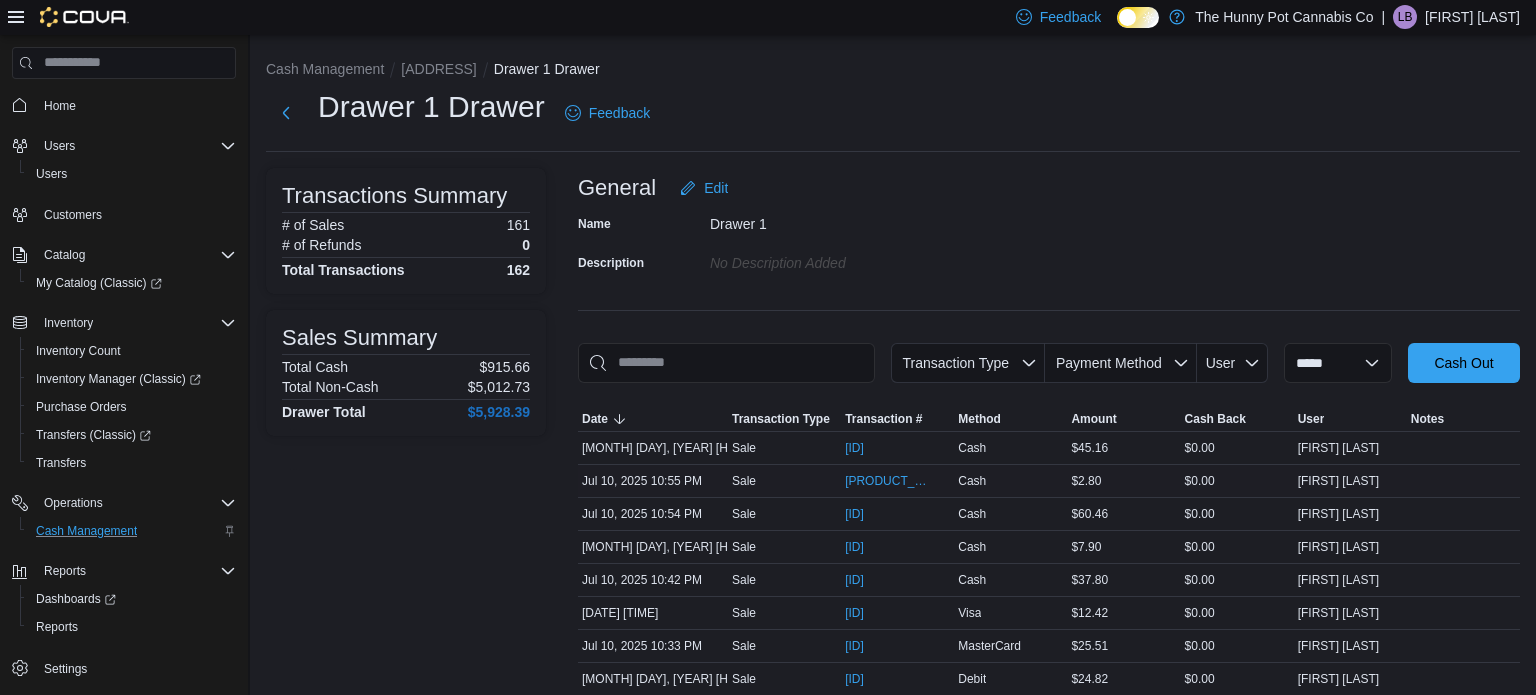 scroll, scrollTop: 116, scrollLeft: 0, axis: vertical 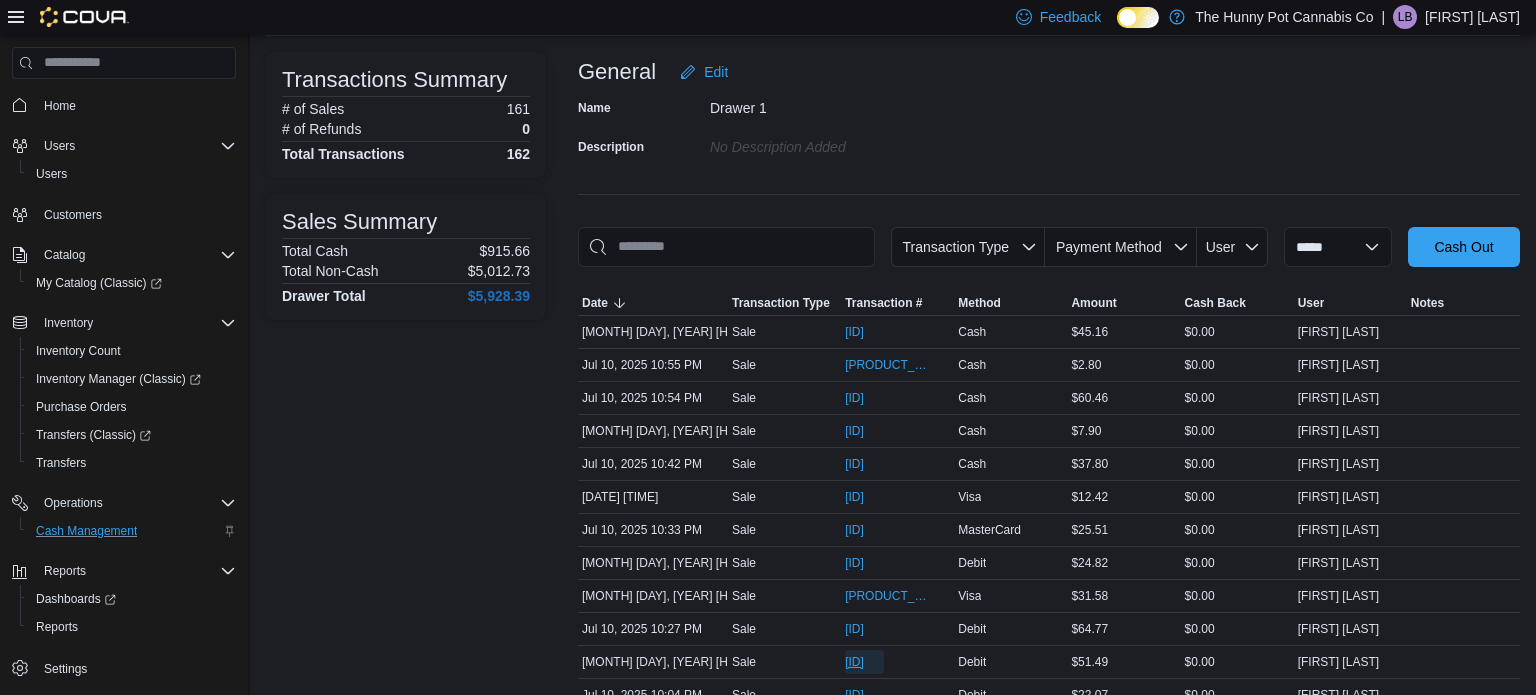 click on "[ID]" at bounding box center (854, 662) 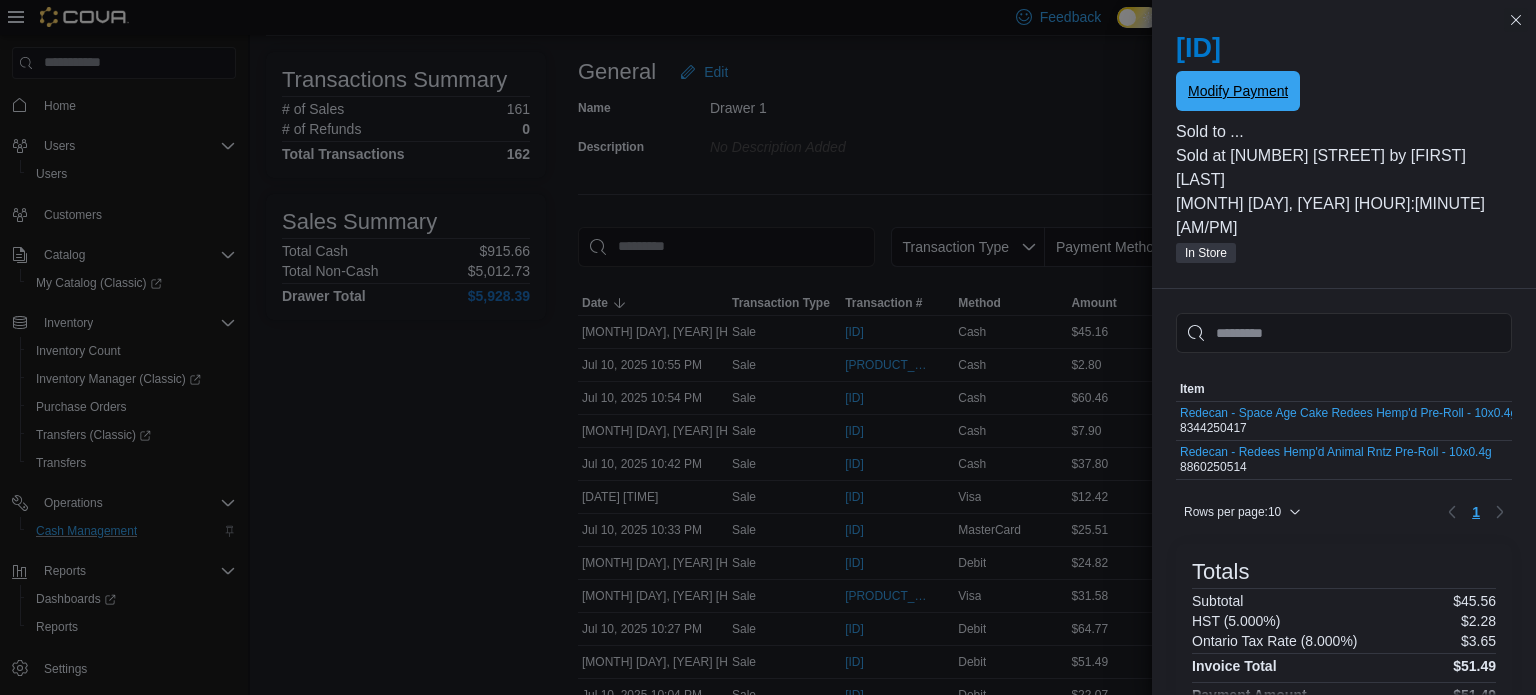 click on "Modify Payment" at bounding box center (1238, 91) 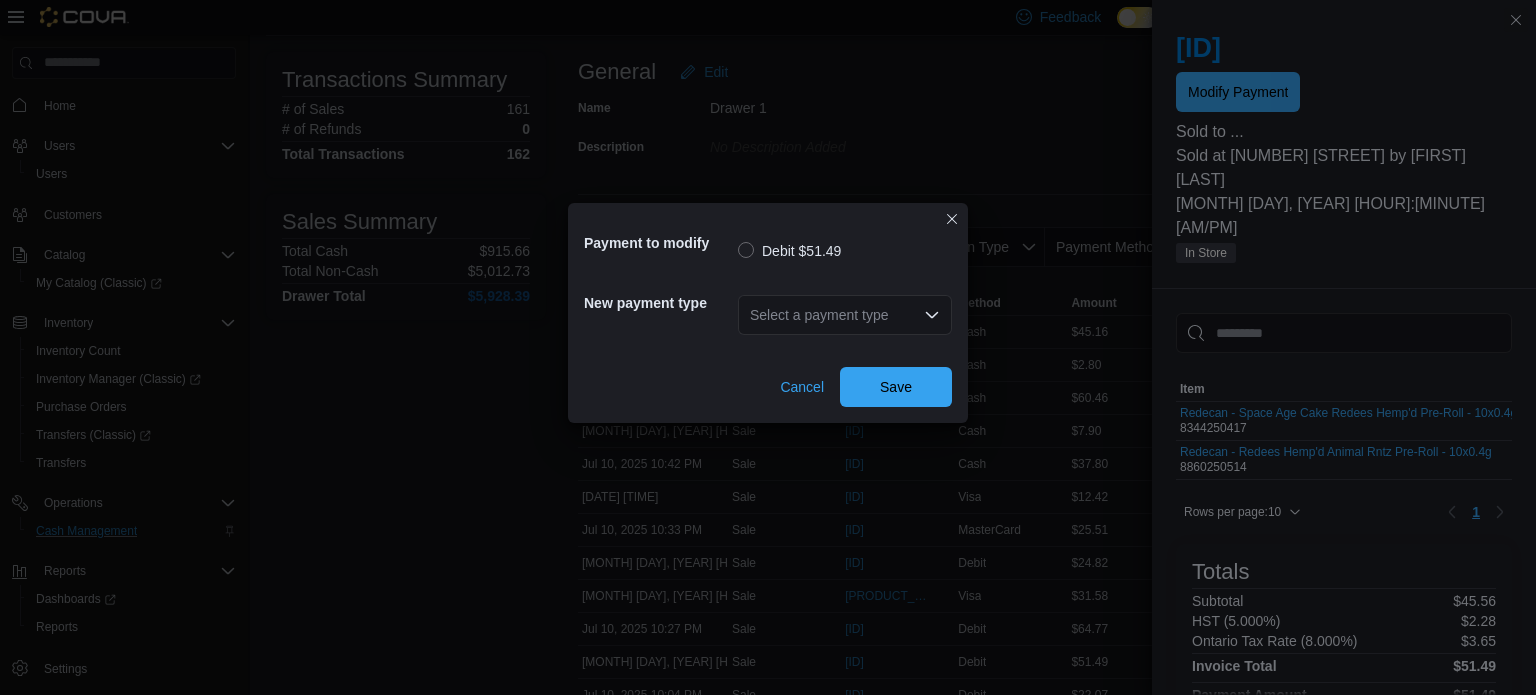 click on "Select a payment type" at bounding box center (845, 315) 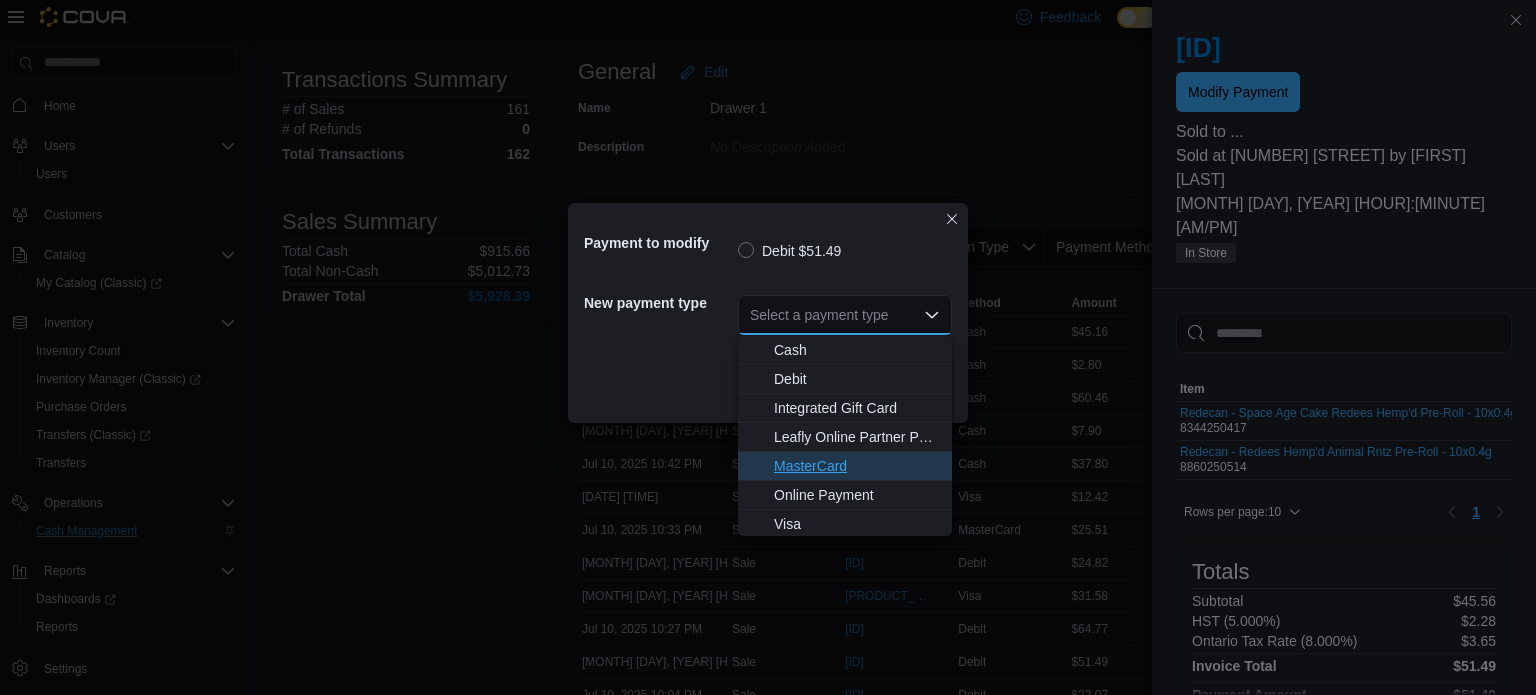 click on "MasterCard" at bounding box center [857, 466] 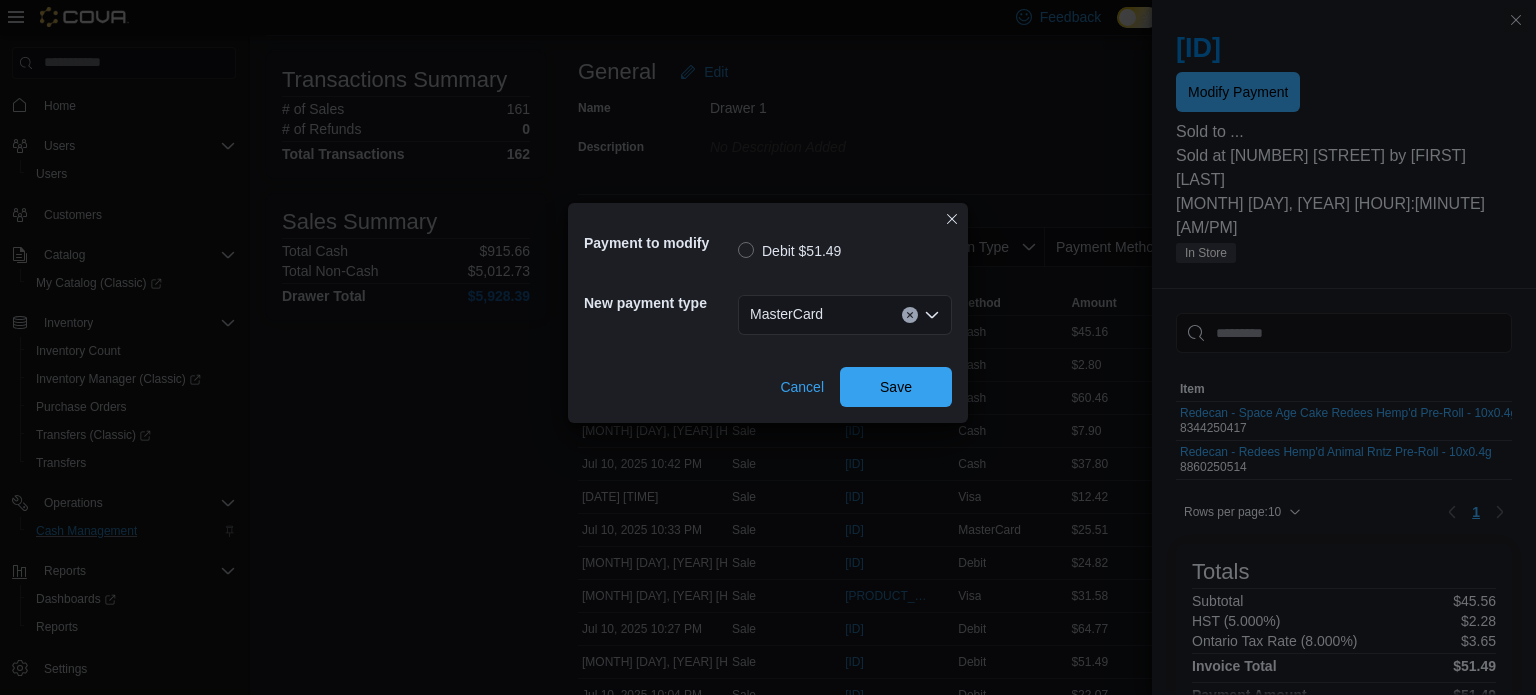 click on "Payment to modify Debit [AMOUNT] New payment type MasterCard Combo box. Selected. MasterCard. Press Backspace to delete MasterCard. Combo box input. Select a payment type. Type some text or, to display a list of choices, press Down Arrow. To exit the list of choices, press Escape. Cancel Save" at bounding box center (768, 313) 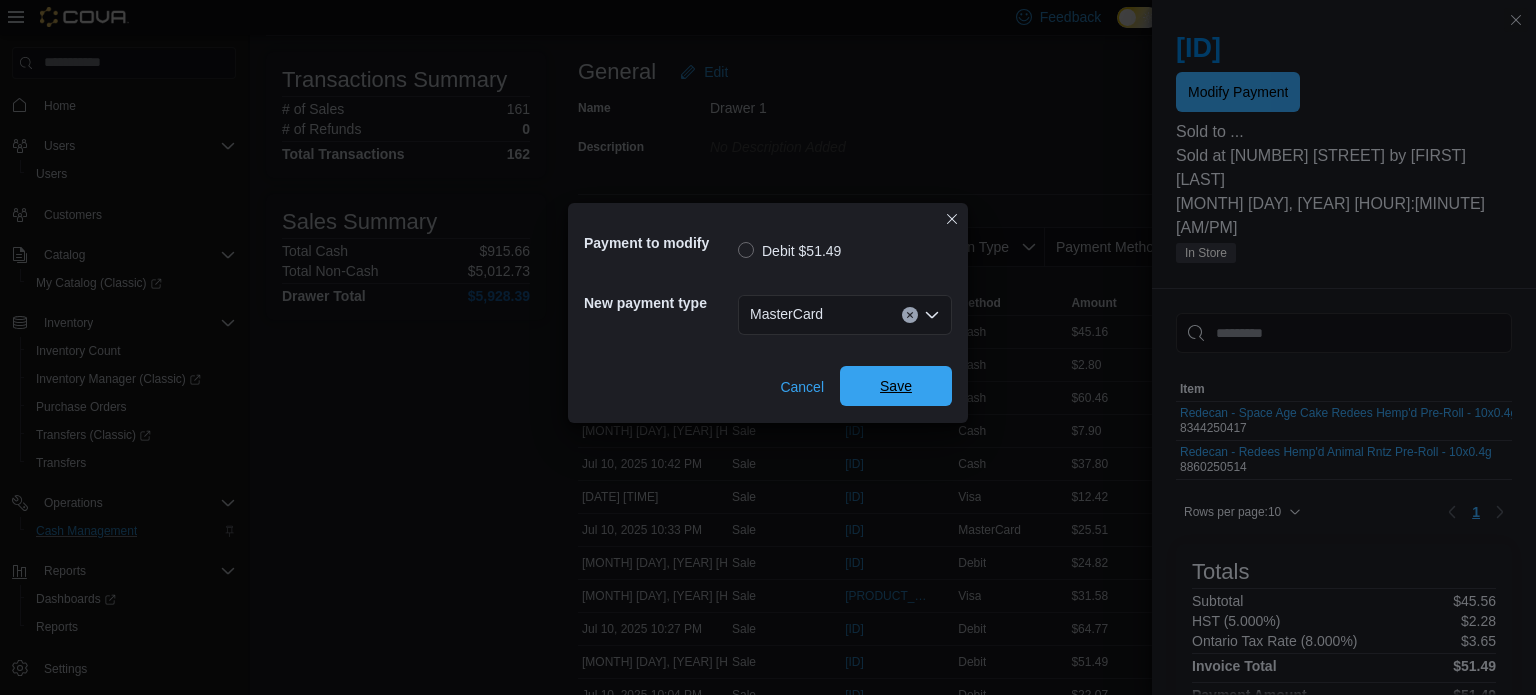 click on "Save" at bounding box center (896, 386) 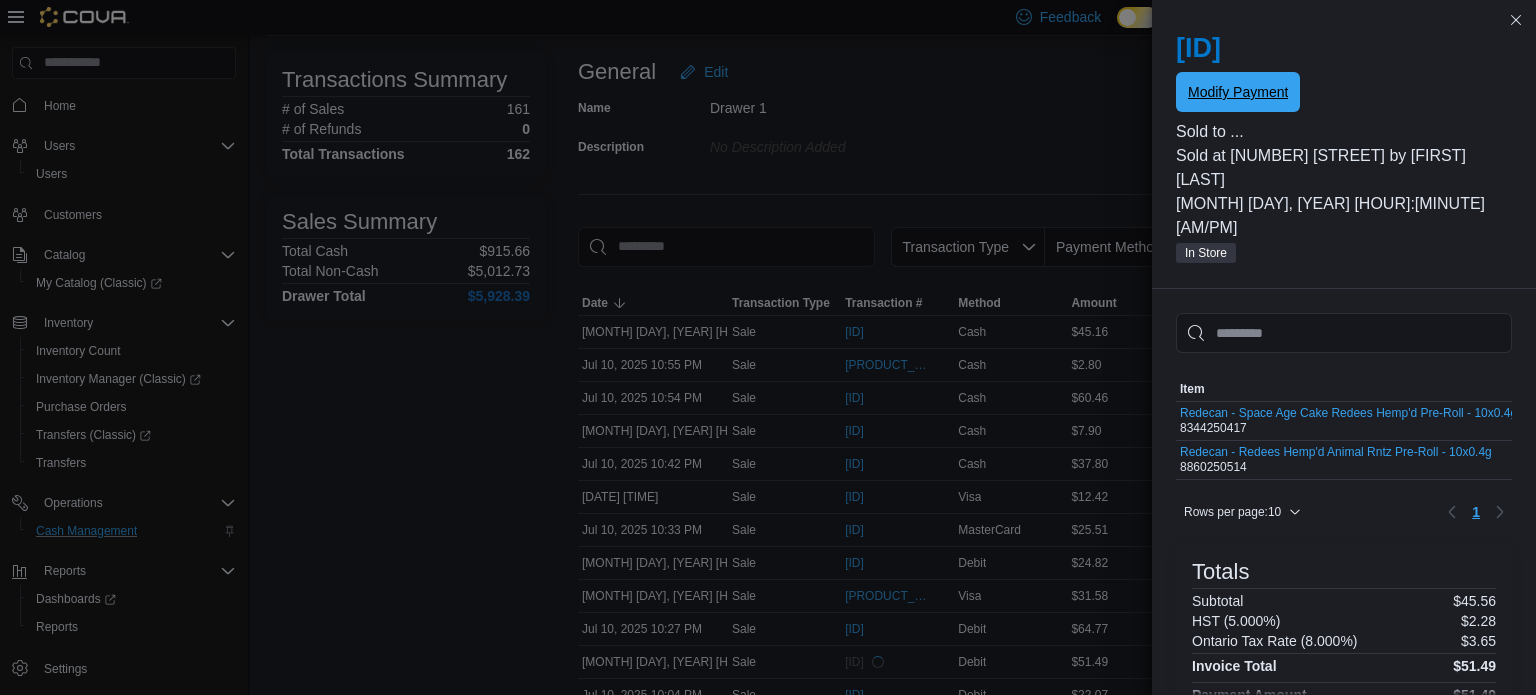 scroll, scrollTop: 0, scrollLeft: 0, axis: both 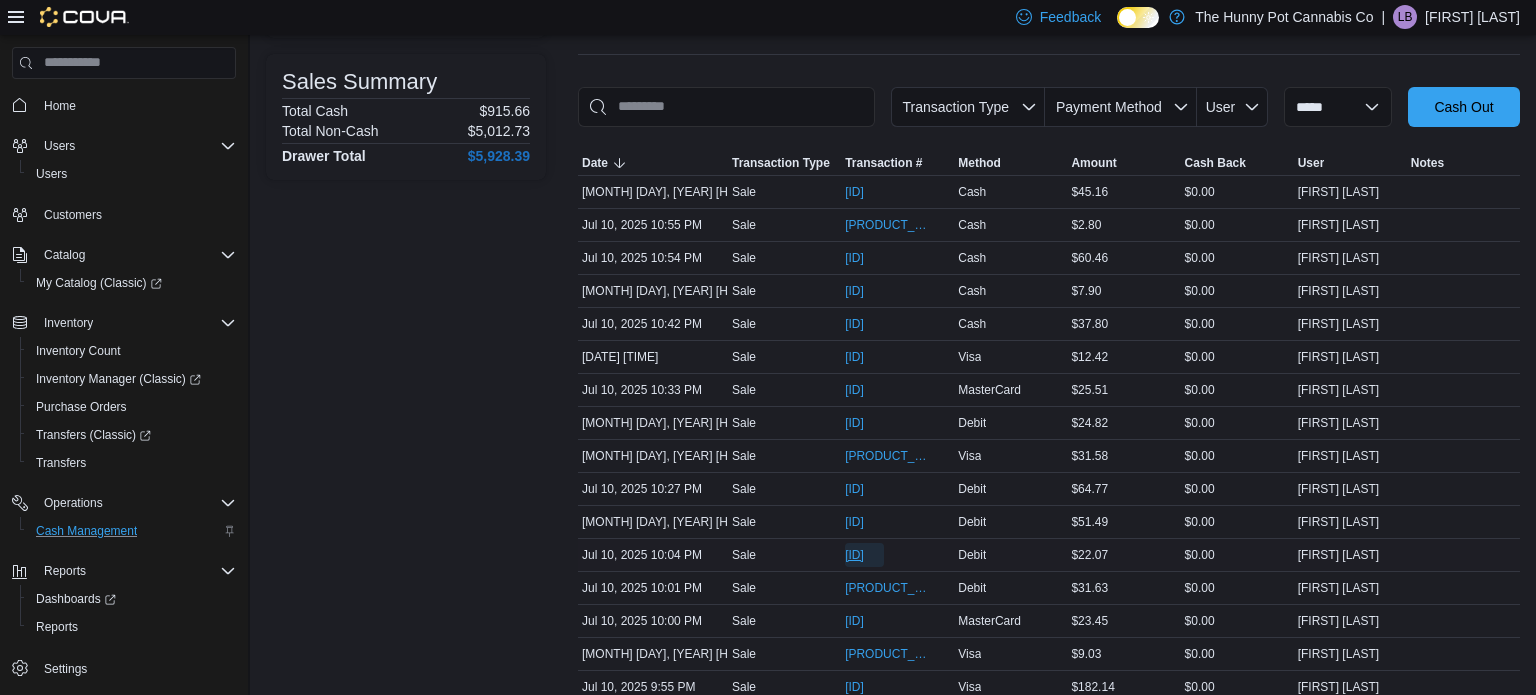 click on "[ID]" at bounding box center (854, 555) 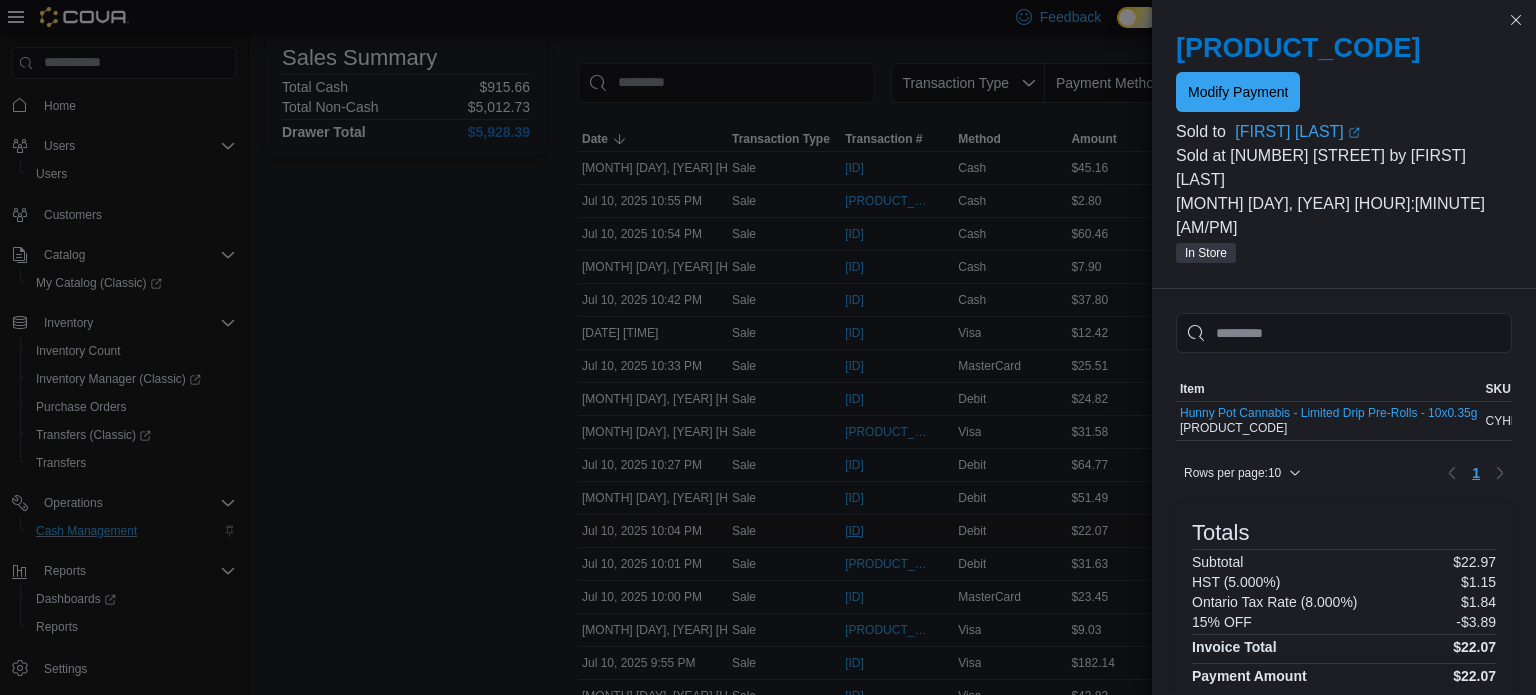 scroll, scrollTop: 283, scrollLeft: 0, axis: vertical 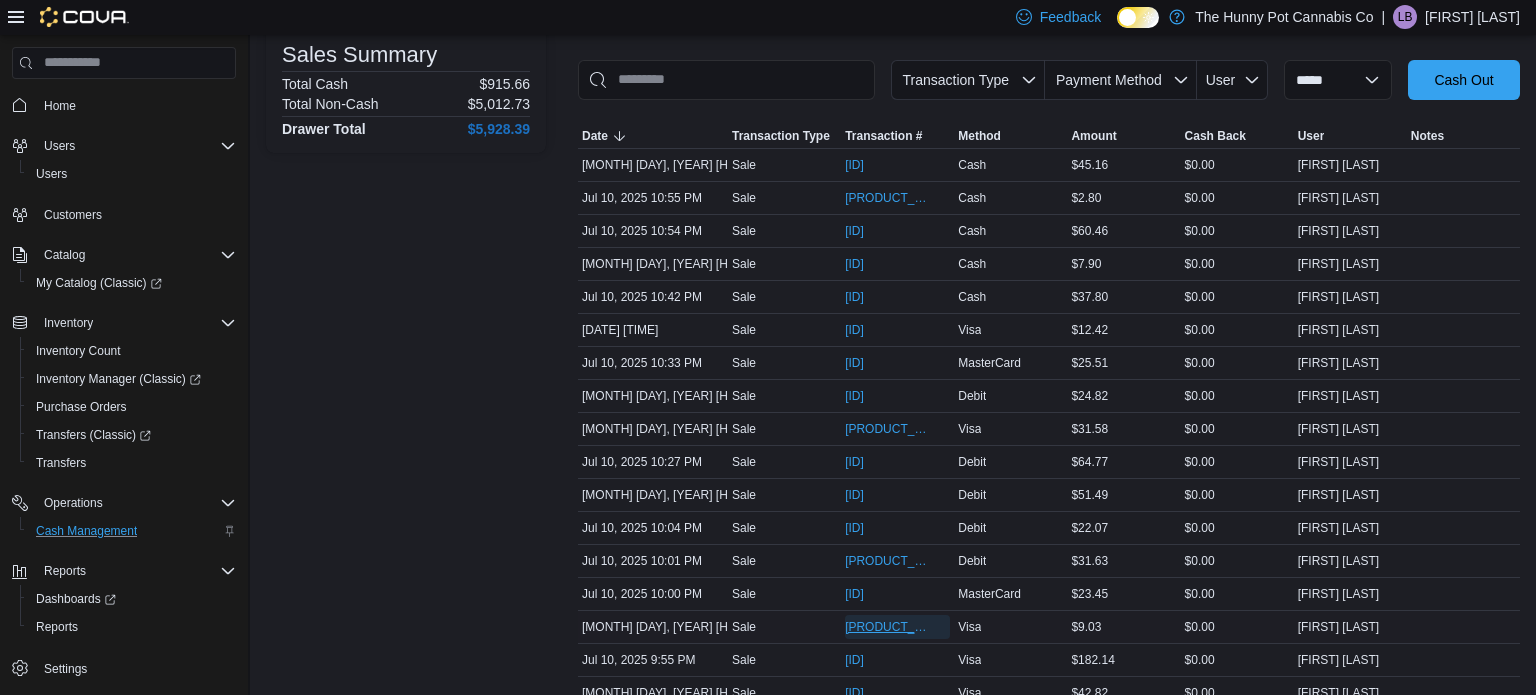 click on "[PRODUCT_CODE]" at bounding box center [887, 627] 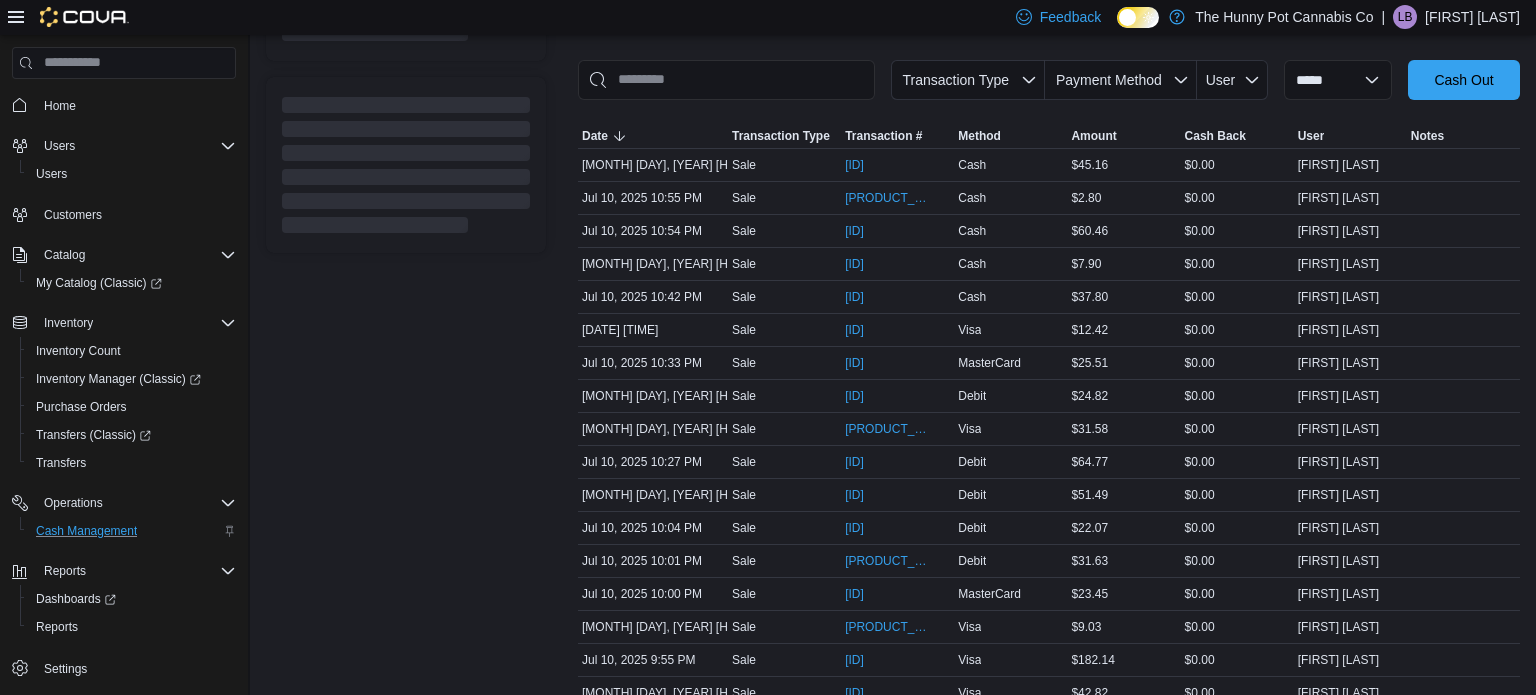 scroll, scrollTop: 683, scrollLeft: 0, axis: vertical 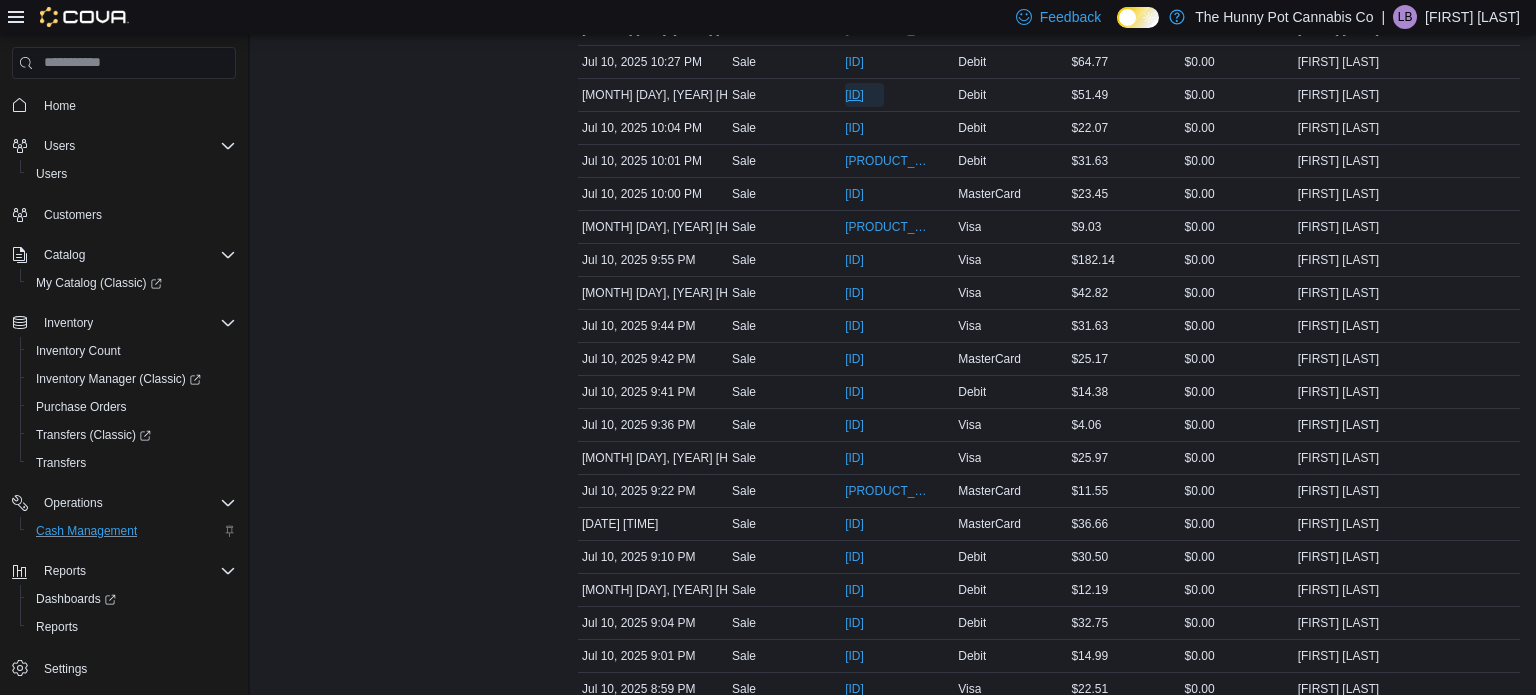 click on "[ID]" at bounding box center (864, 95) 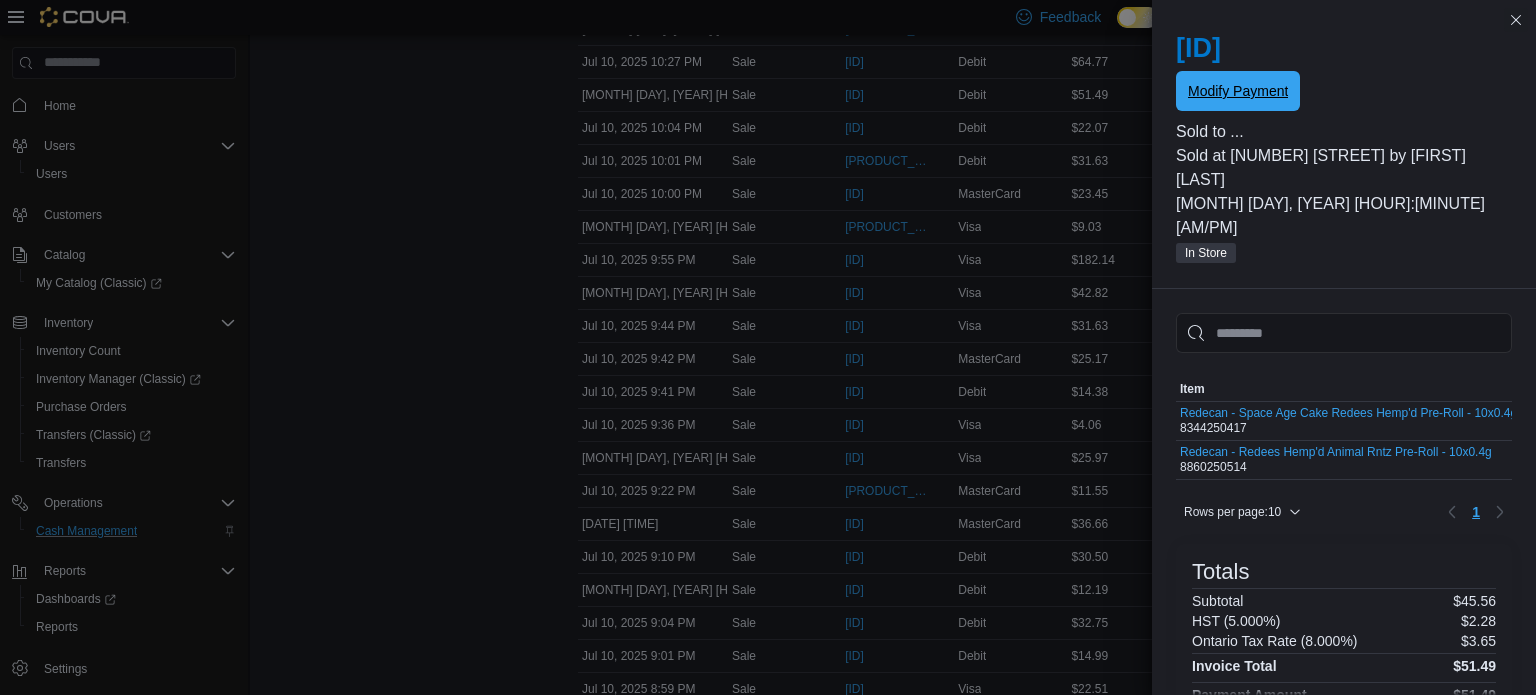 click on "Modify Payment" at bounding box center [1238, 91] 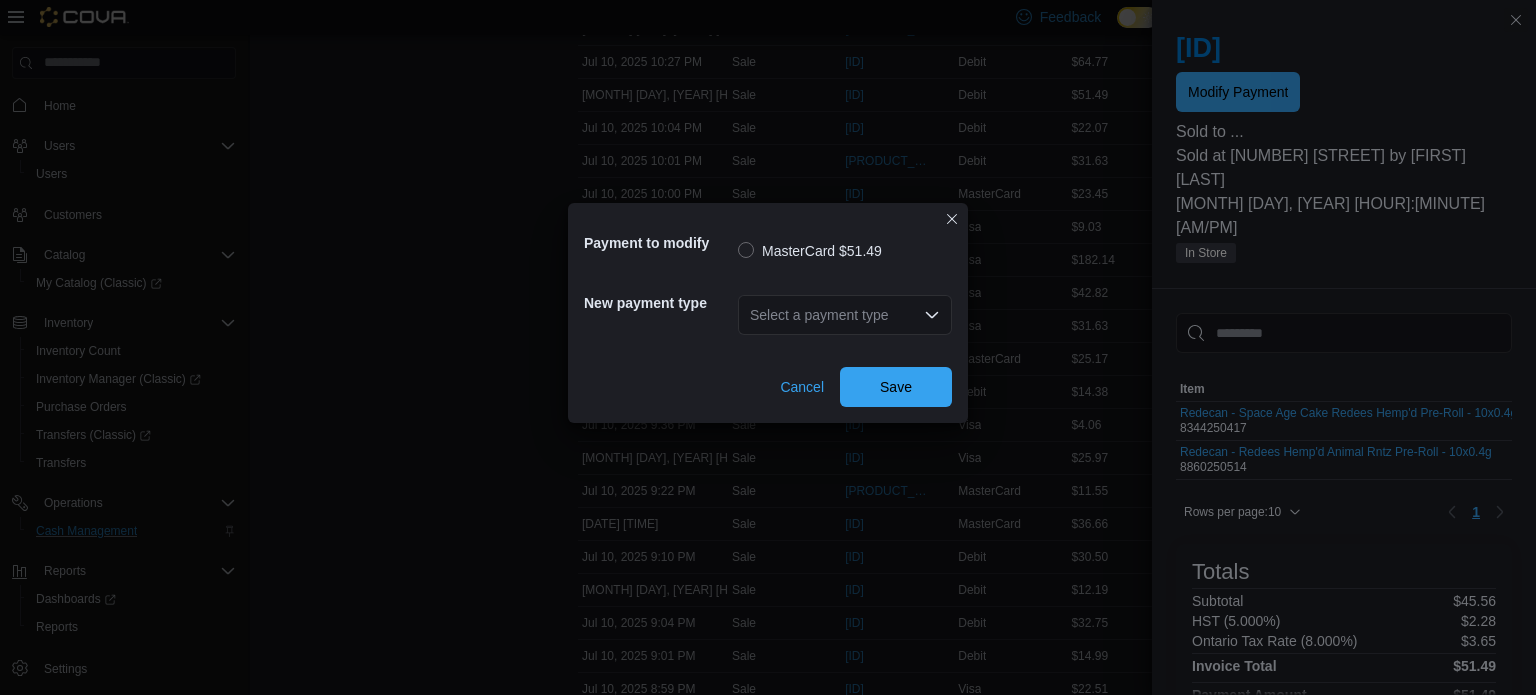 click on "Select a payment type" at bounding box center (845, 315) 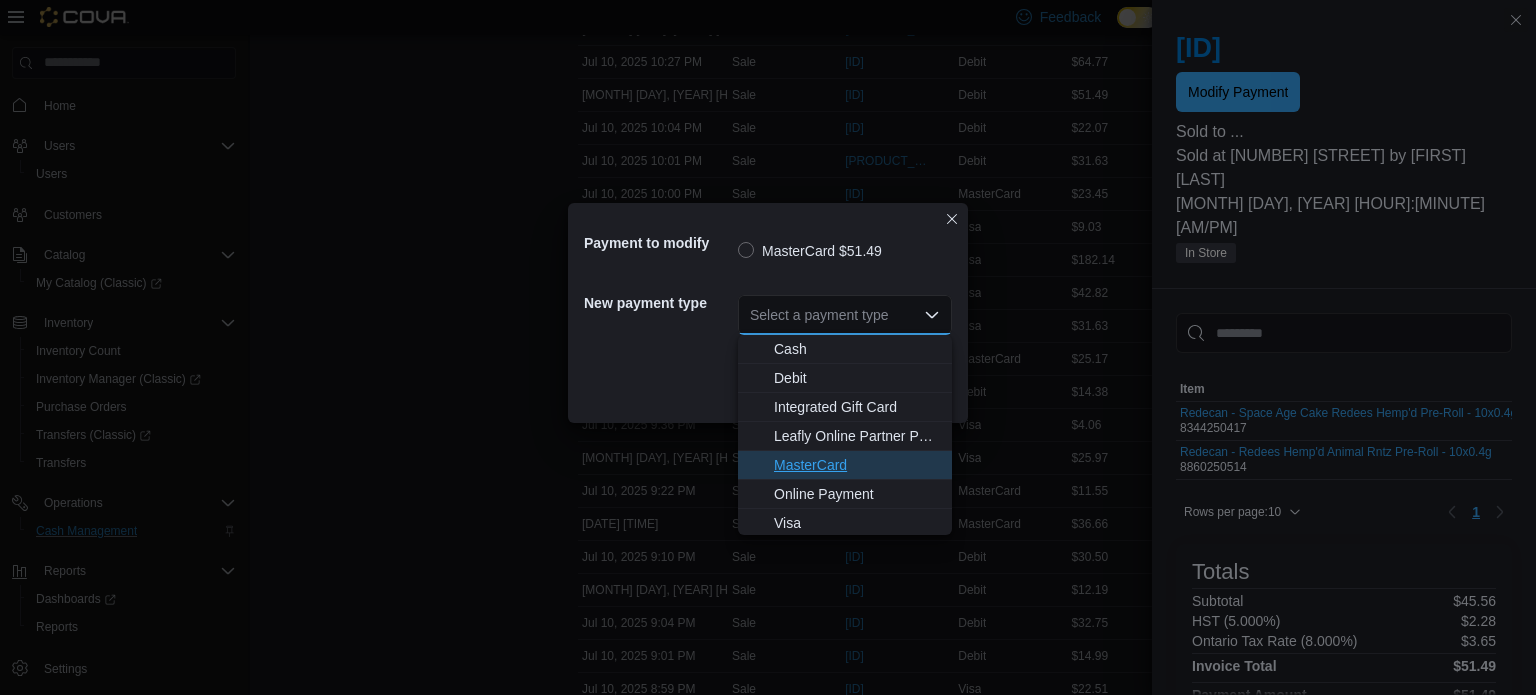click on "MasterCard" at bounding box center [845, 465] 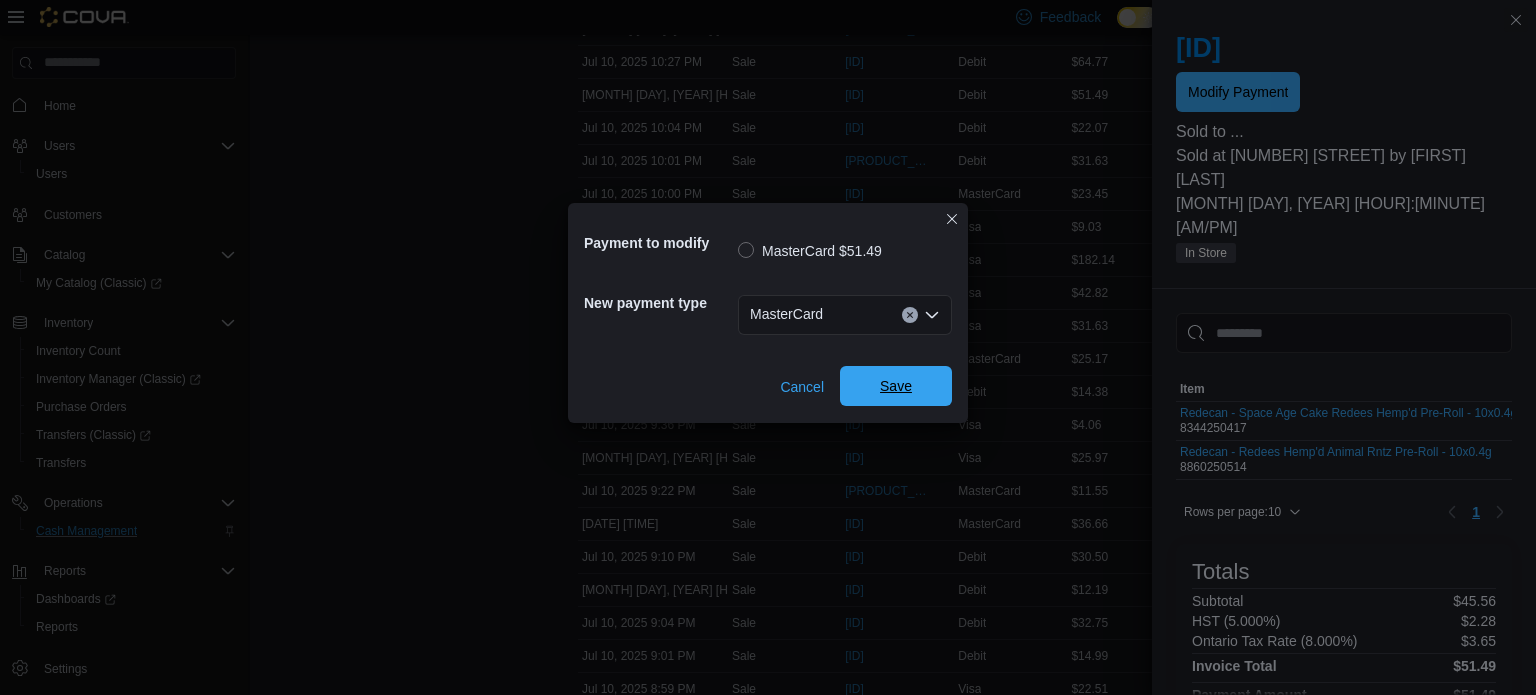 drag, startPoint x: 890, startPoint y: 412, endPoint x: 893, endPoint y: 402, distance: 10.440307 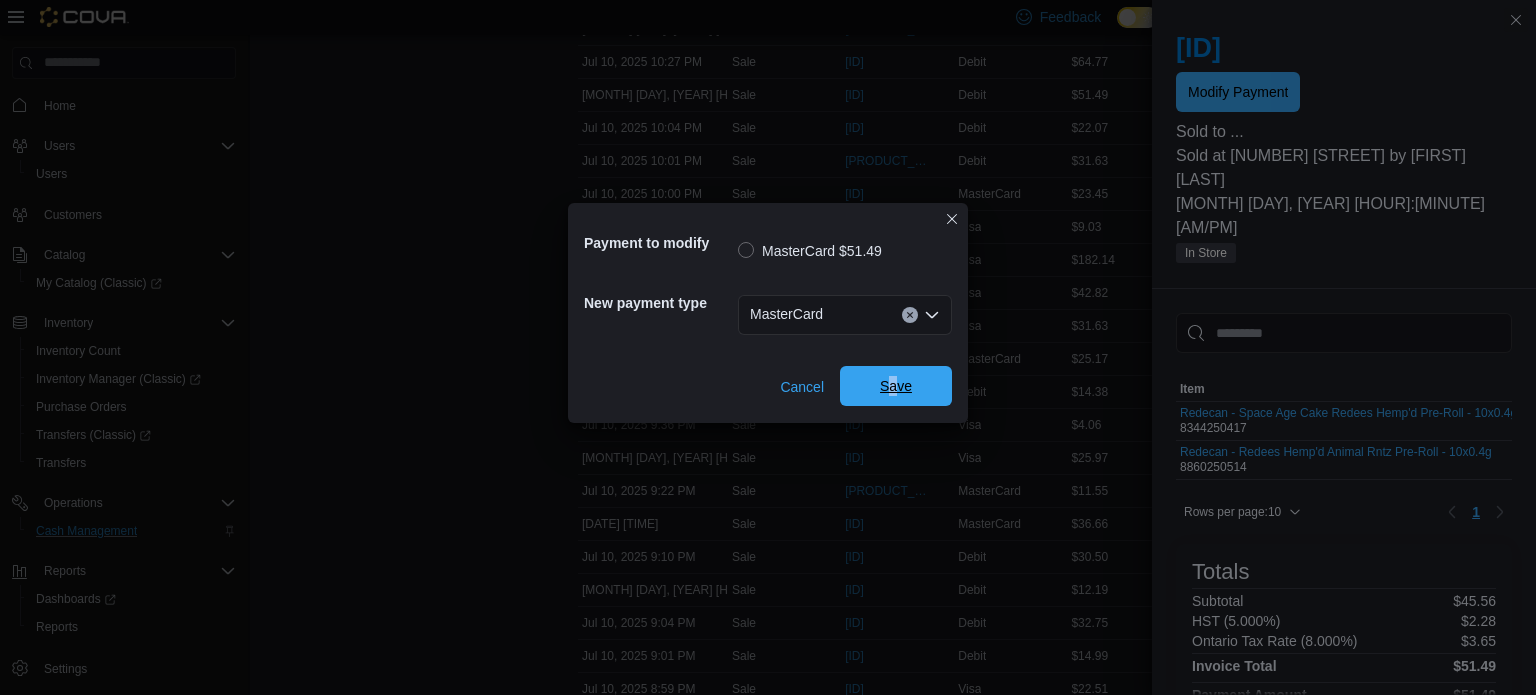 click on "Save" at bounding box center [896, 386] 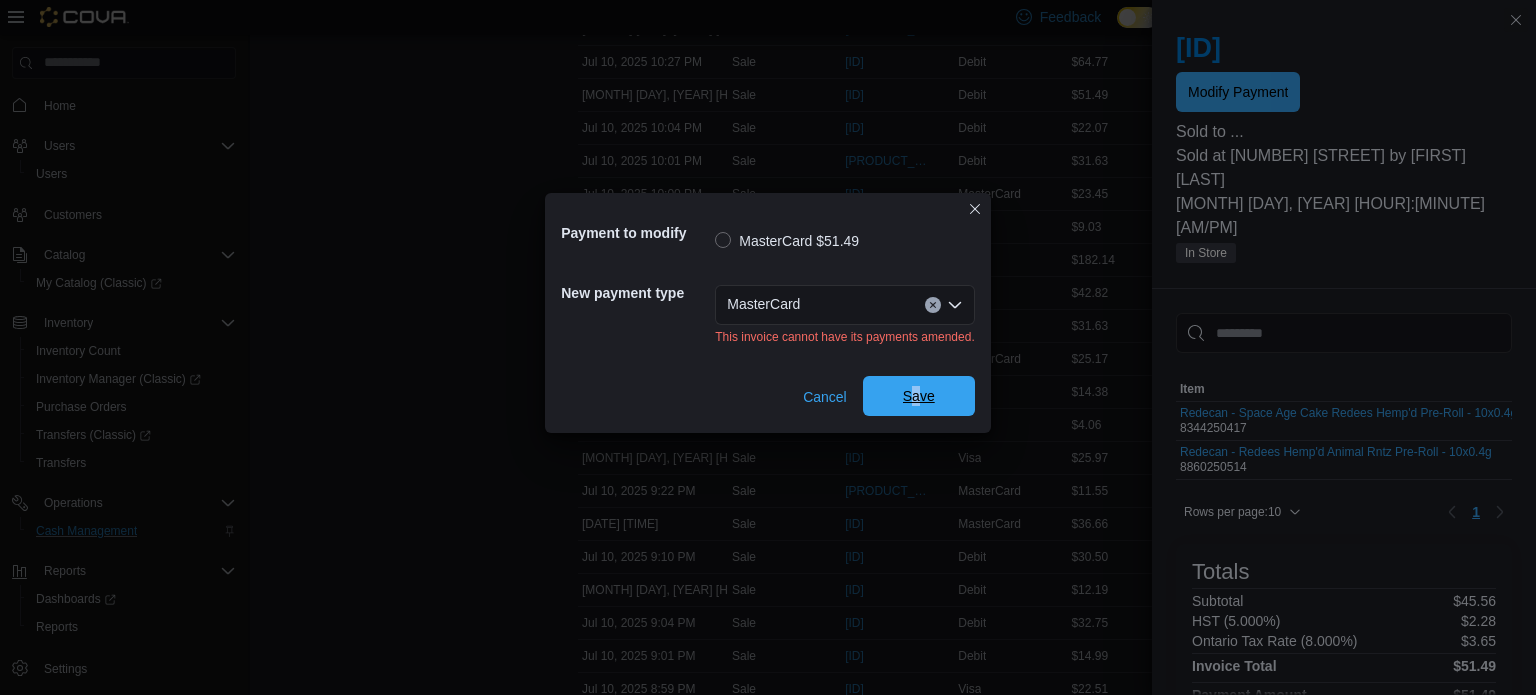 scroll, scrollTop: 0, scrollLeft: 0, axis: both 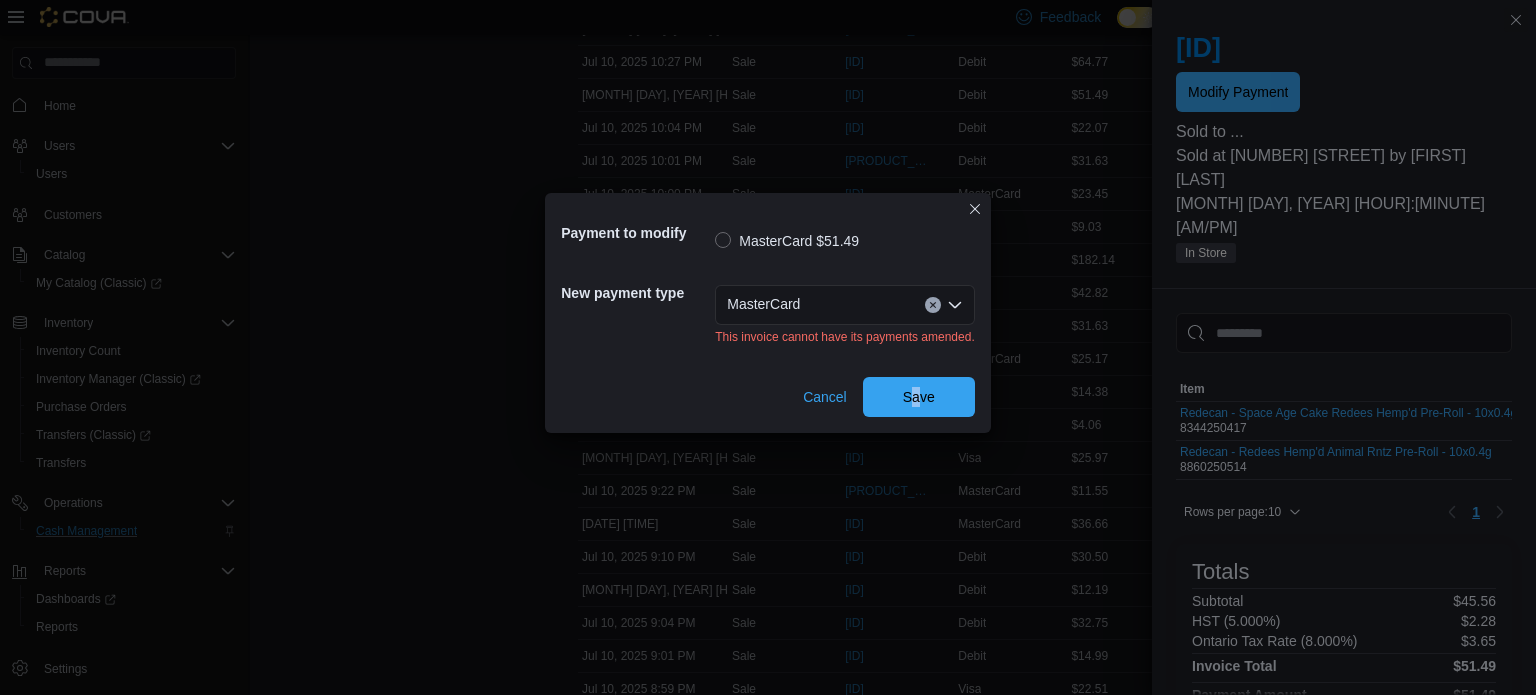 click on "Payment to modify MasterCard [AMOUNT] New payment type MasterCard This invoice cannot have its payments amended. Cancel Save" at bounding box center [768, 347] 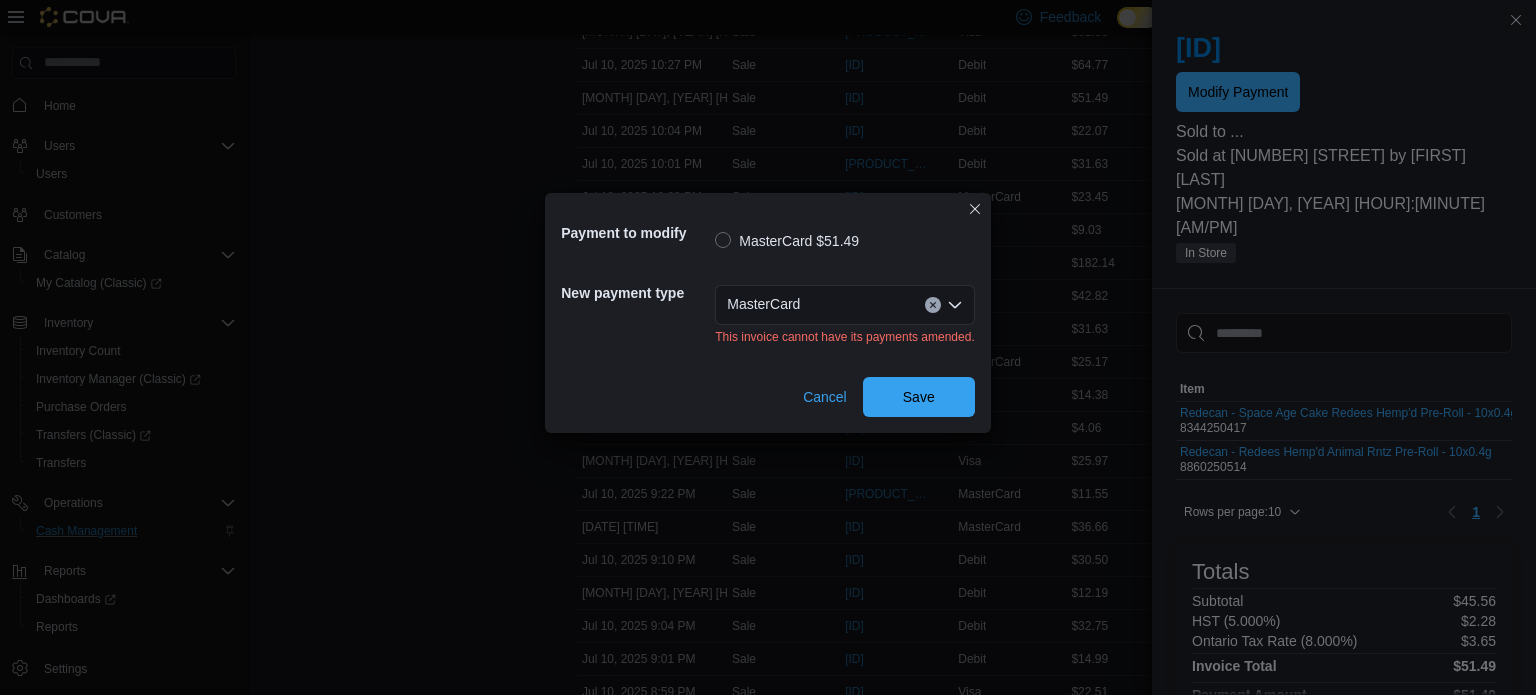 scroll, scrollTop: 673, scrollLeft: 0, axis: vertical 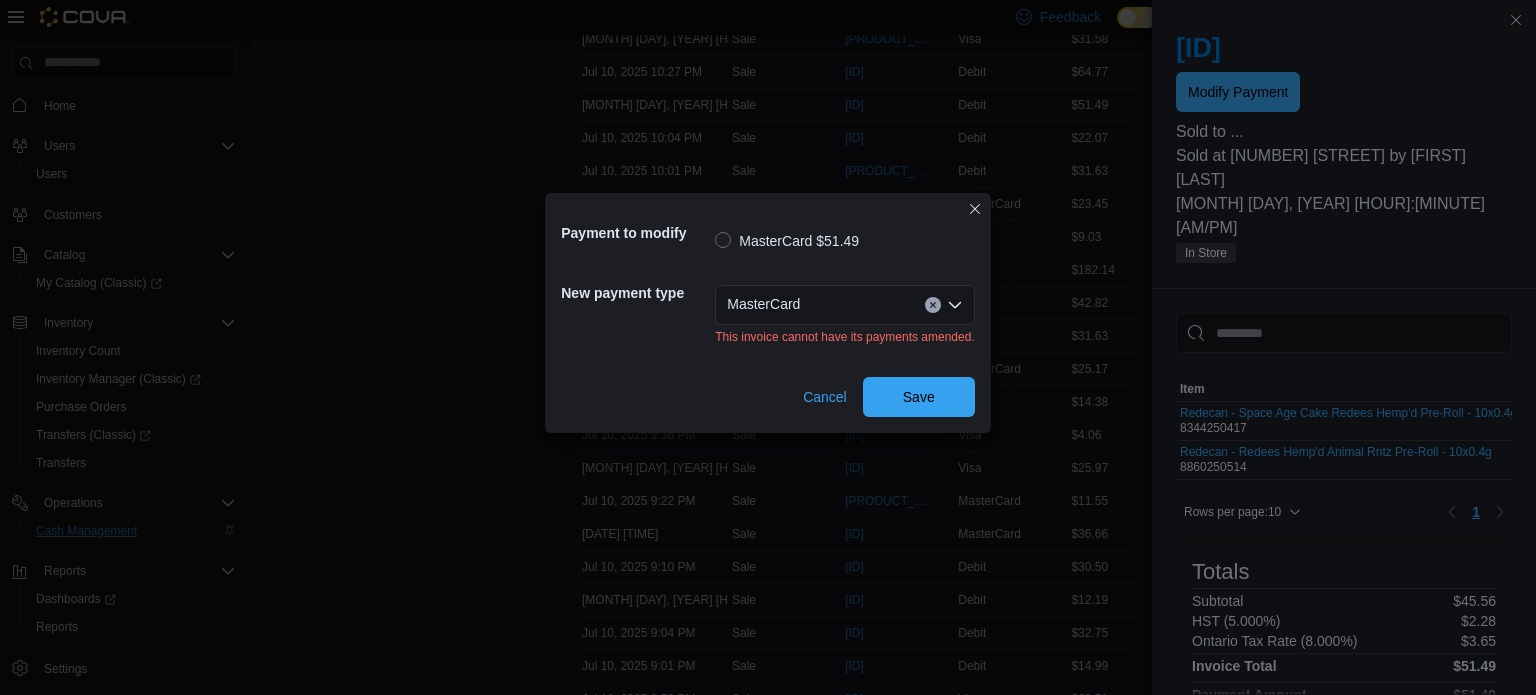 click on "Payment to modify MasterCard [AMOUNT] New payment type MasterCard This invoice cannot have its payments amended. Cancel Save" at bounding box center (768, 347) 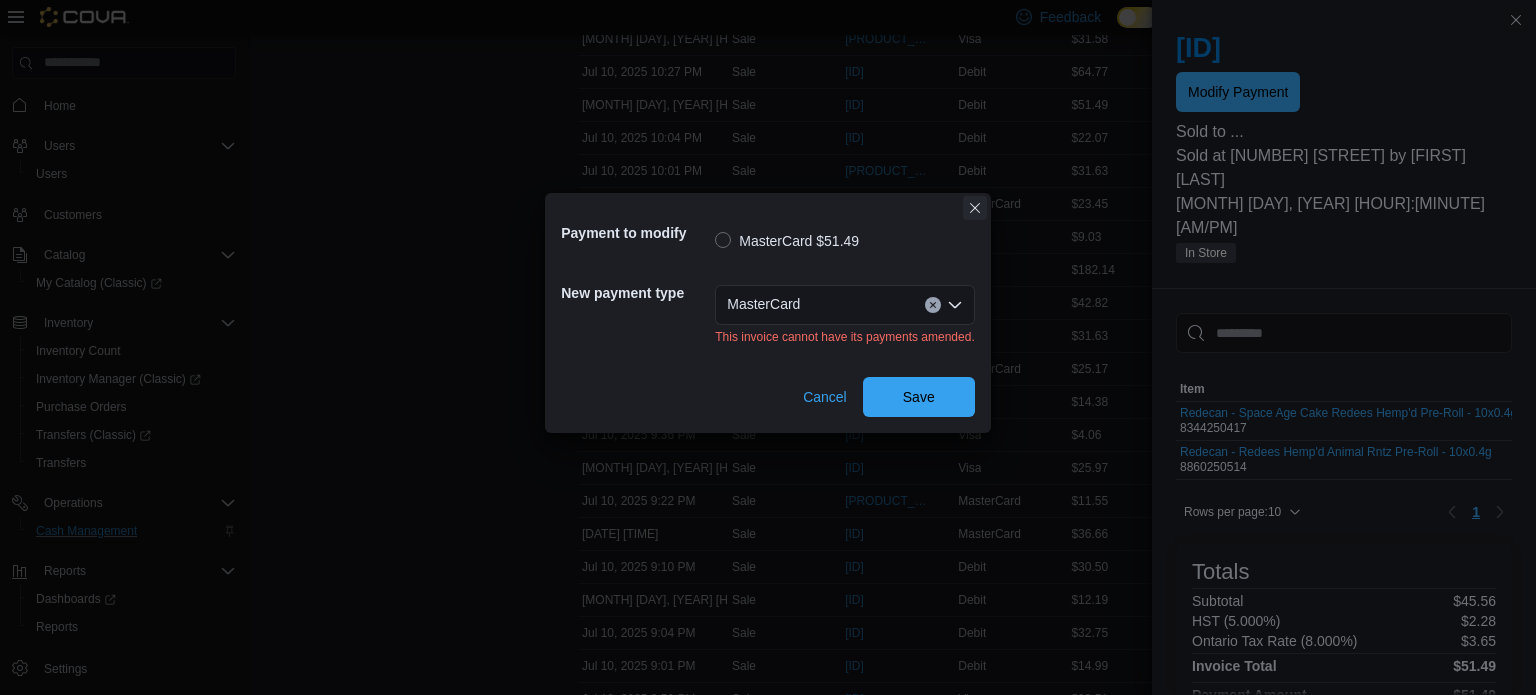 click at bounding box center (975, 208) 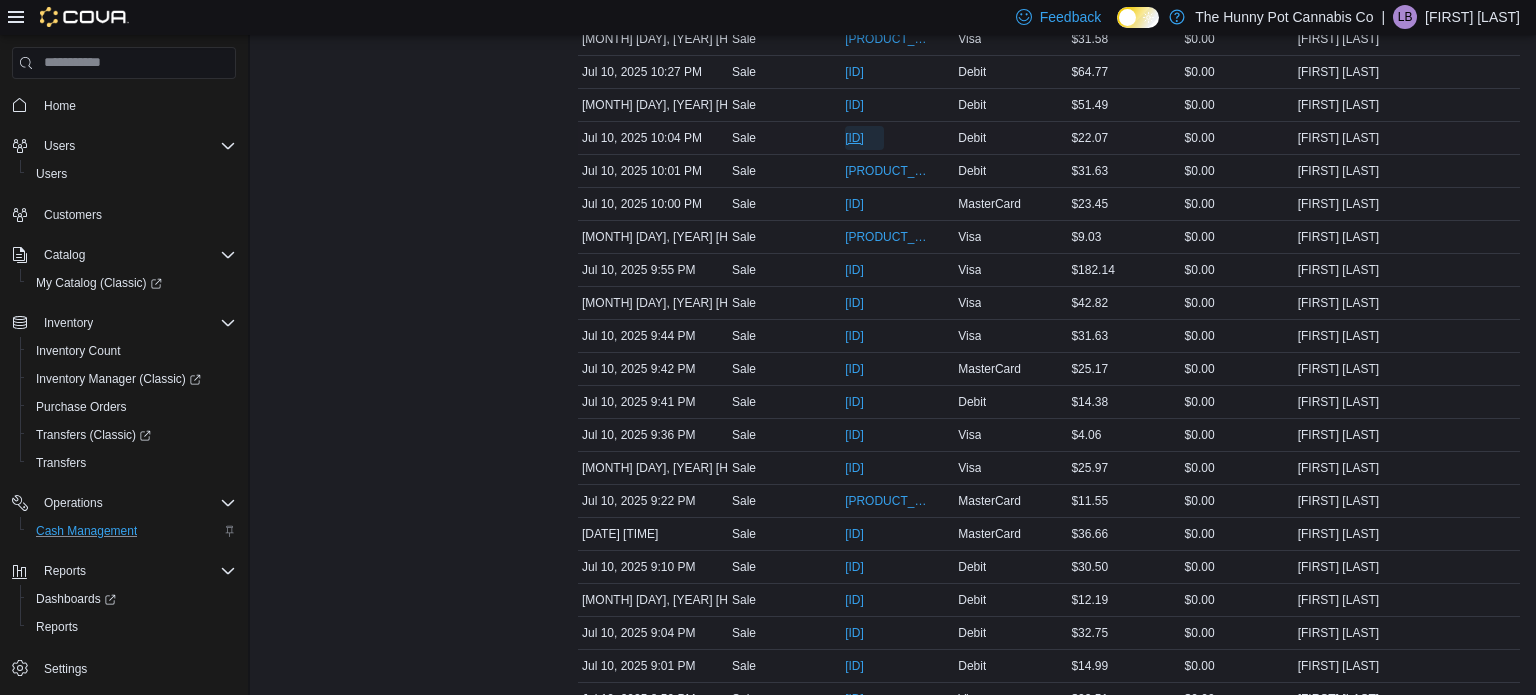 click on "[ID]" at bounding box center (854, 138) 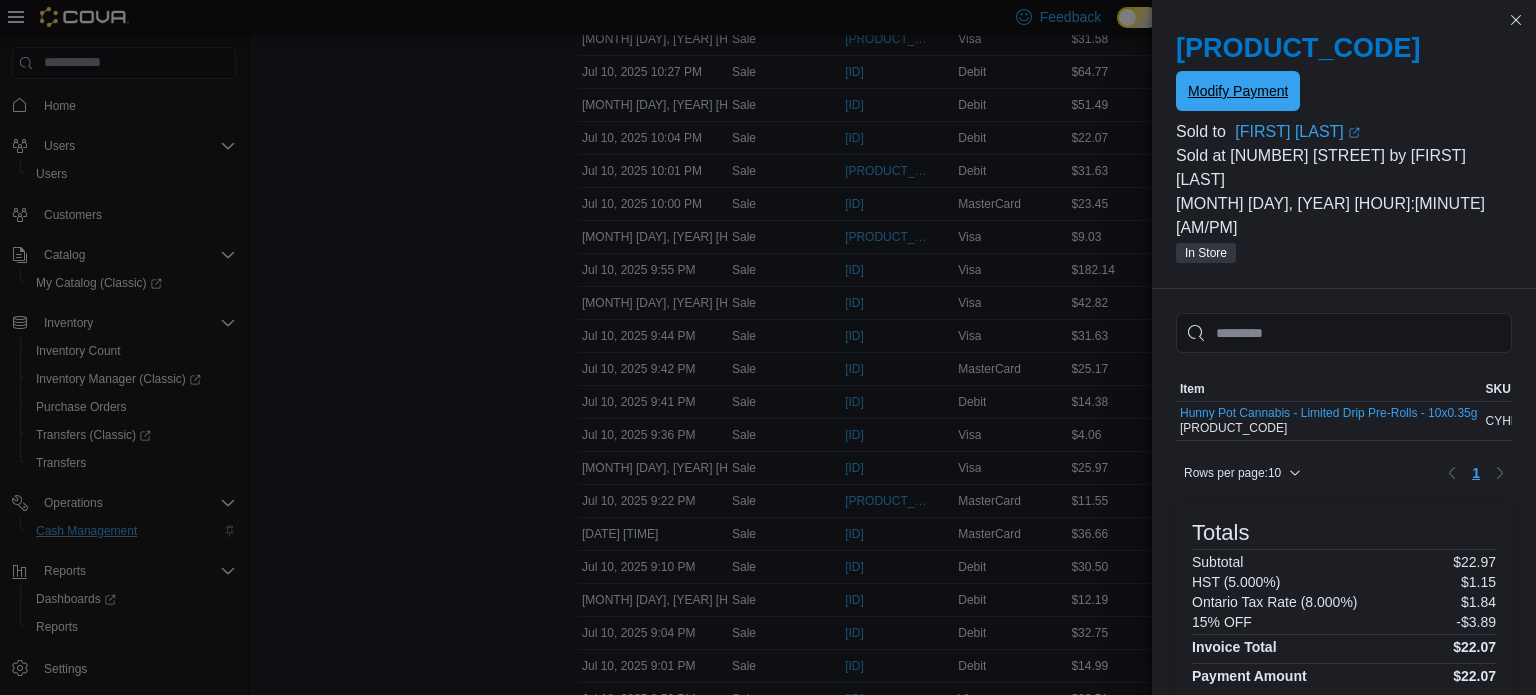 click on "Modify Payment" at bounding box center (1238, 91) 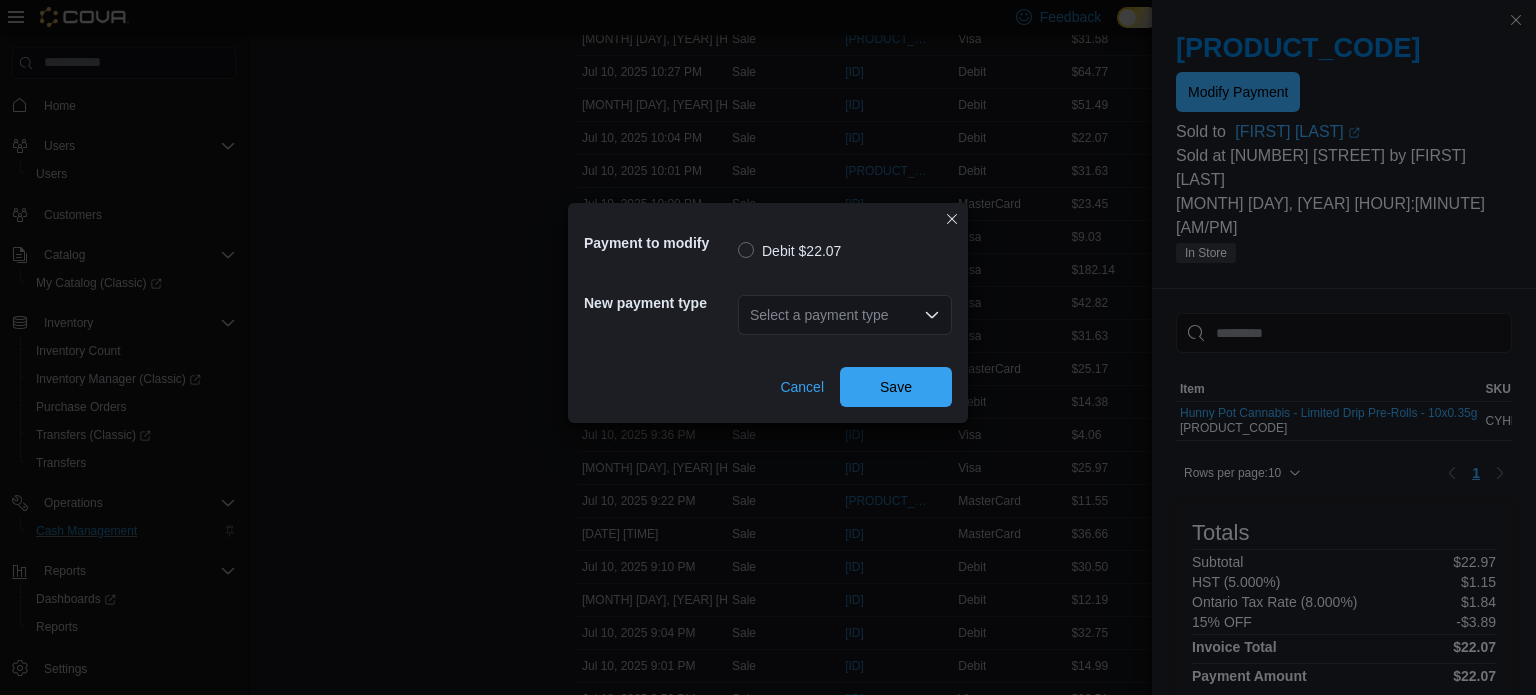 click on "Select a payment type" at bounding box center [845, 315] 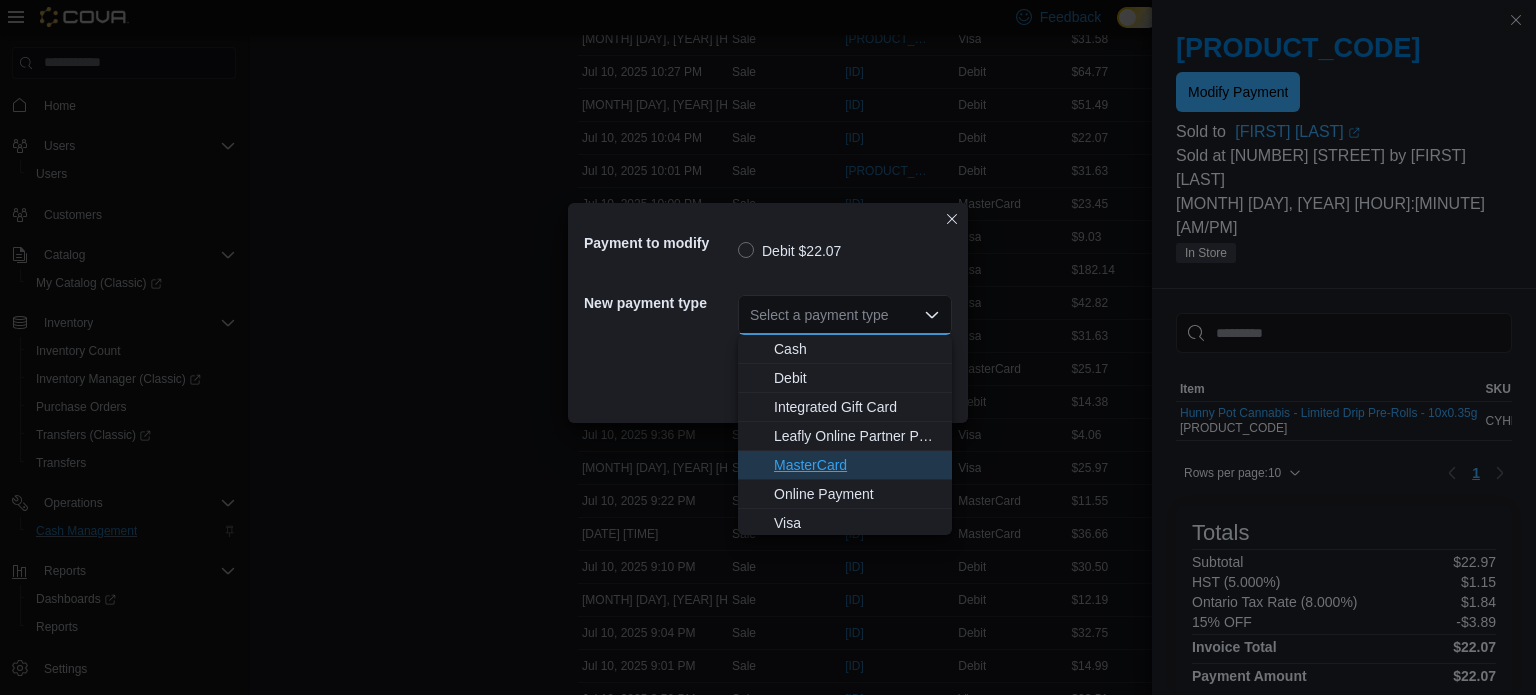 click on "MasterCard" at bounding box center (857, 465) 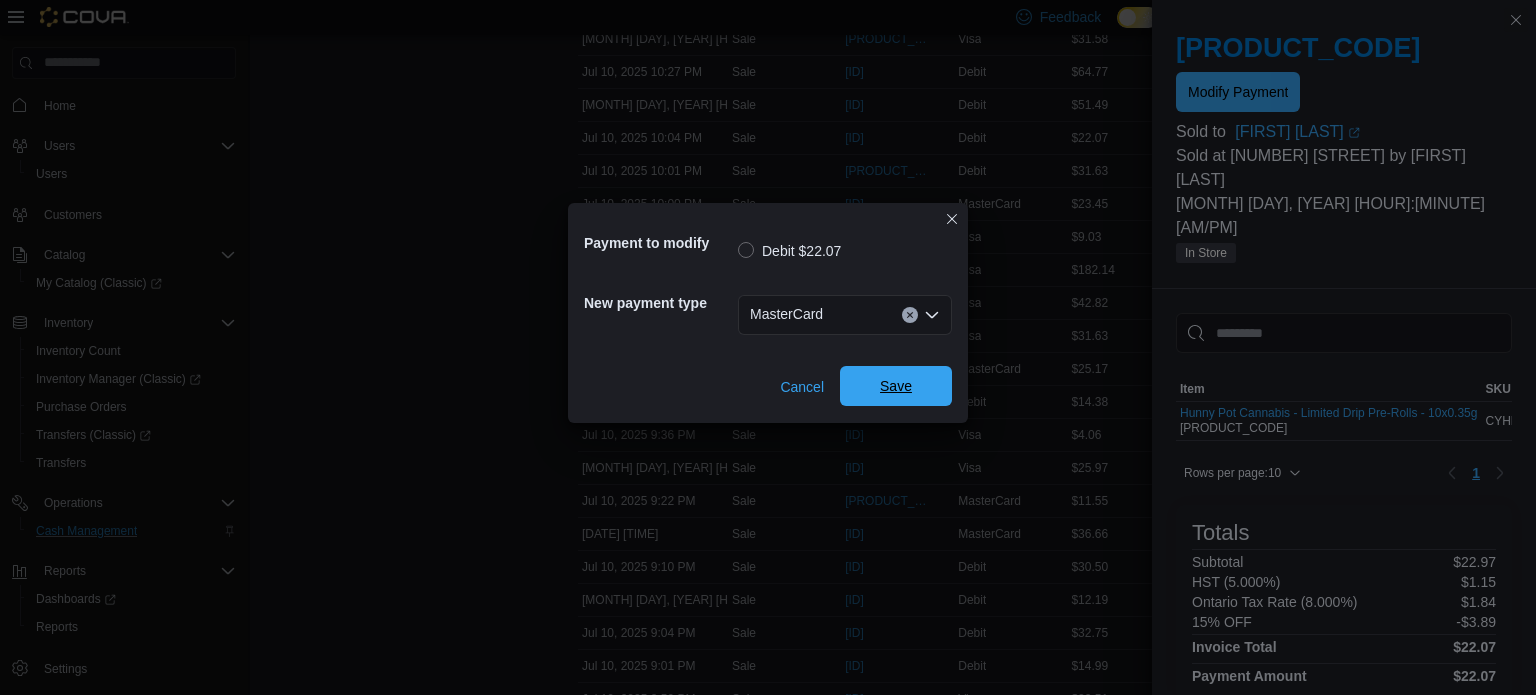 click on "Save" at bounding box center (896, 386) 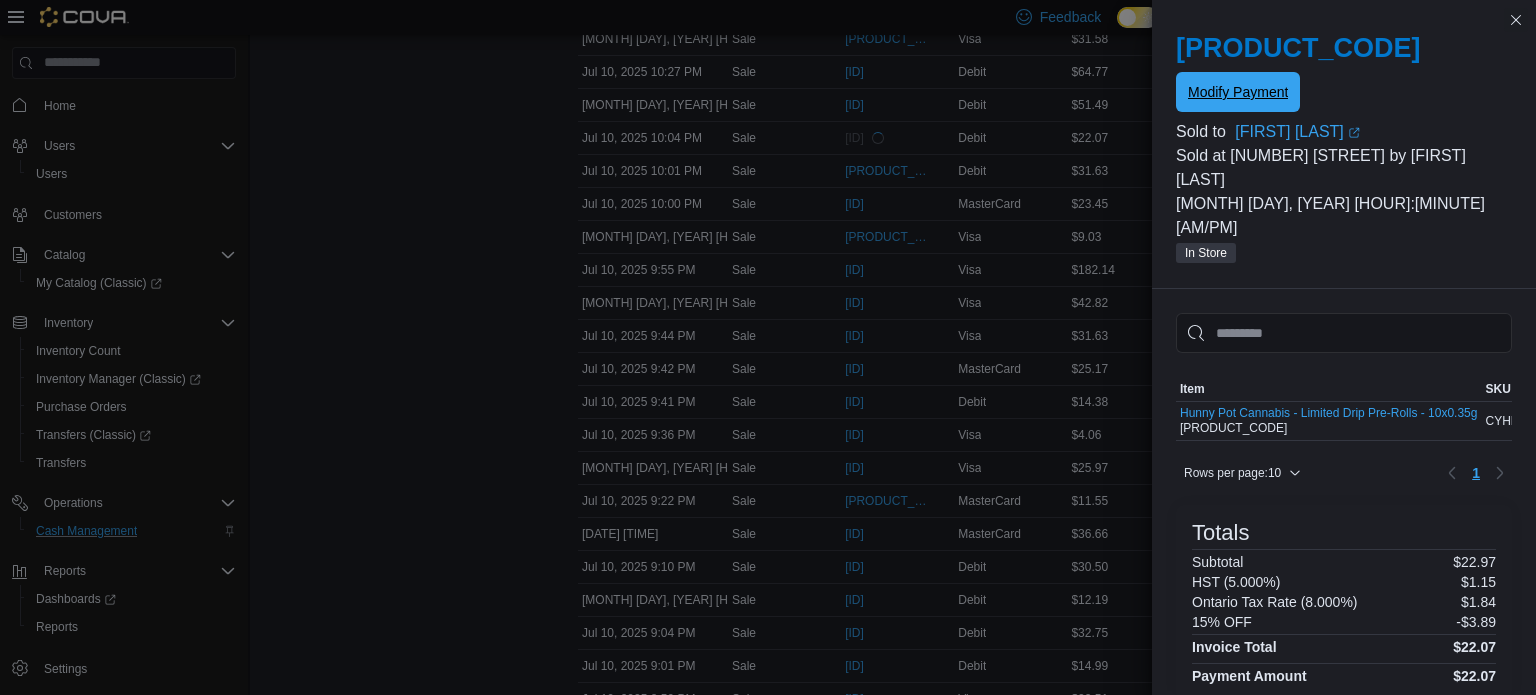 scroll, scrollTop: 0, scrollLeft: 0, axis: both 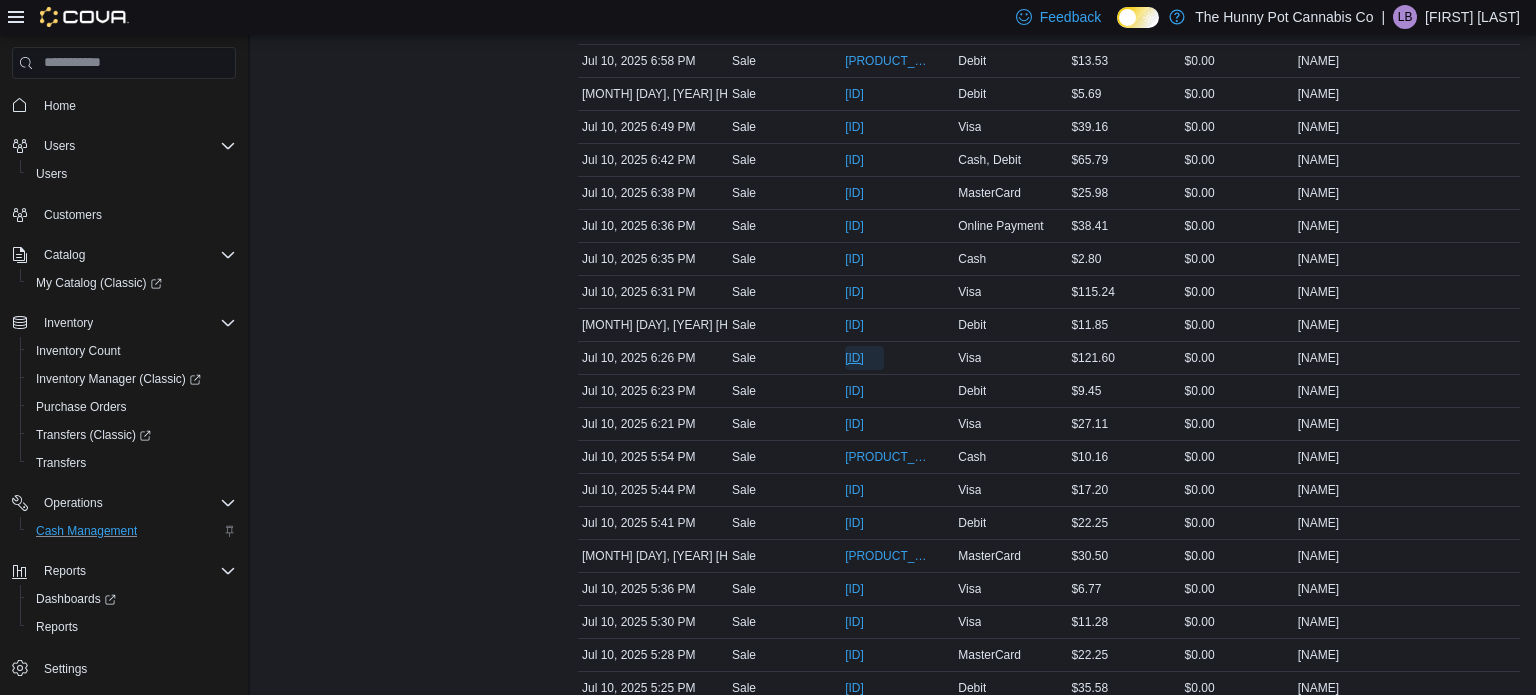 click on "[ID]" at bounding box center (864, 358) 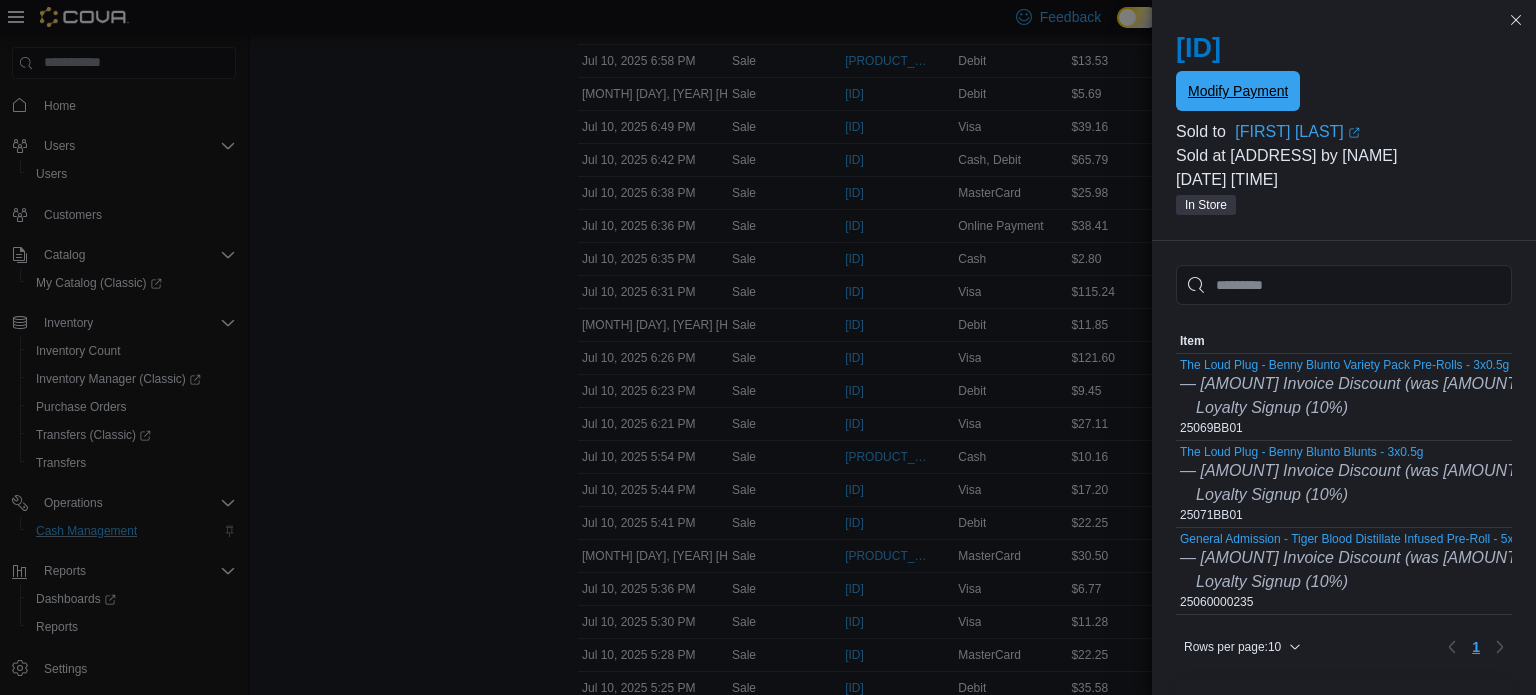click on "Modify Payment" at bounding box center [1238, 91] 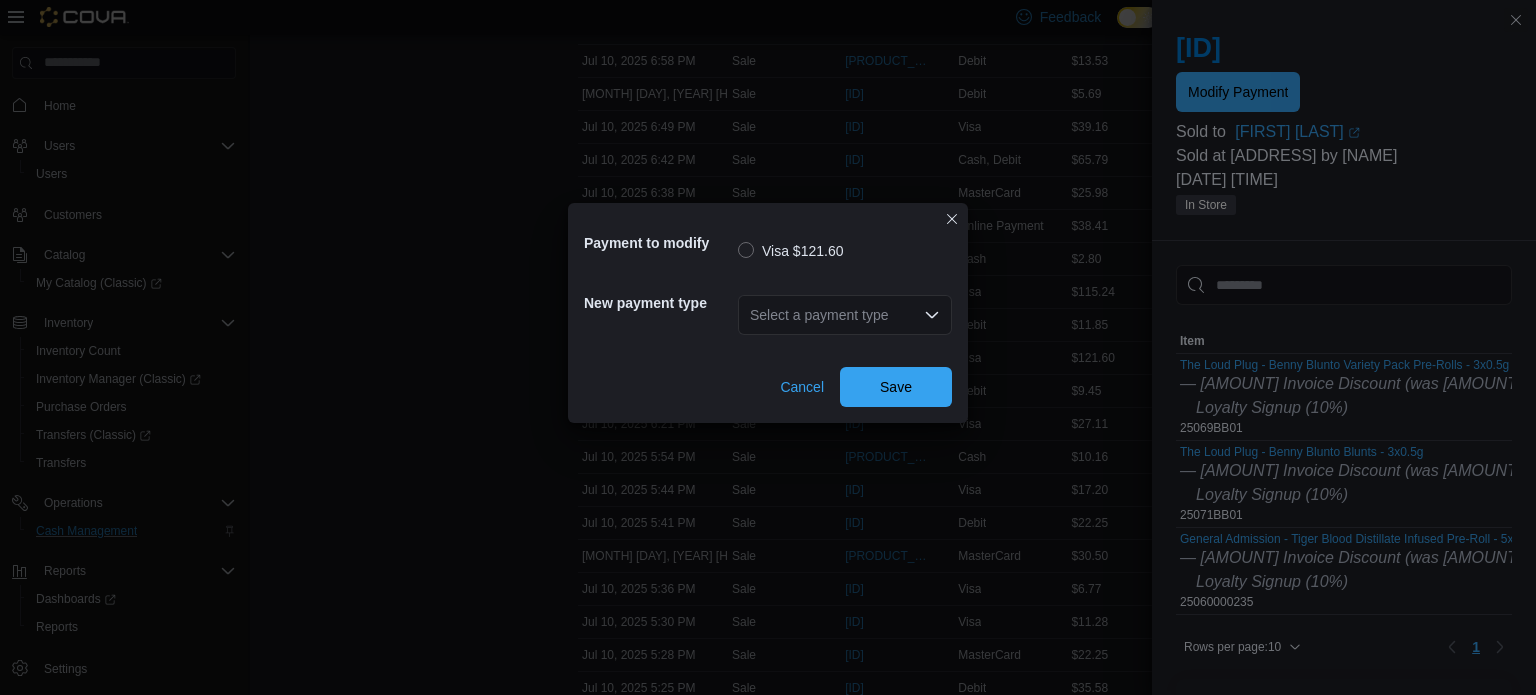 click on "Select a payment type" at bounding box center [845, 315] 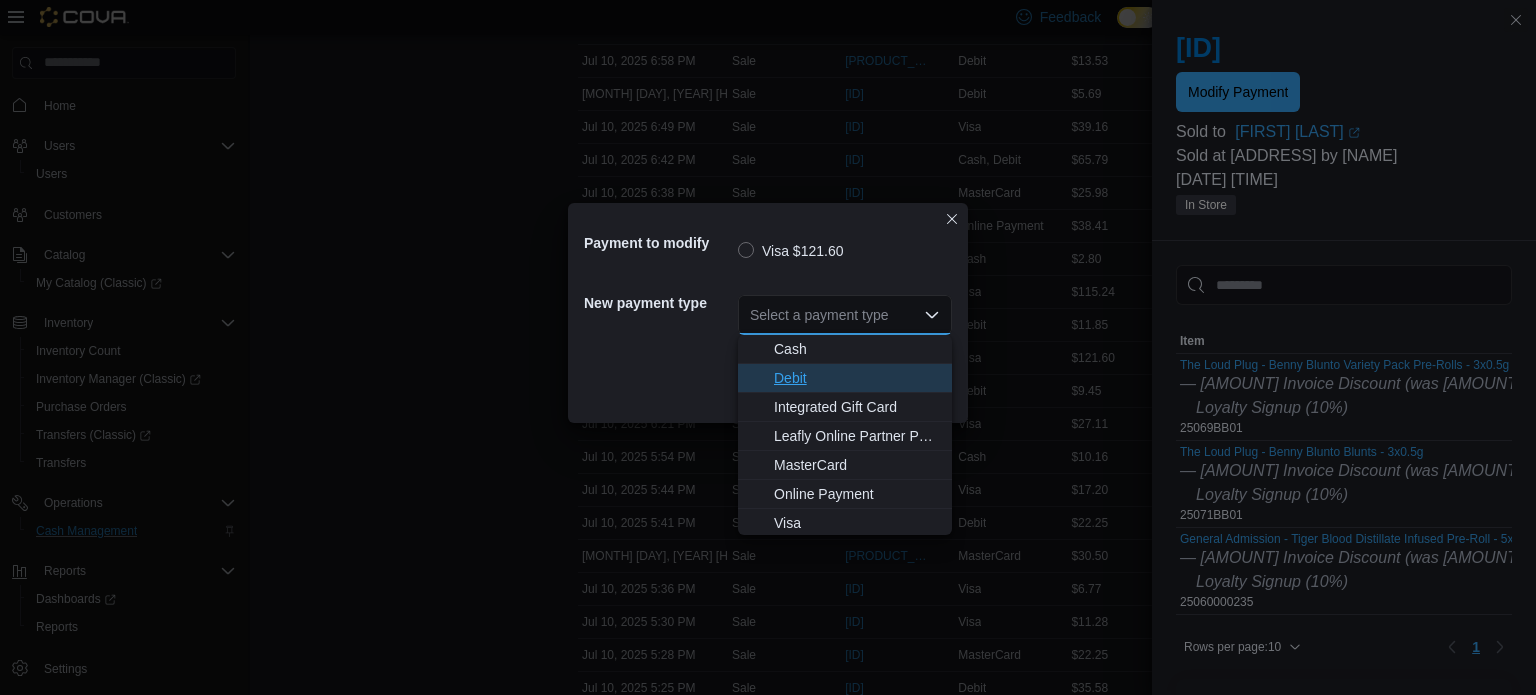 click on "Debit" at bounding box center [857, 378] 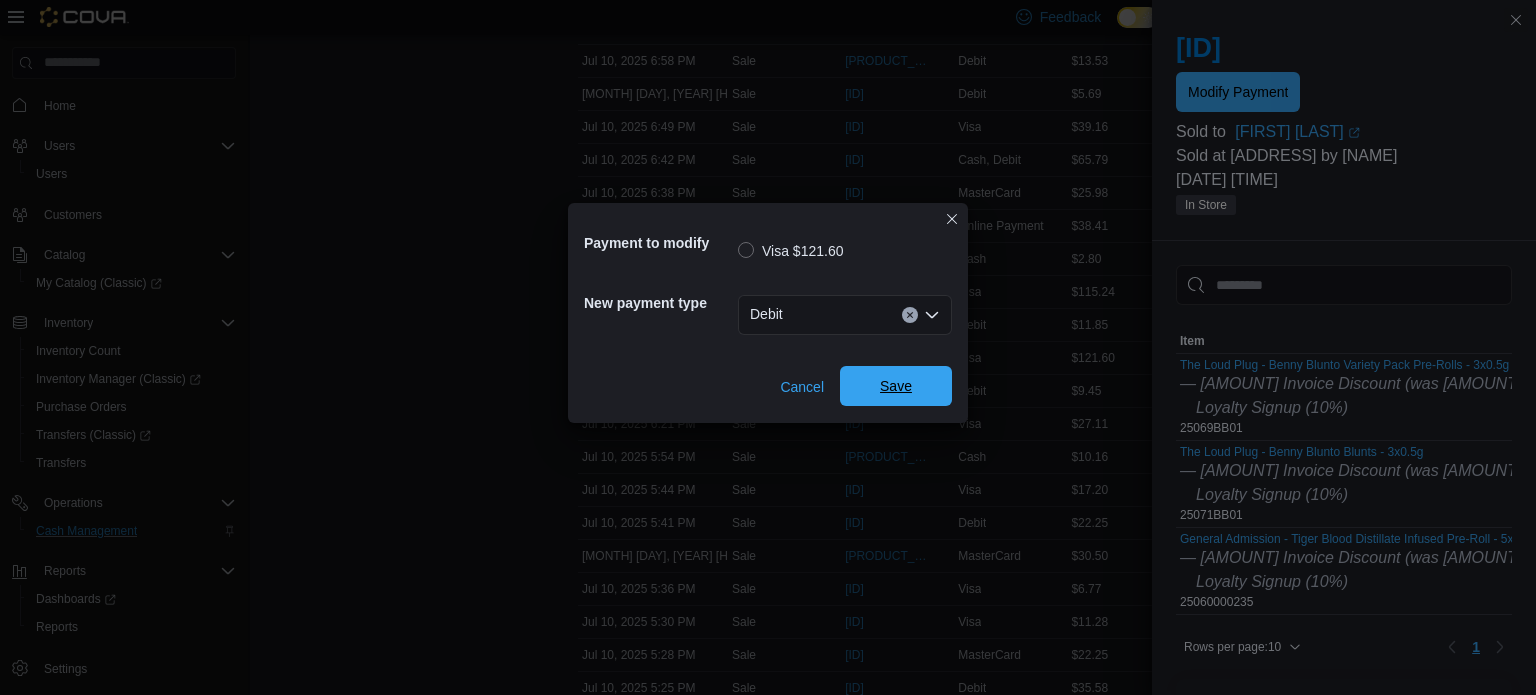 click on "Save" at bounding box center [896, 386] 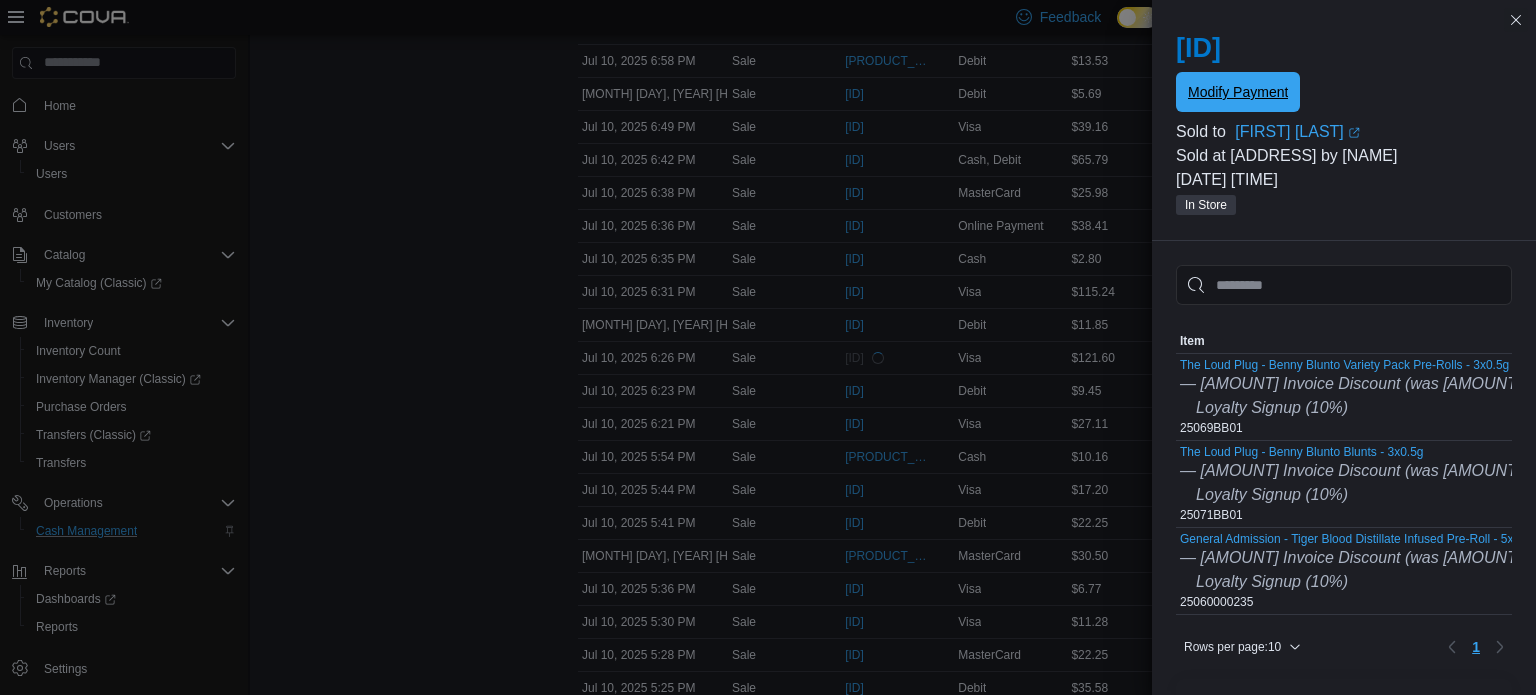 scroll, scrollTop: 0, scrollLeft: 0, axis: both 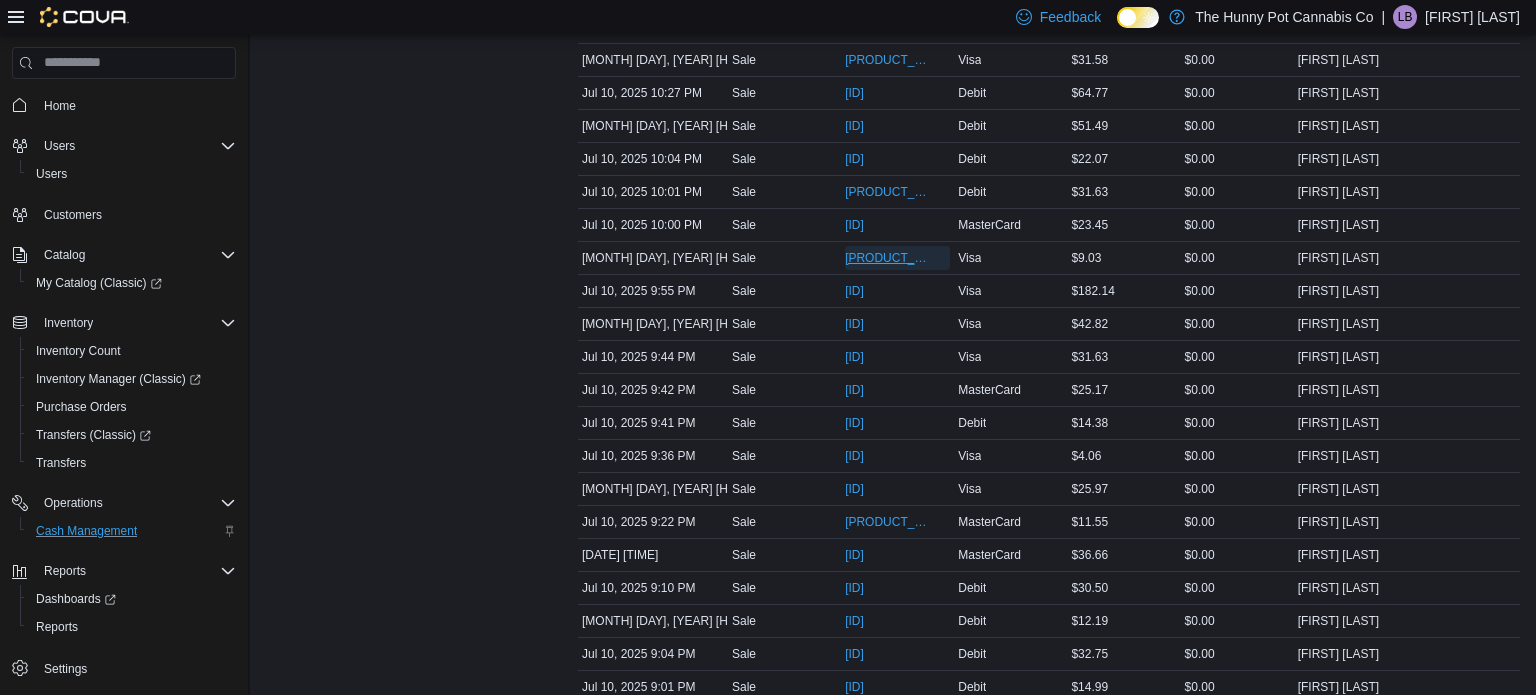 click on "[PRODUCT_CODE]" at bounding box center [887, 258] 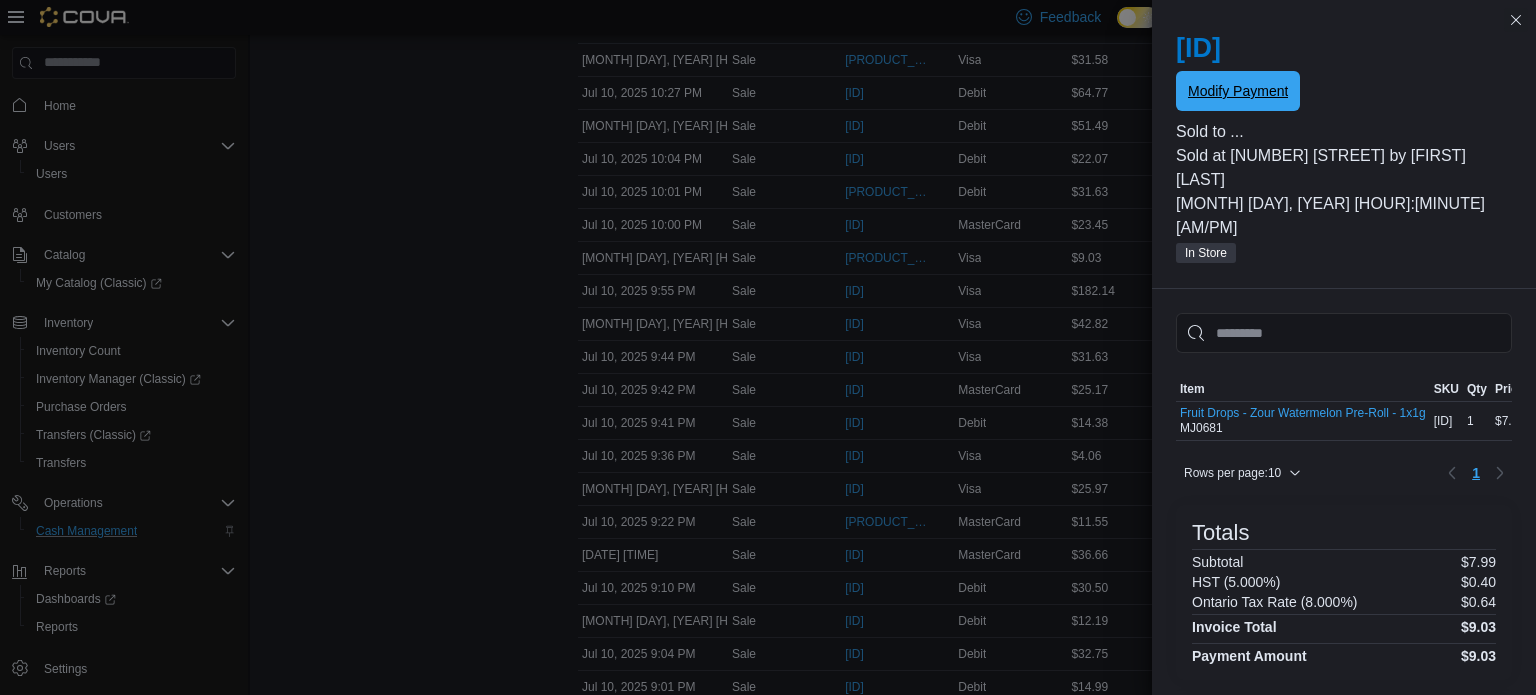 click on "Modify Payment" at bounding box center [1238, 91] 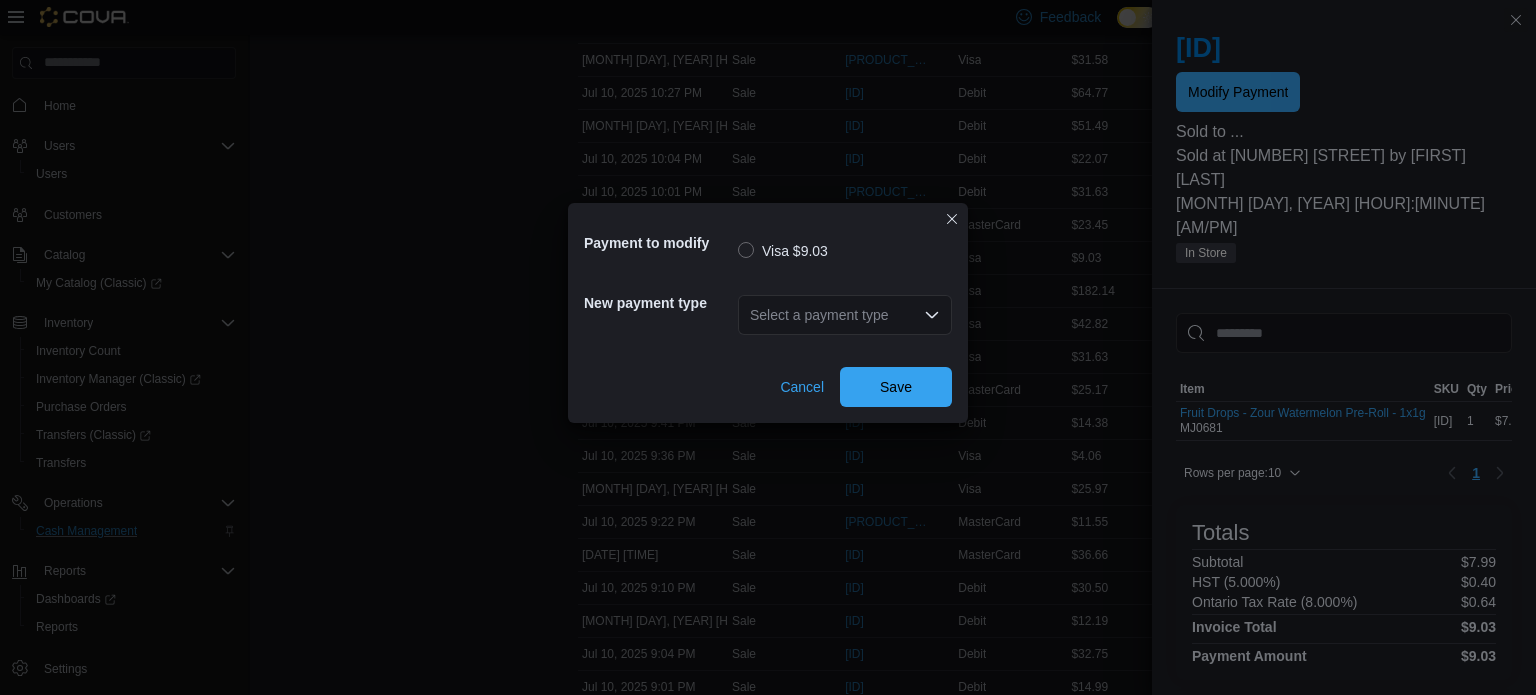 click on "Select a payment type" at bounding box center [845, 315] 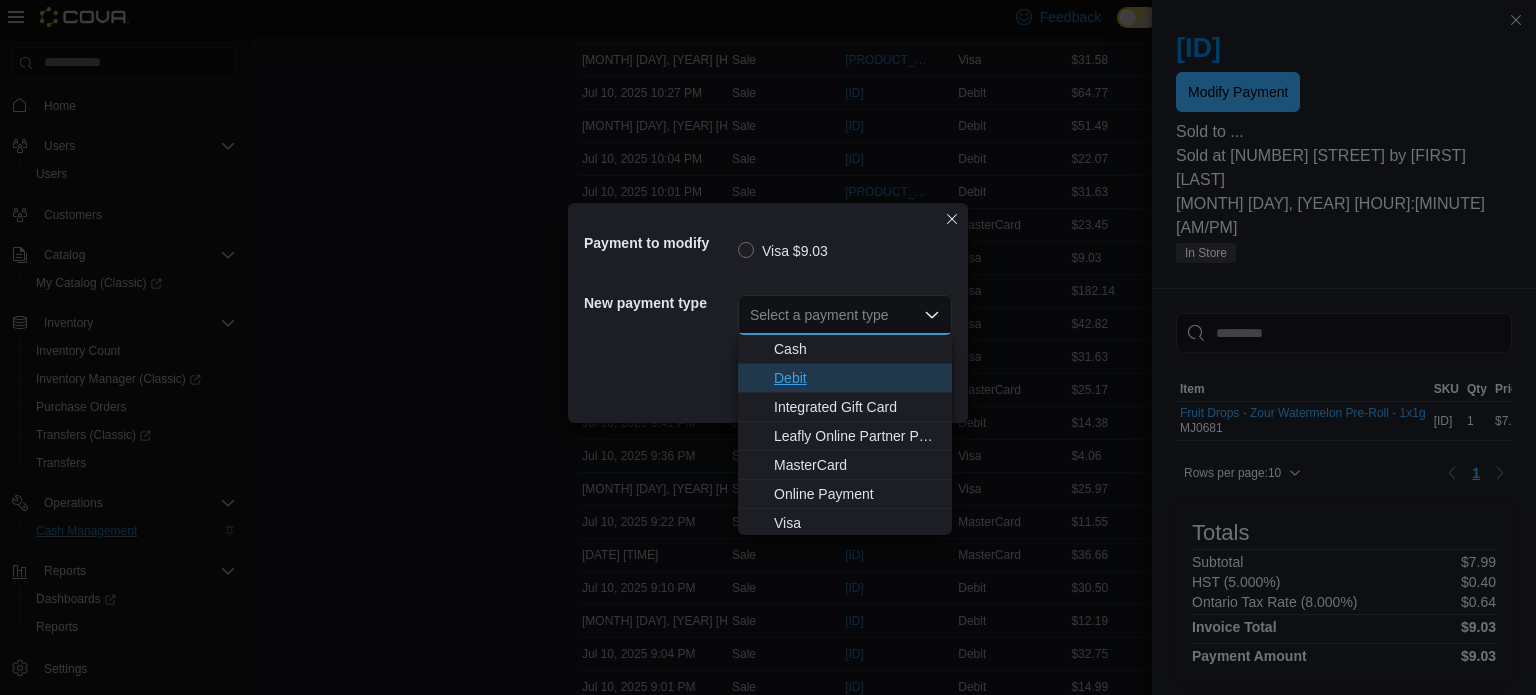 click on "Debit" at bounding box center (857, 378) 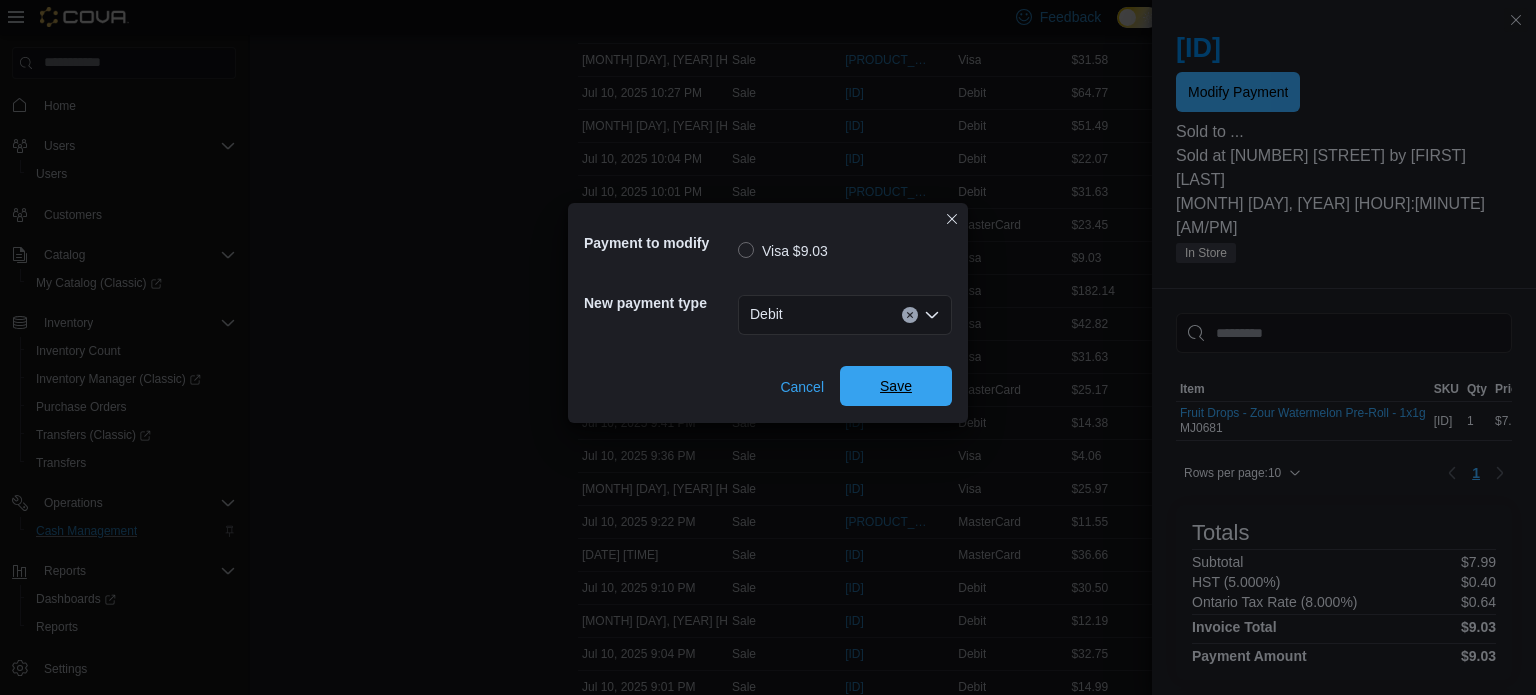 click on "Save" at bounding box center [896, 386] 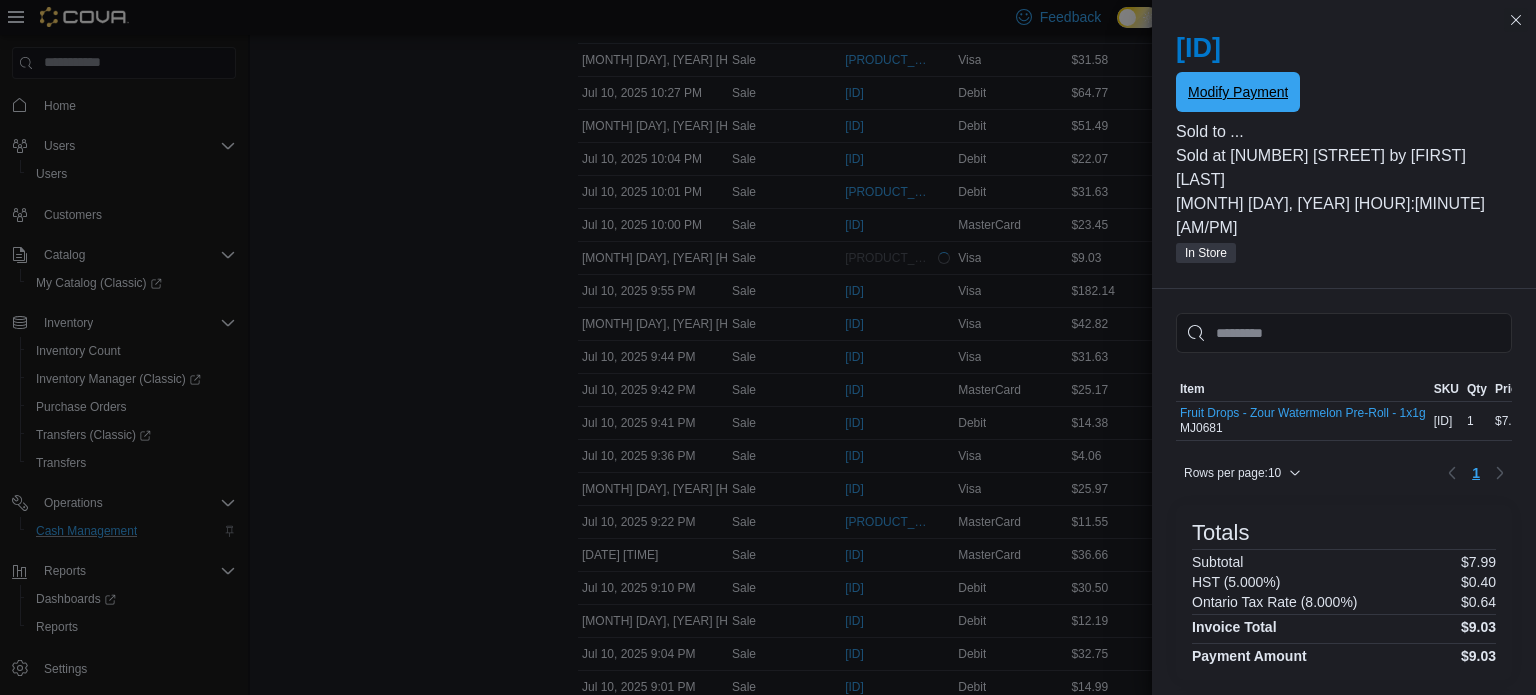 scroll, scrollTop: 0, scrollLeft: 0, axis: both 